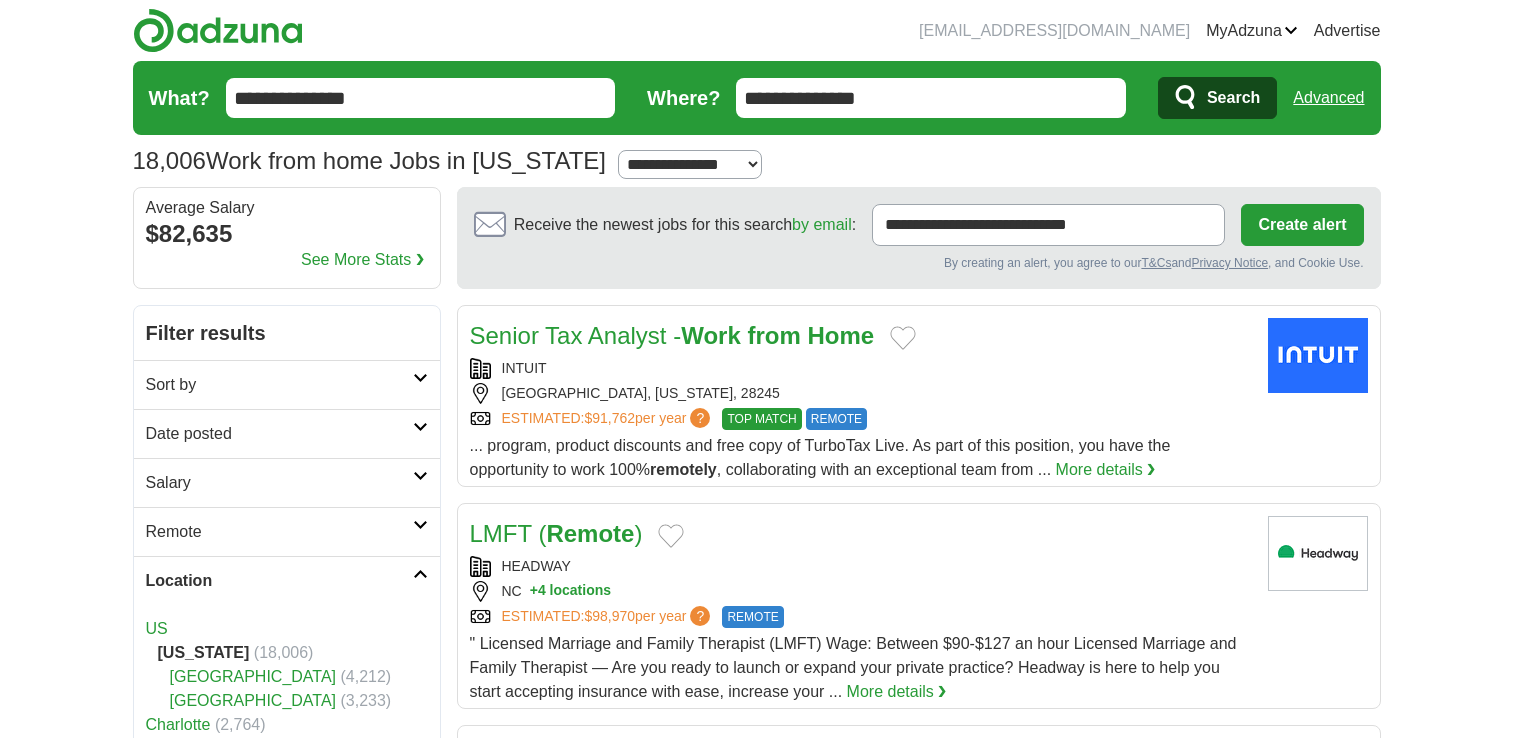 scroll, scrollTop: 0, scrollLeft: 0, axis: both 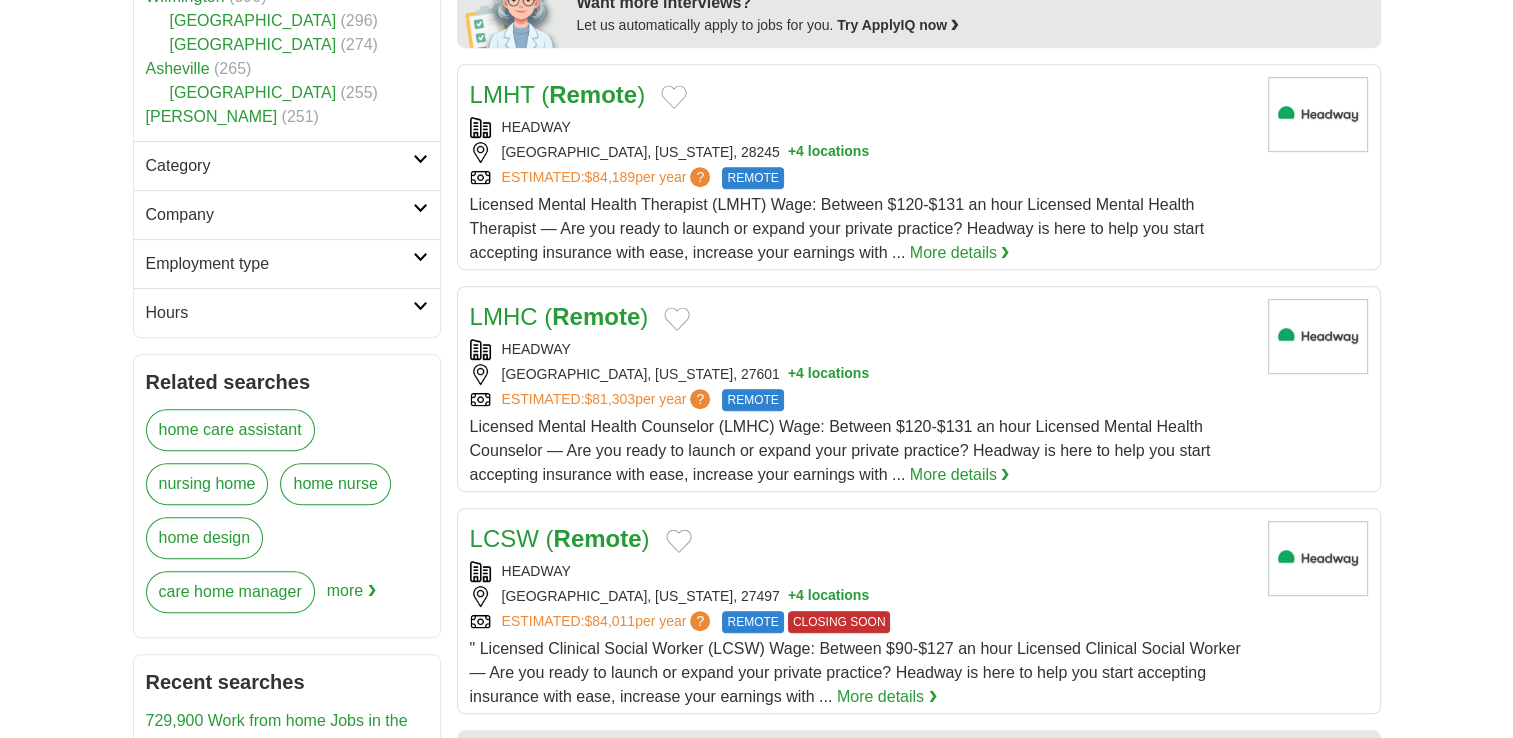 click at bounding box center (420, 159) 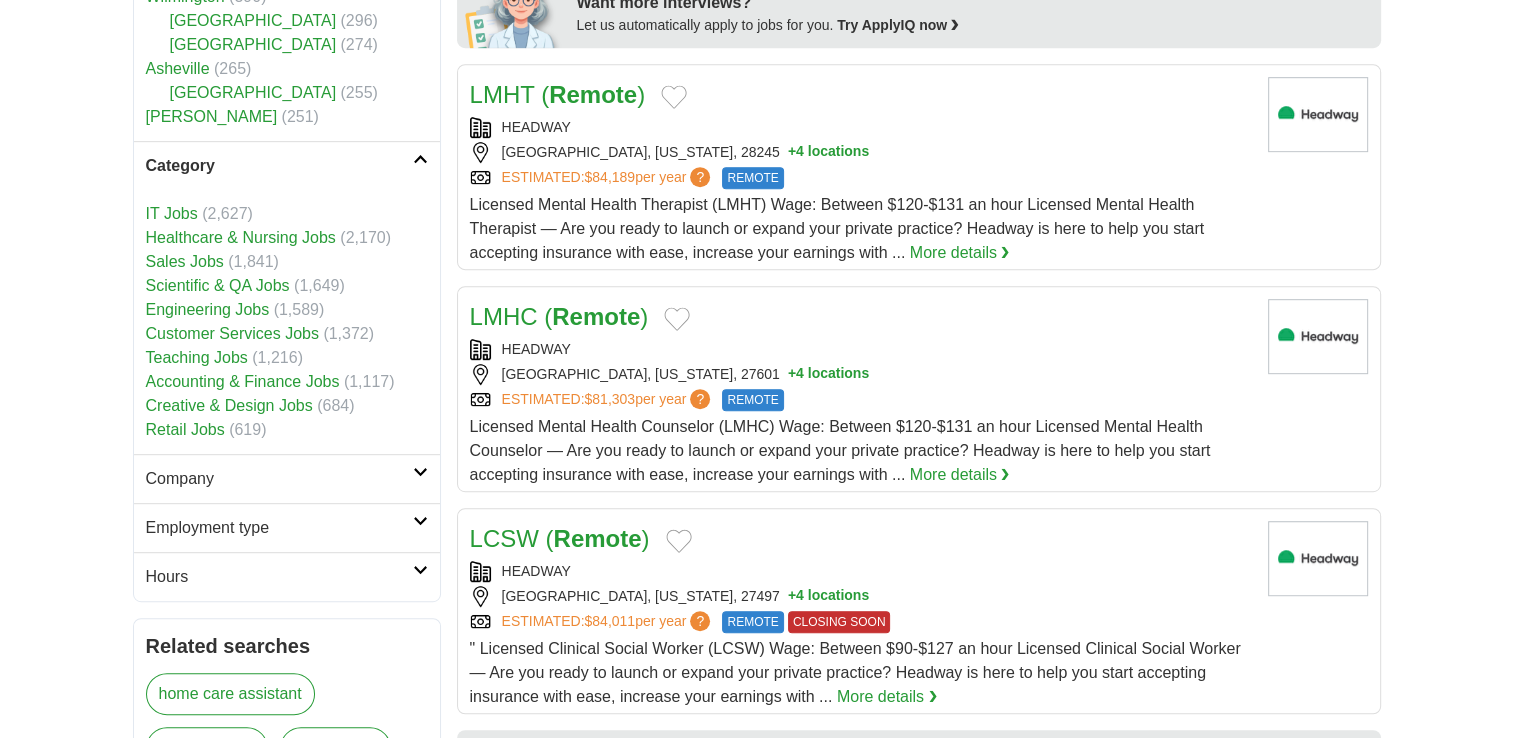 click on "Scientific & QA Jobs" at bounding box center [218, 285] 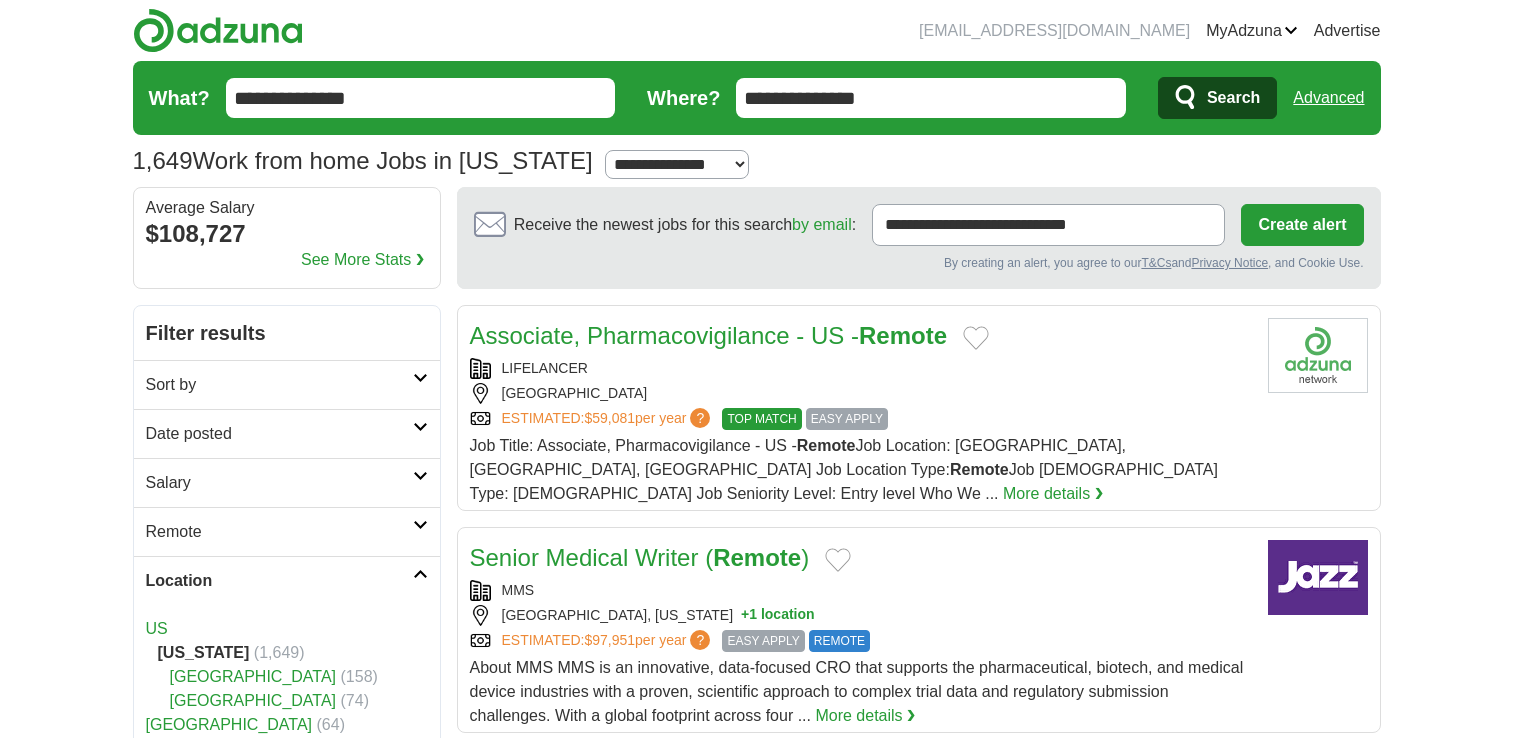 scroll, scrollTop: 0, scrollLeft: 0, axis: both 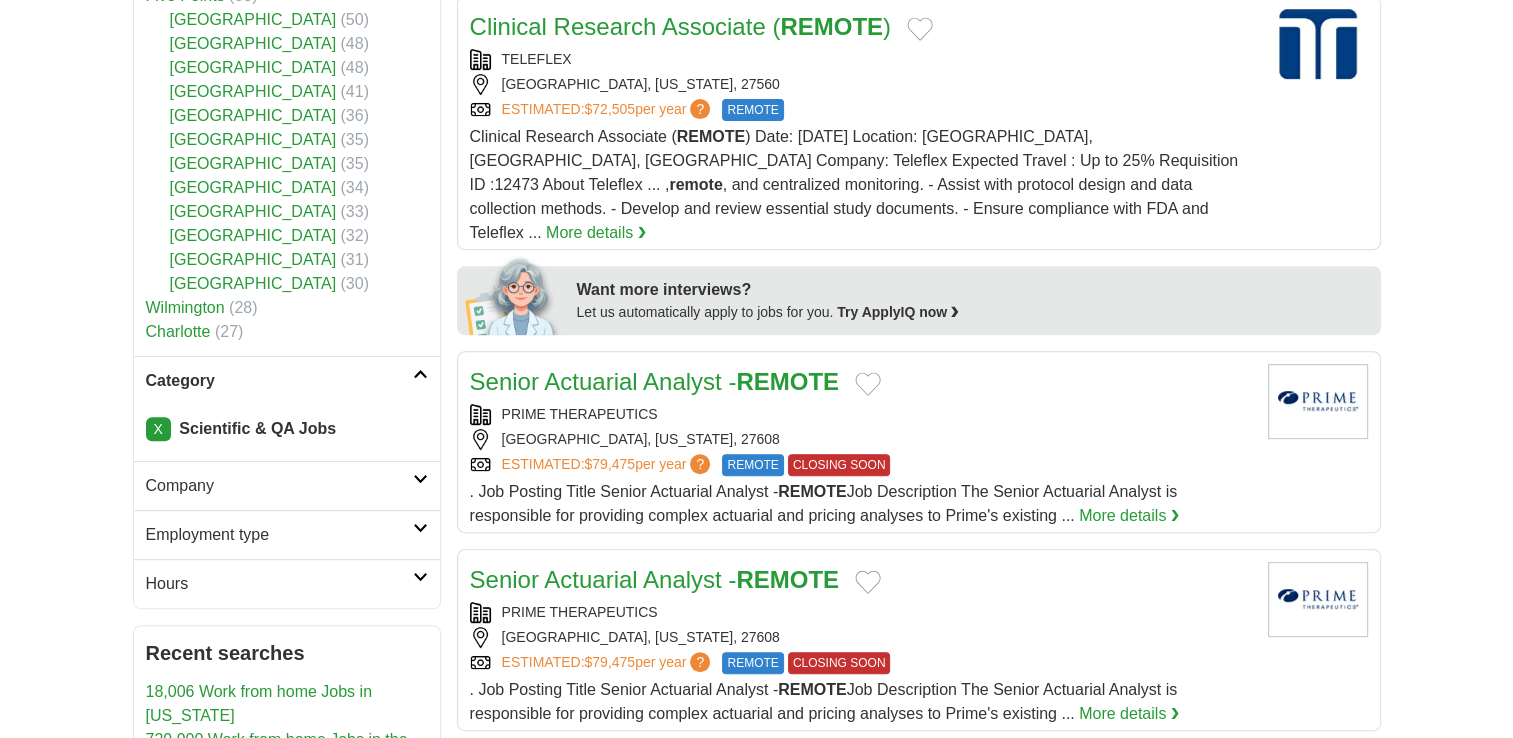 click at bounding box center (420, 528) 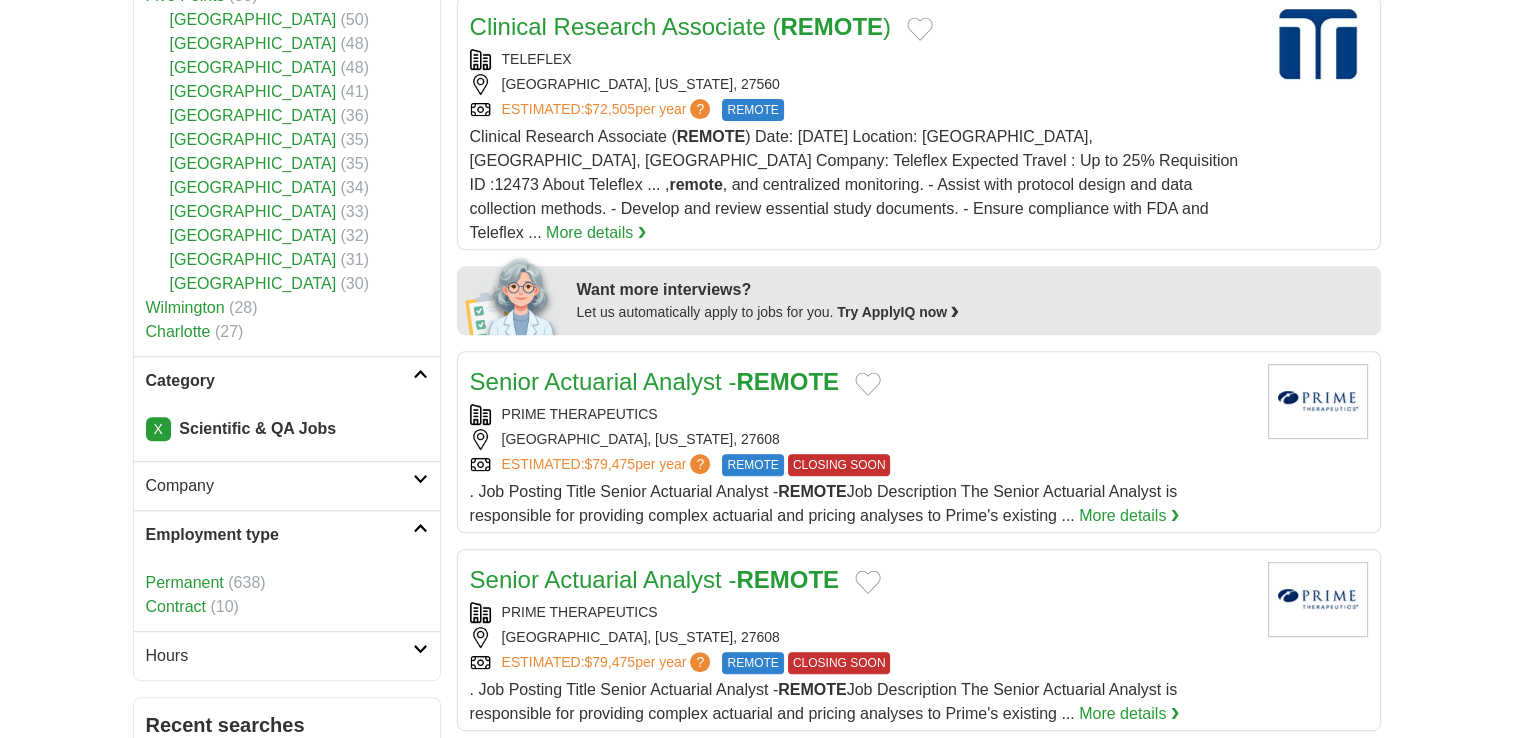 click at bounding box center [420, 528] 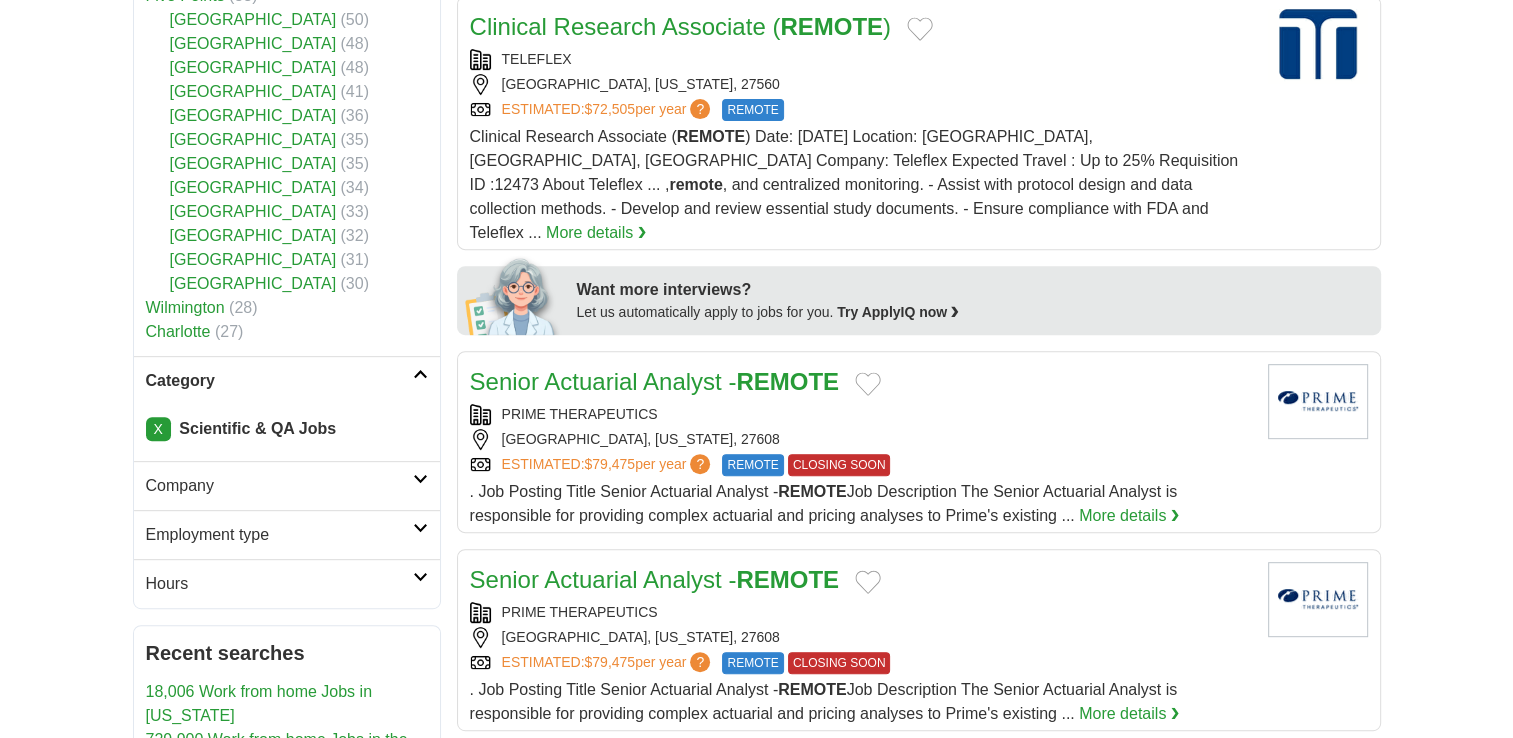 click at bounding box center (420, 577) 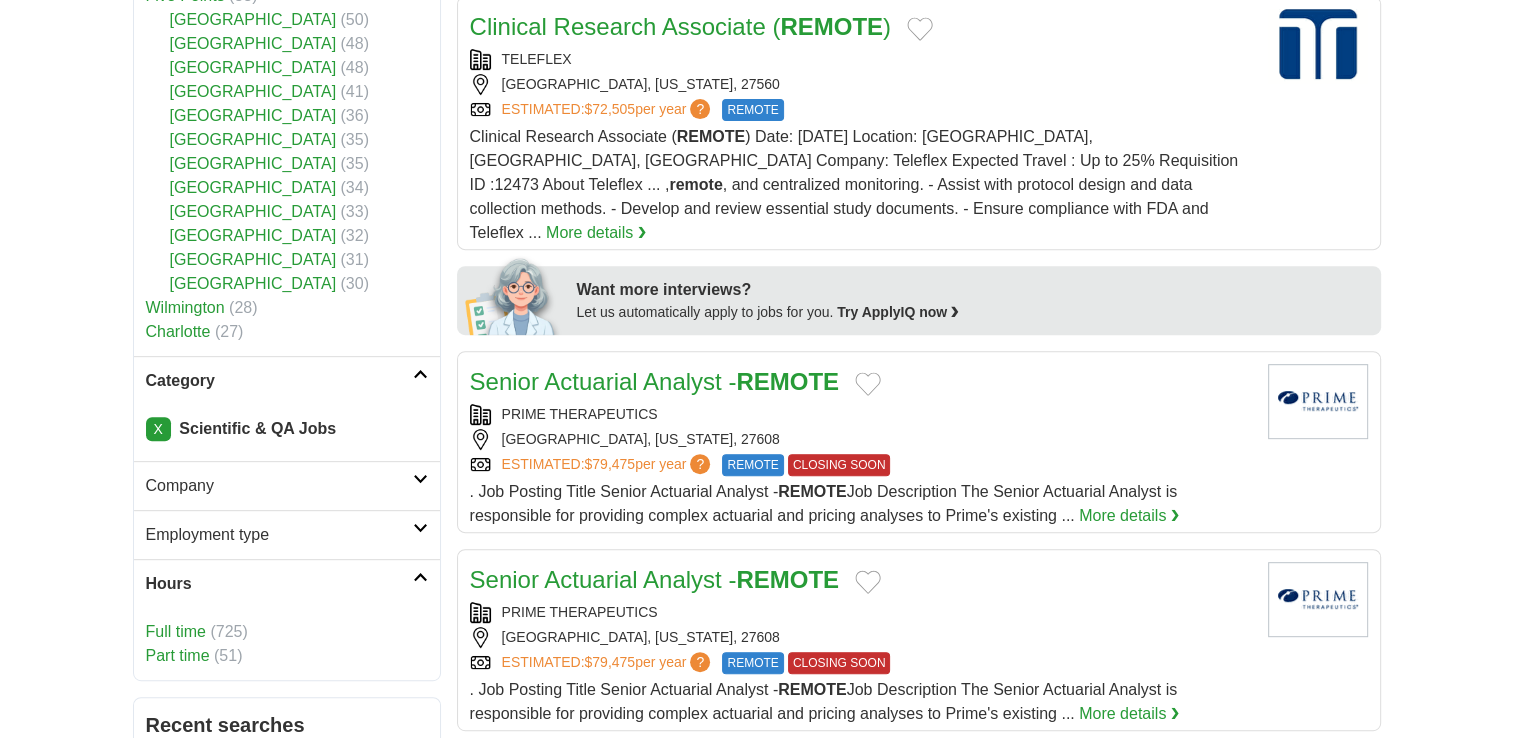 click on "Part time" at bounding box center (178, 655) 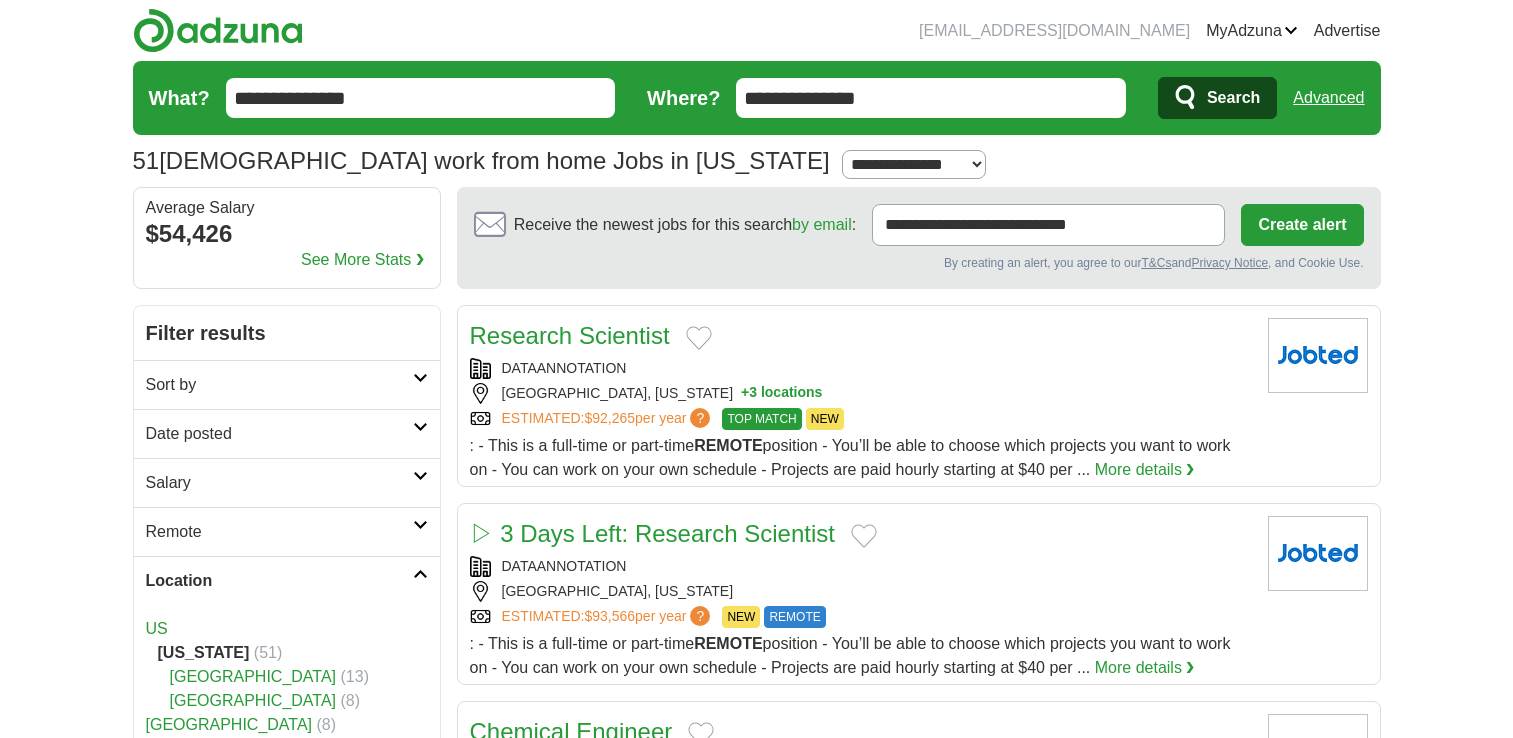 scroll, scrollTop: 0, scrollLeft: 0, axis: both 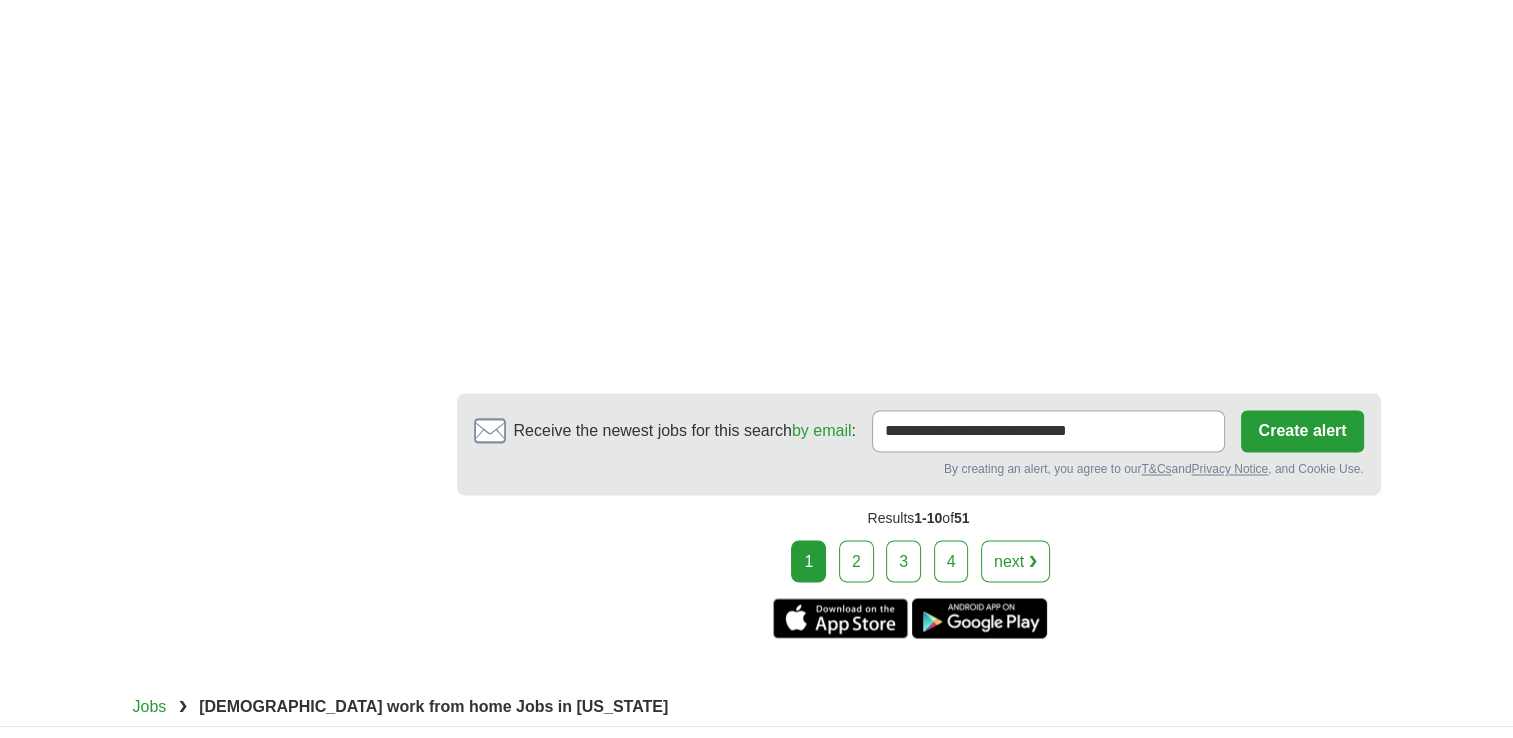 click on "2" at bounding box center (856, 561) 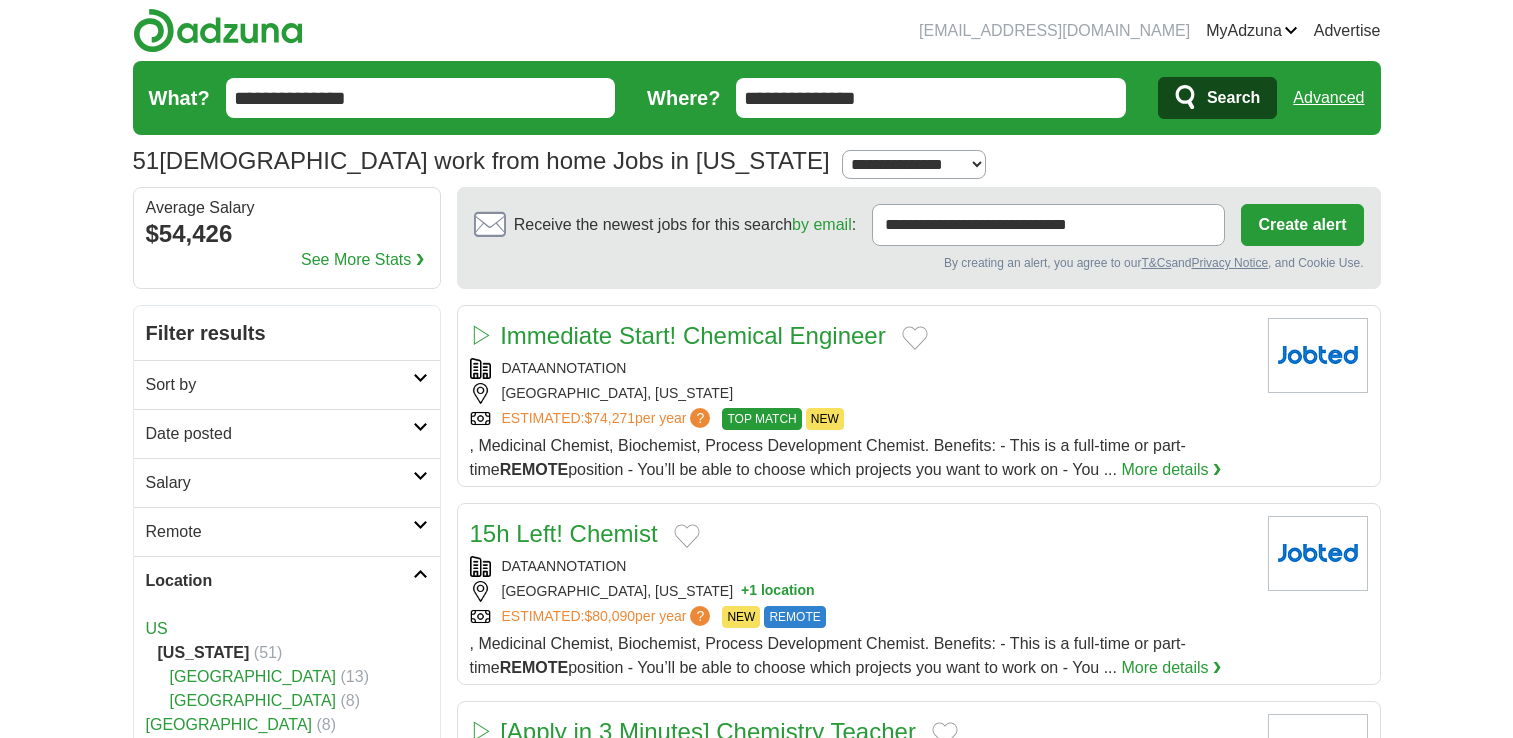 scroll, scrollTop: 0, scrollLeft: 0, axis: both 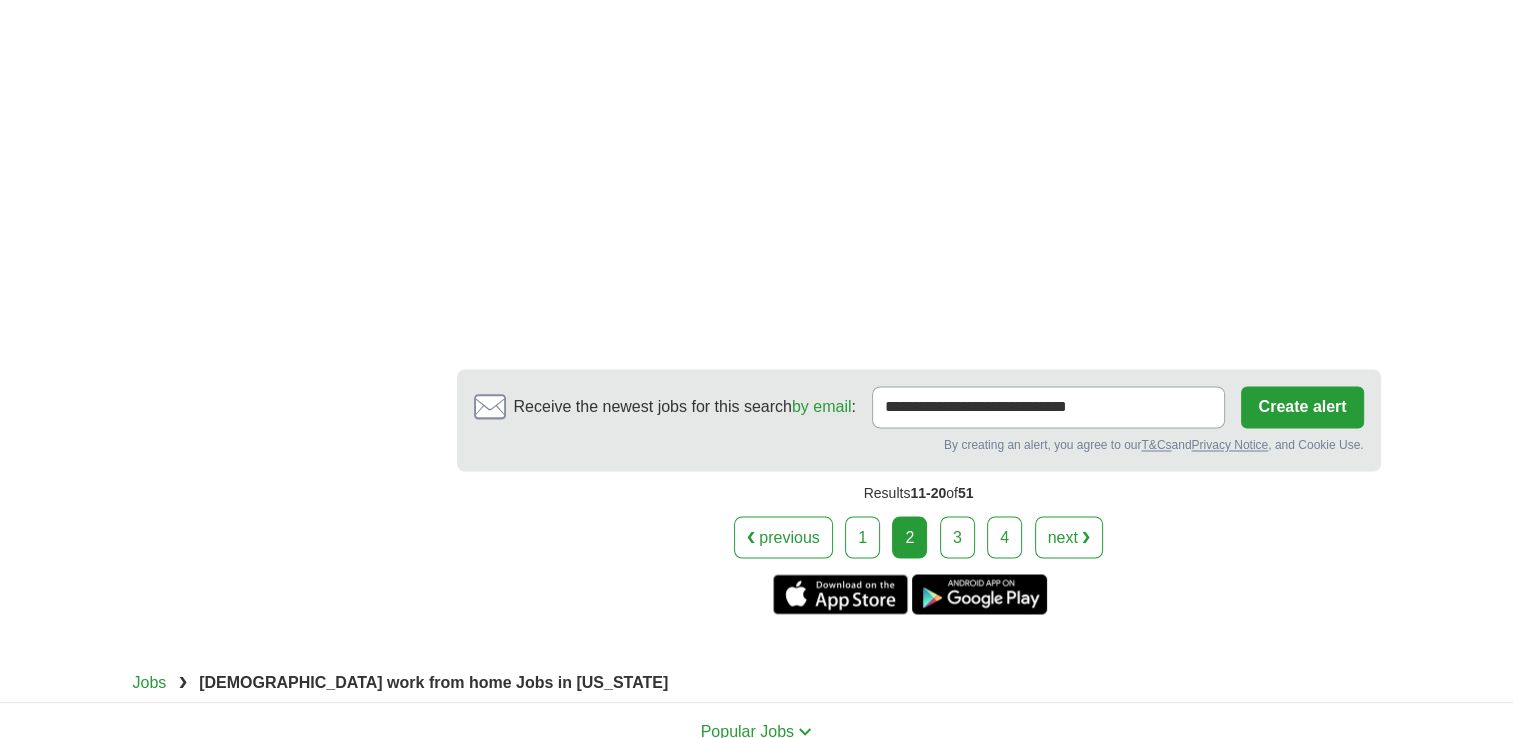 click on "3" at bounding box center [957, 537] 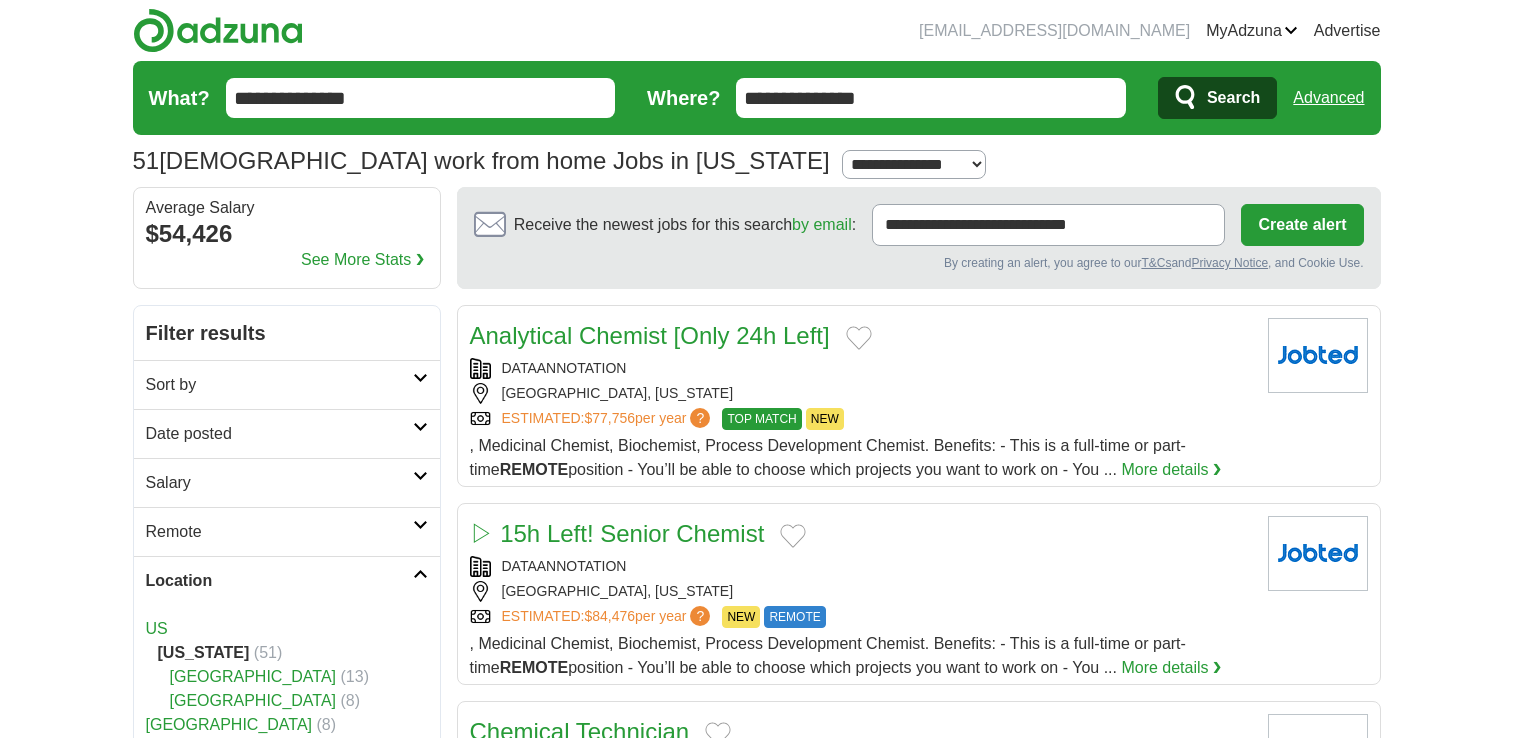 scroll, scrollTop: 0, scrollLeft: 0, axis: both 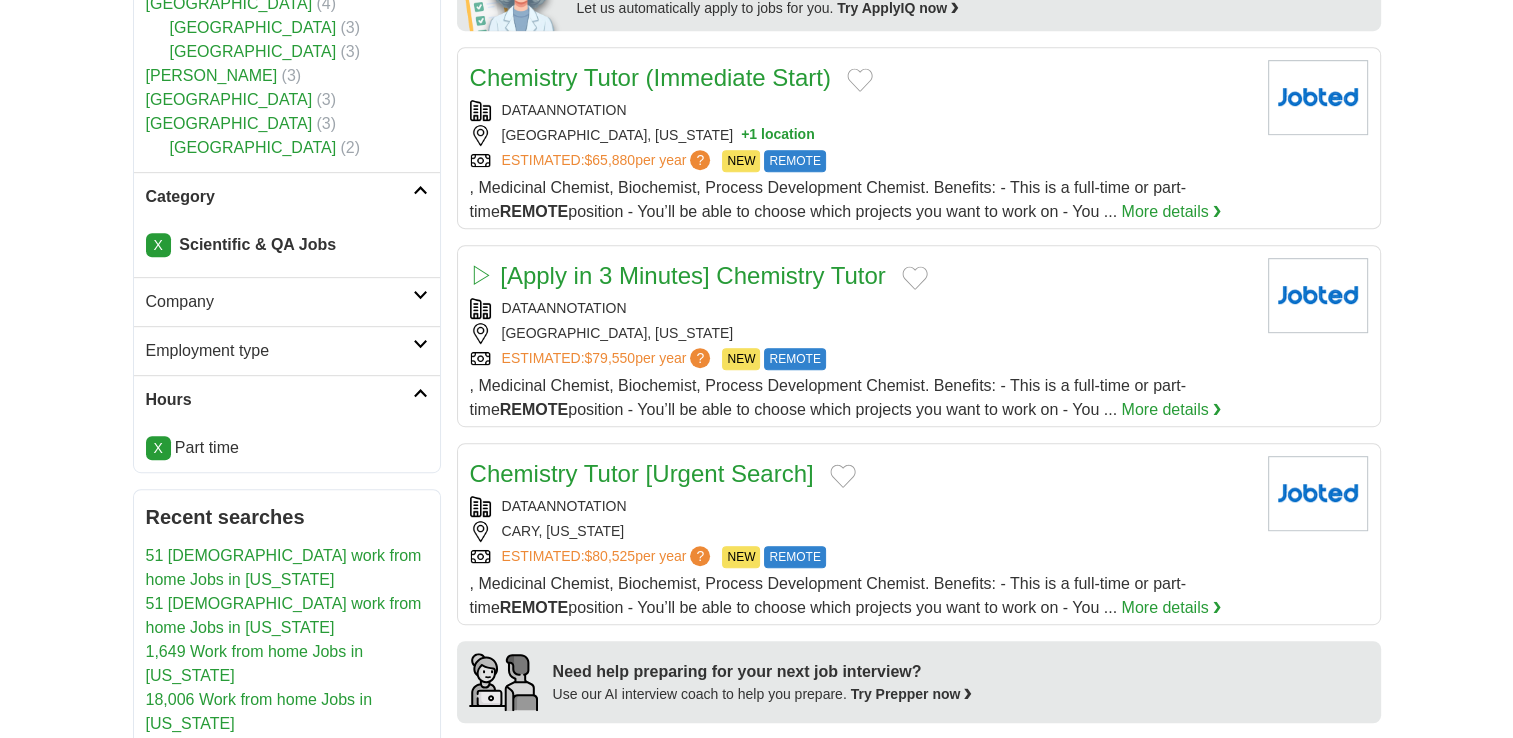 click at bounding box center [420, 190] 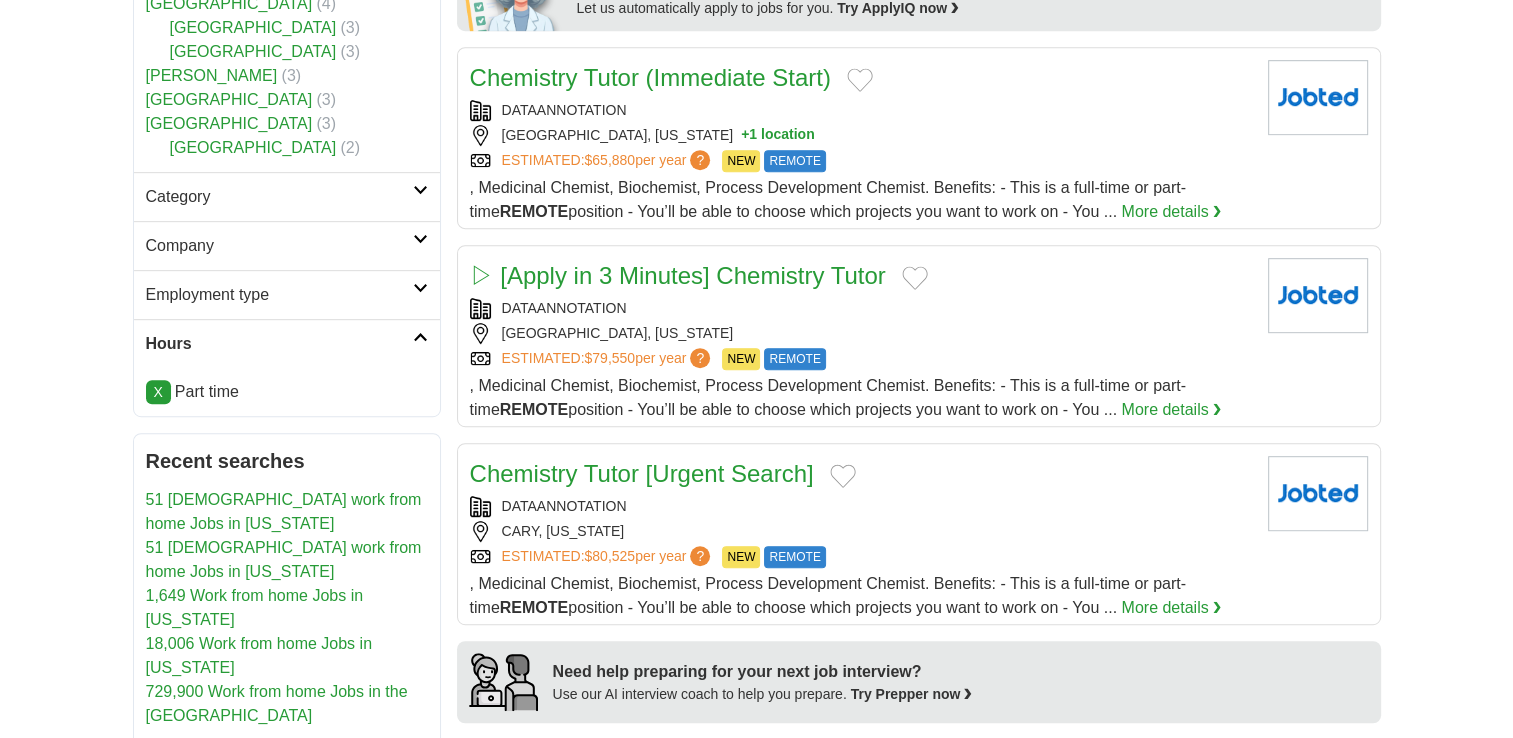 click at bounding box center [420, 190] 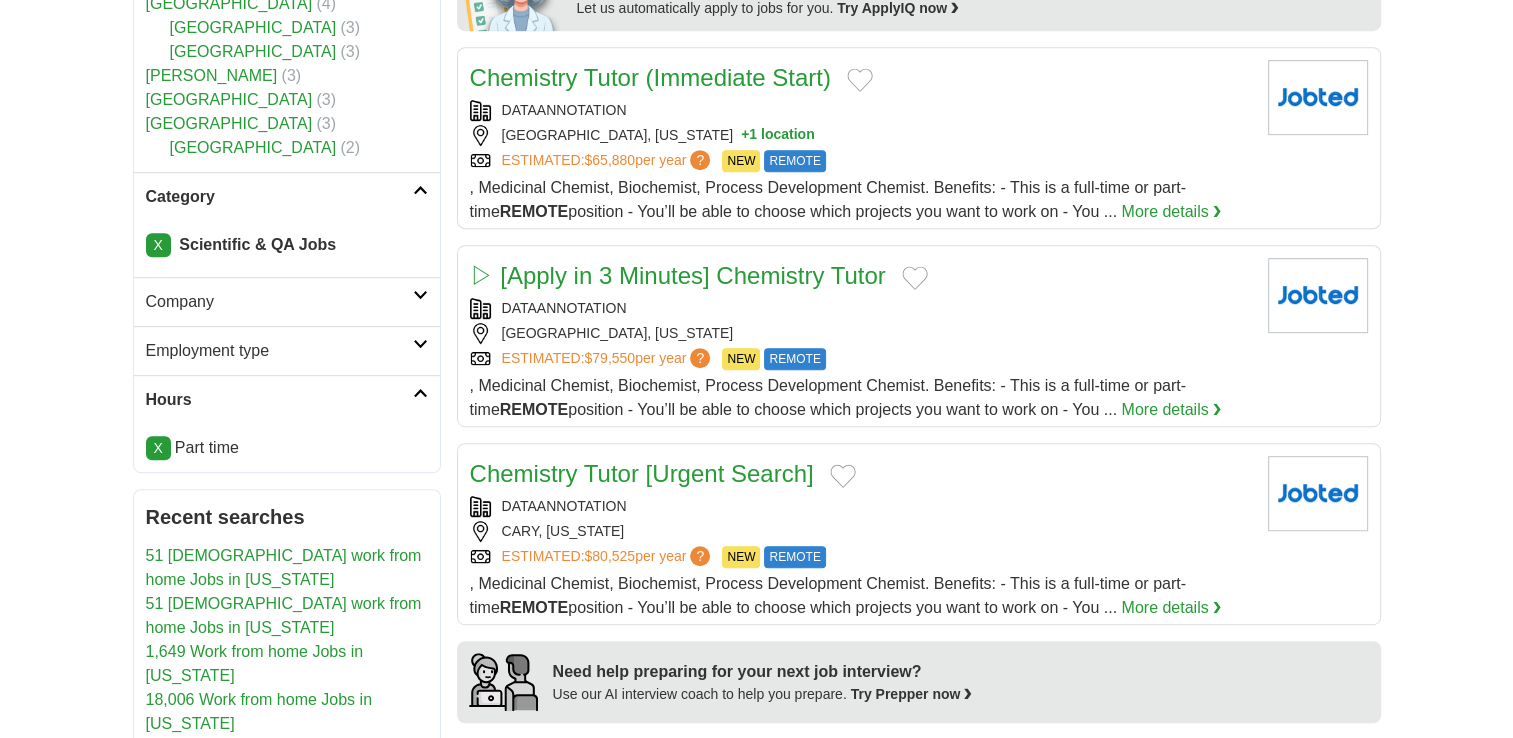 click at bounding box center [420, 190] 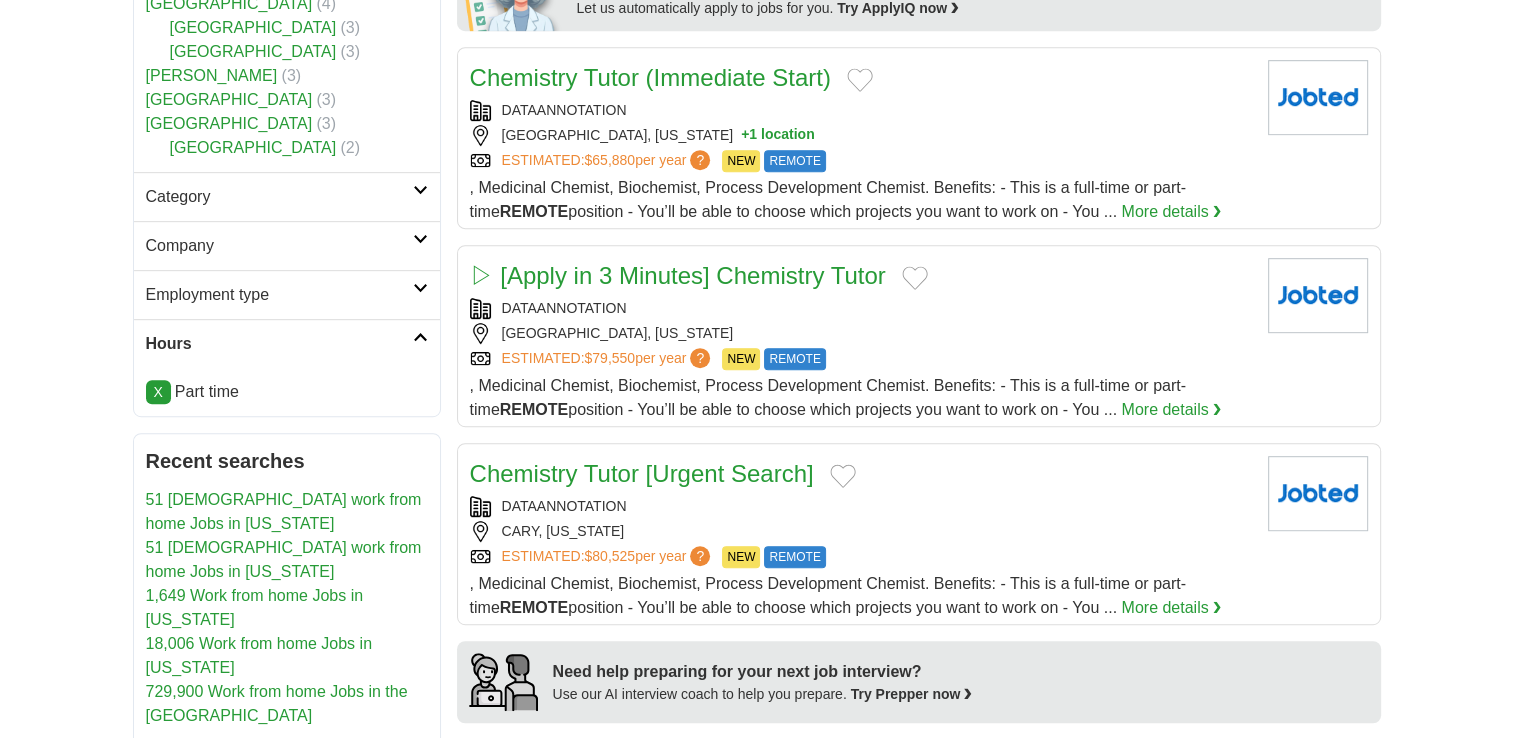 click at bounding box center [420, 337] 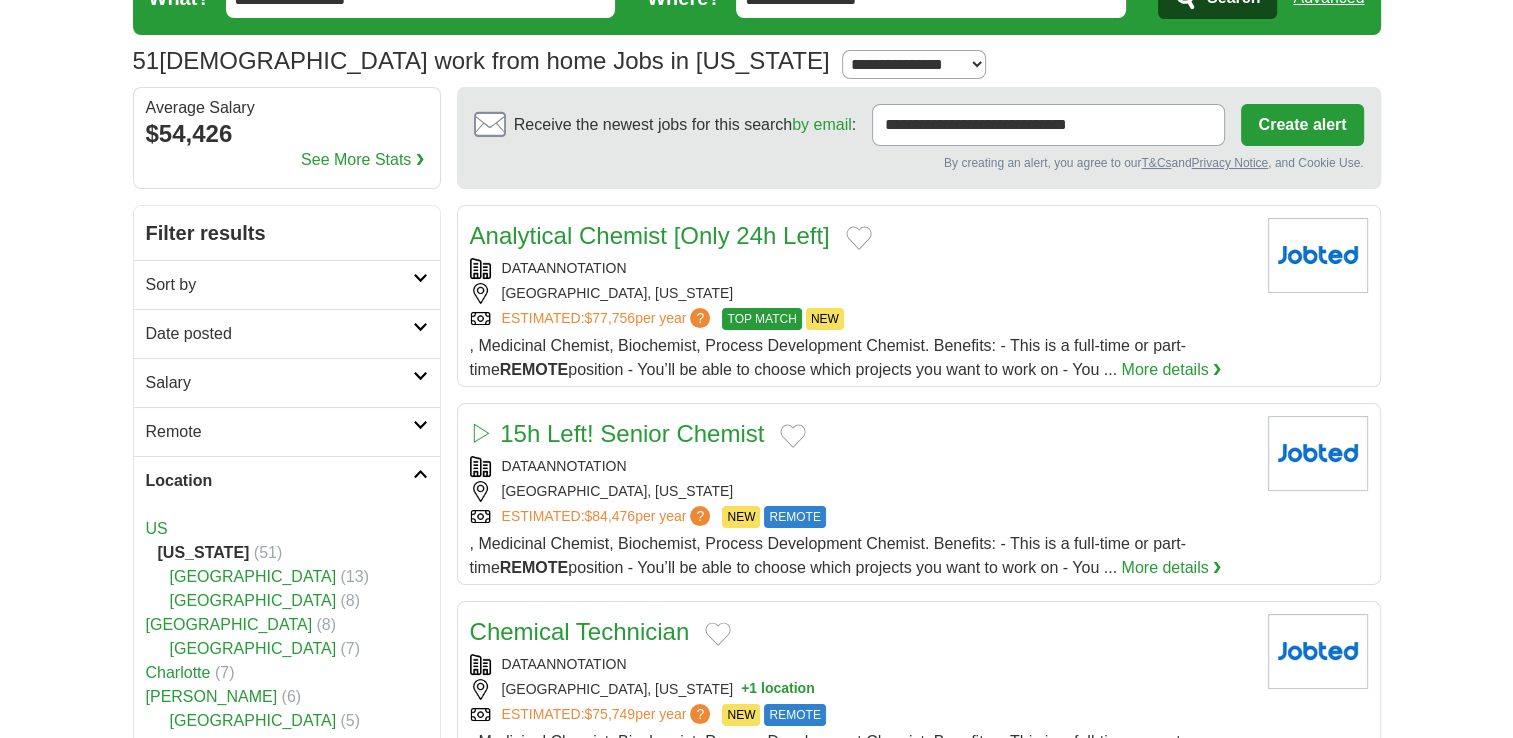 scroll, scrollTop: 0, scrollLeft: 0, axis: both 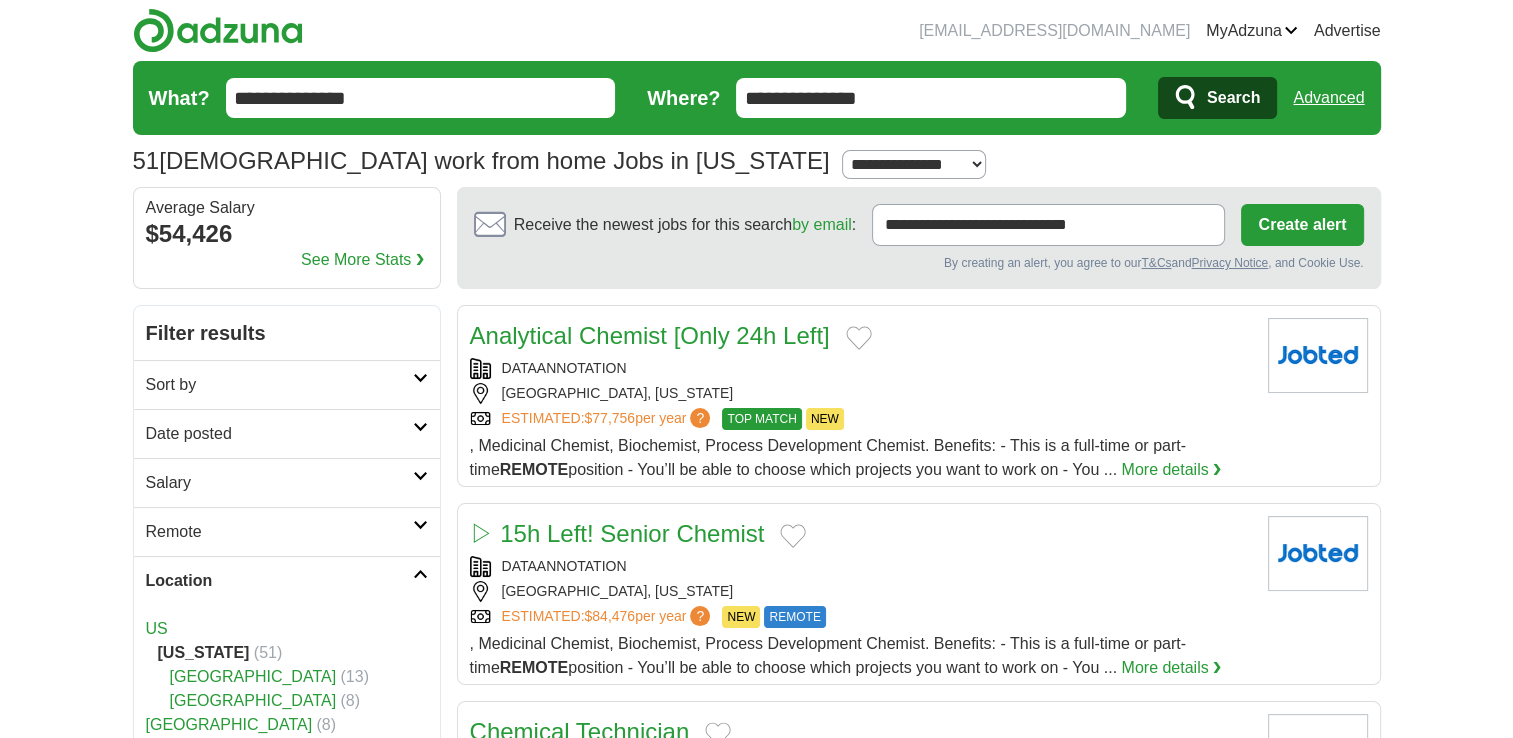 click at bounding box center [420, 574] 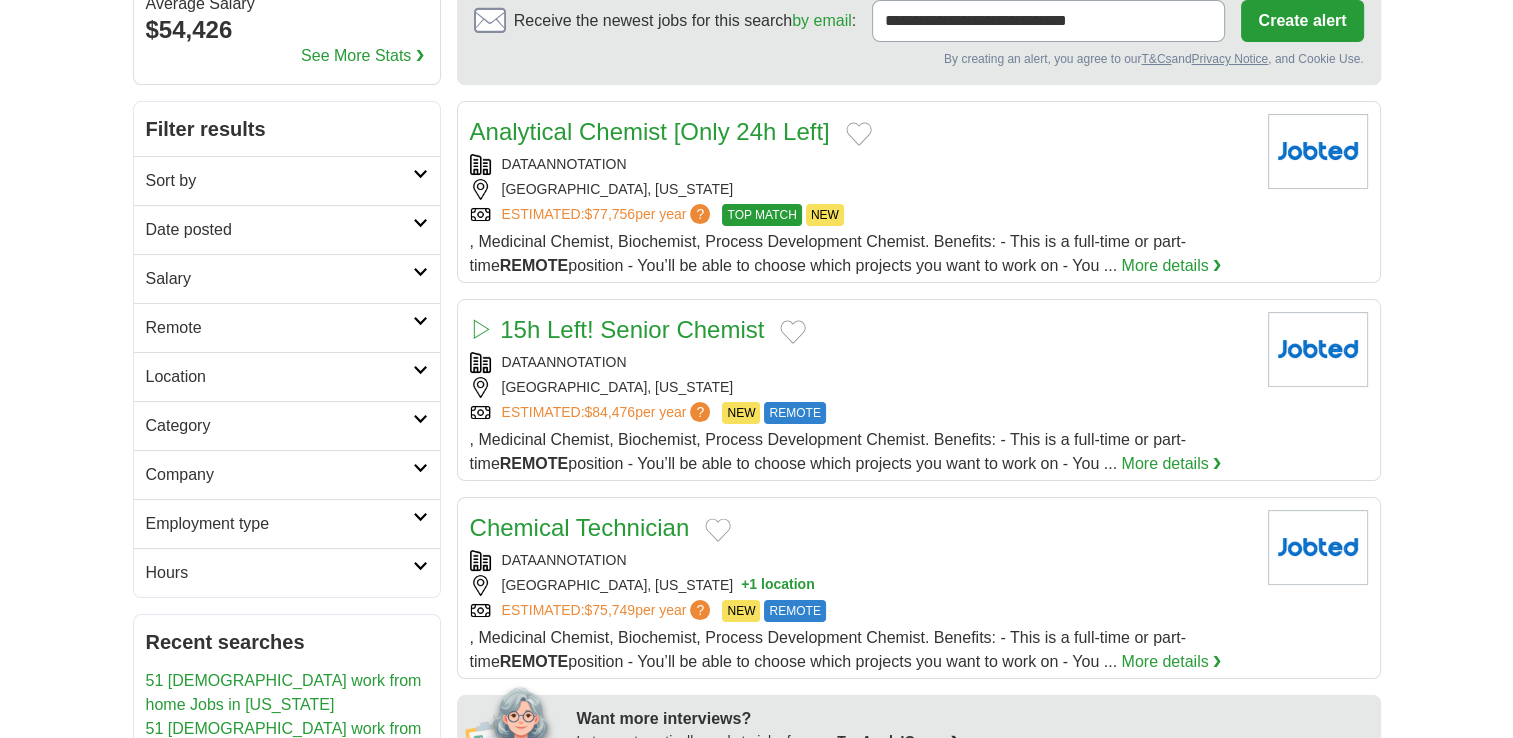scroll, scrollTop: 180, scrollLeft: 0, axis: vertical 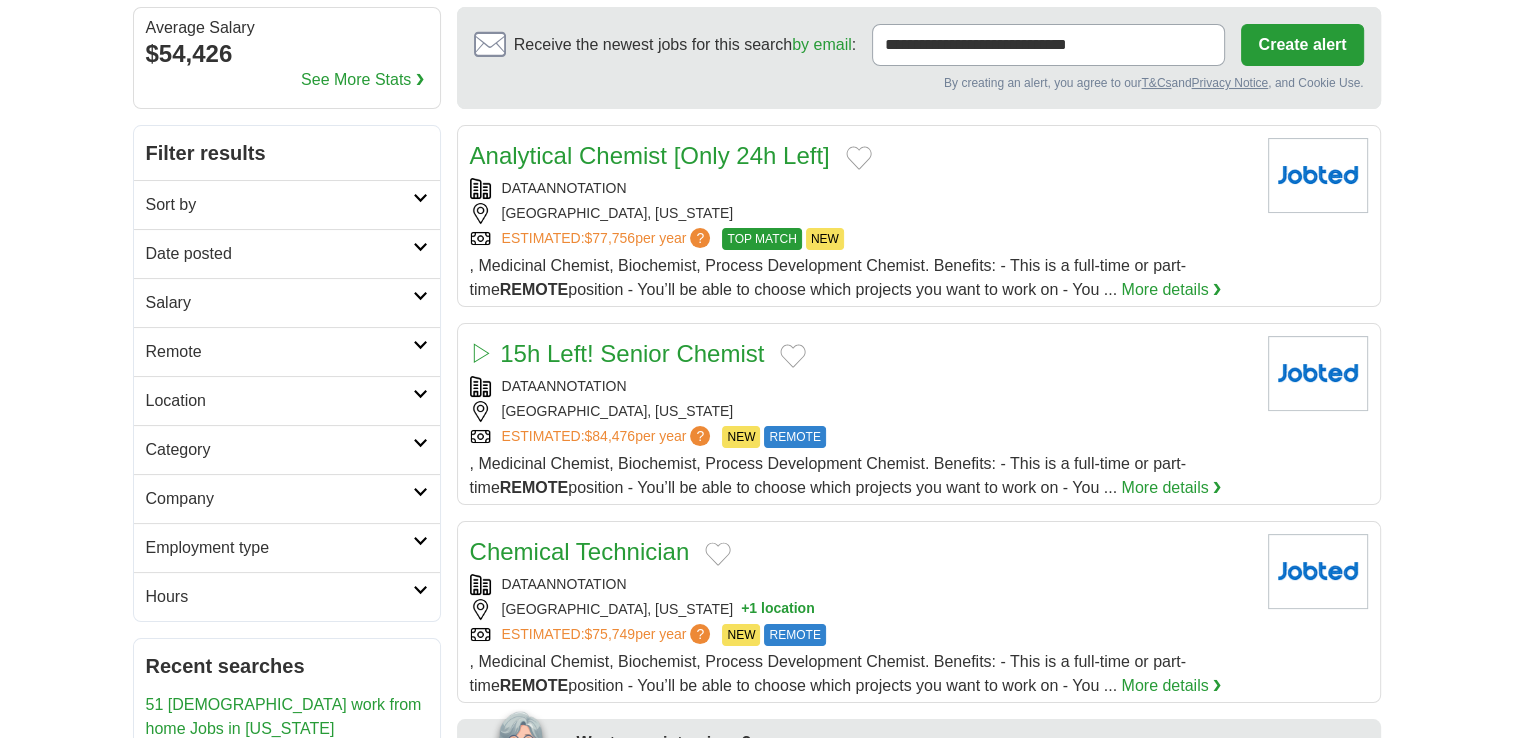click at bounding box center (420, 443) 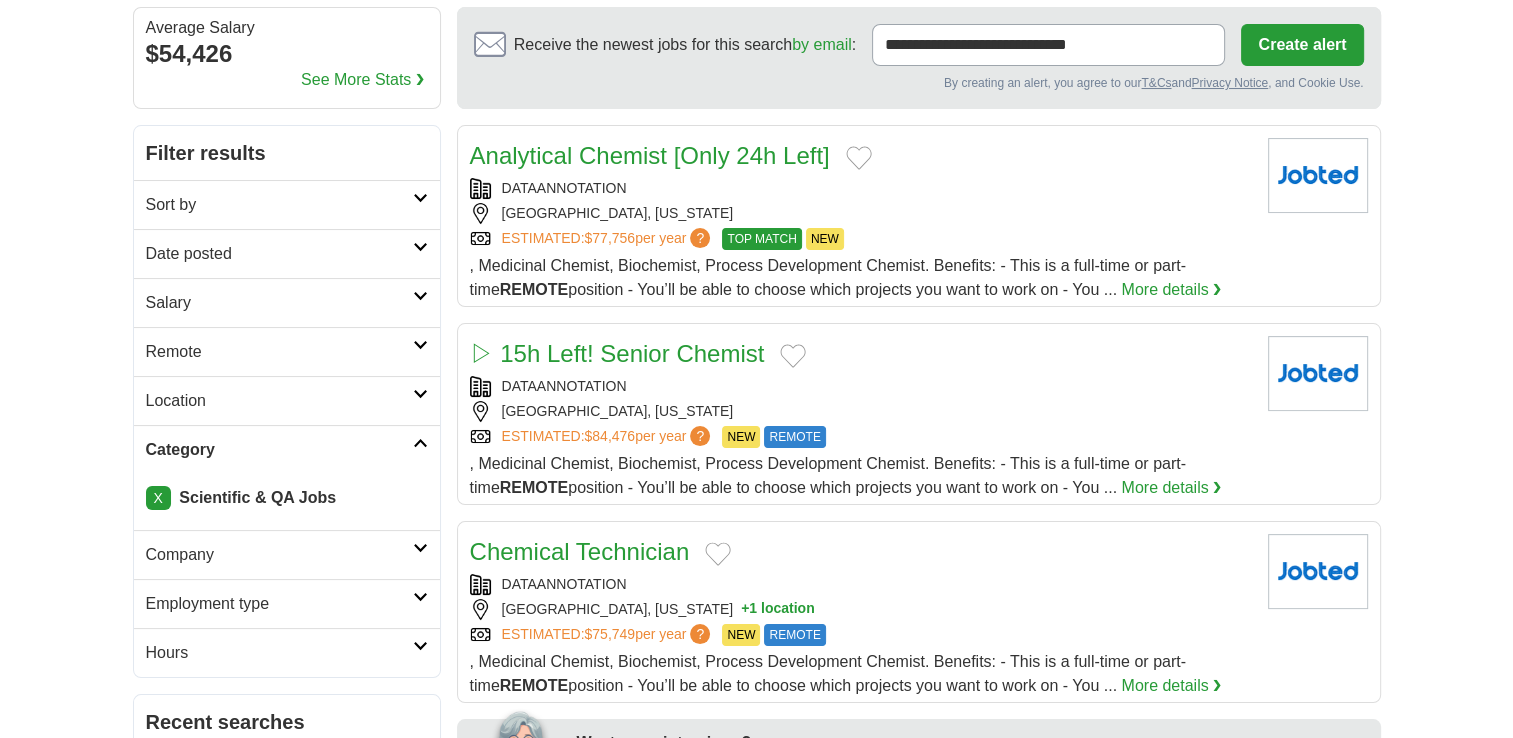 click at bounding box center (420, 443) 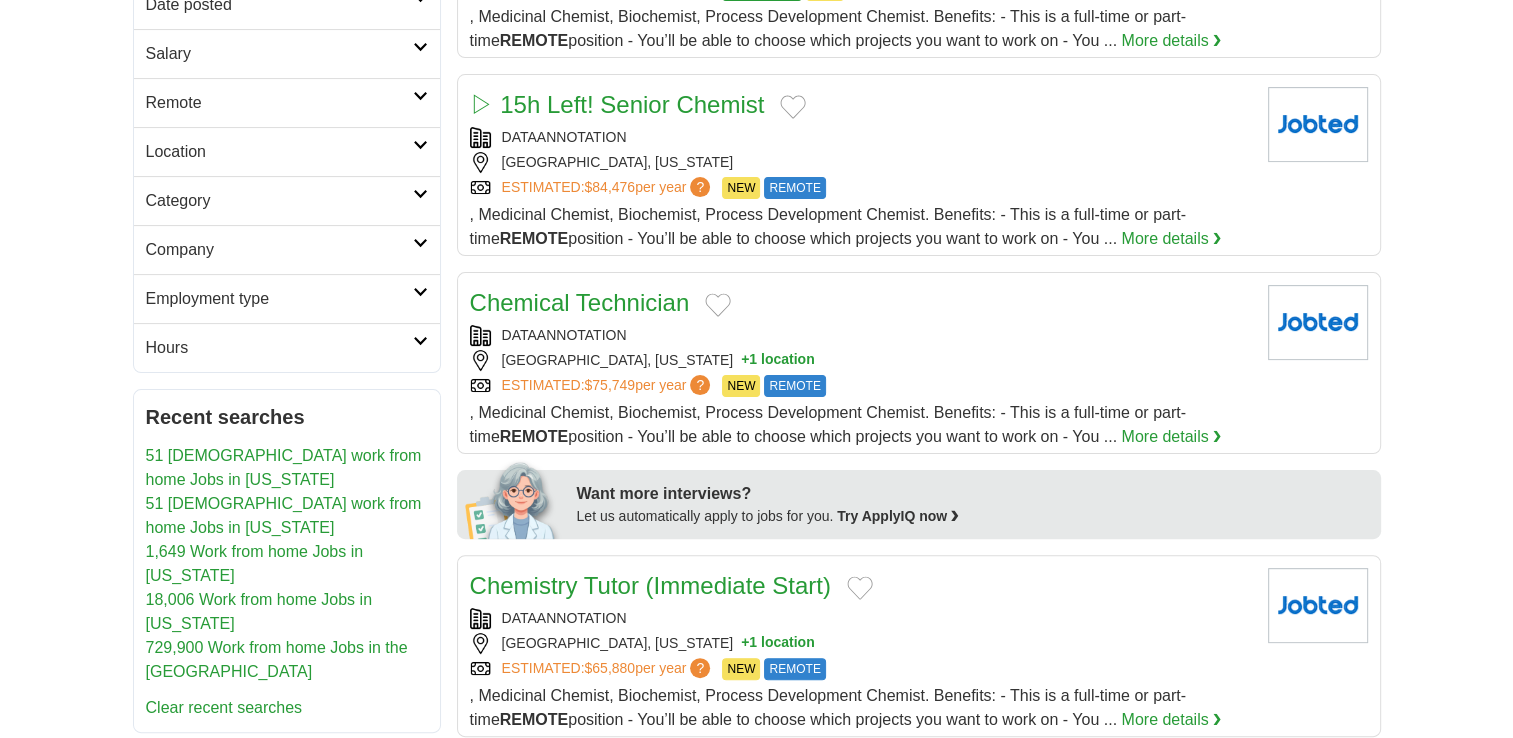 scroll, scrollTop: 560, scrollLeft: 0, axis: vertical 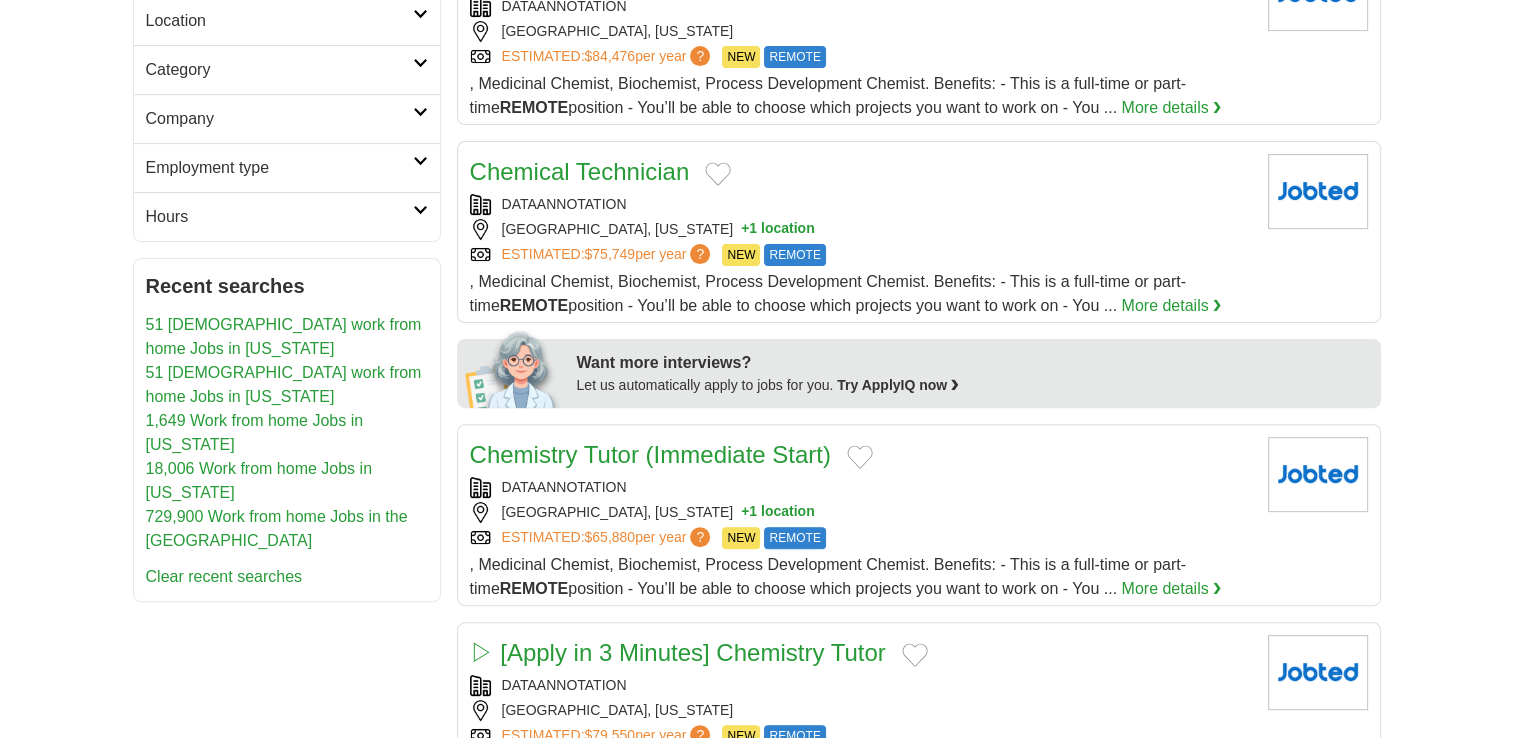 click on "Clear recent searches" at bounding box center [224, 576] 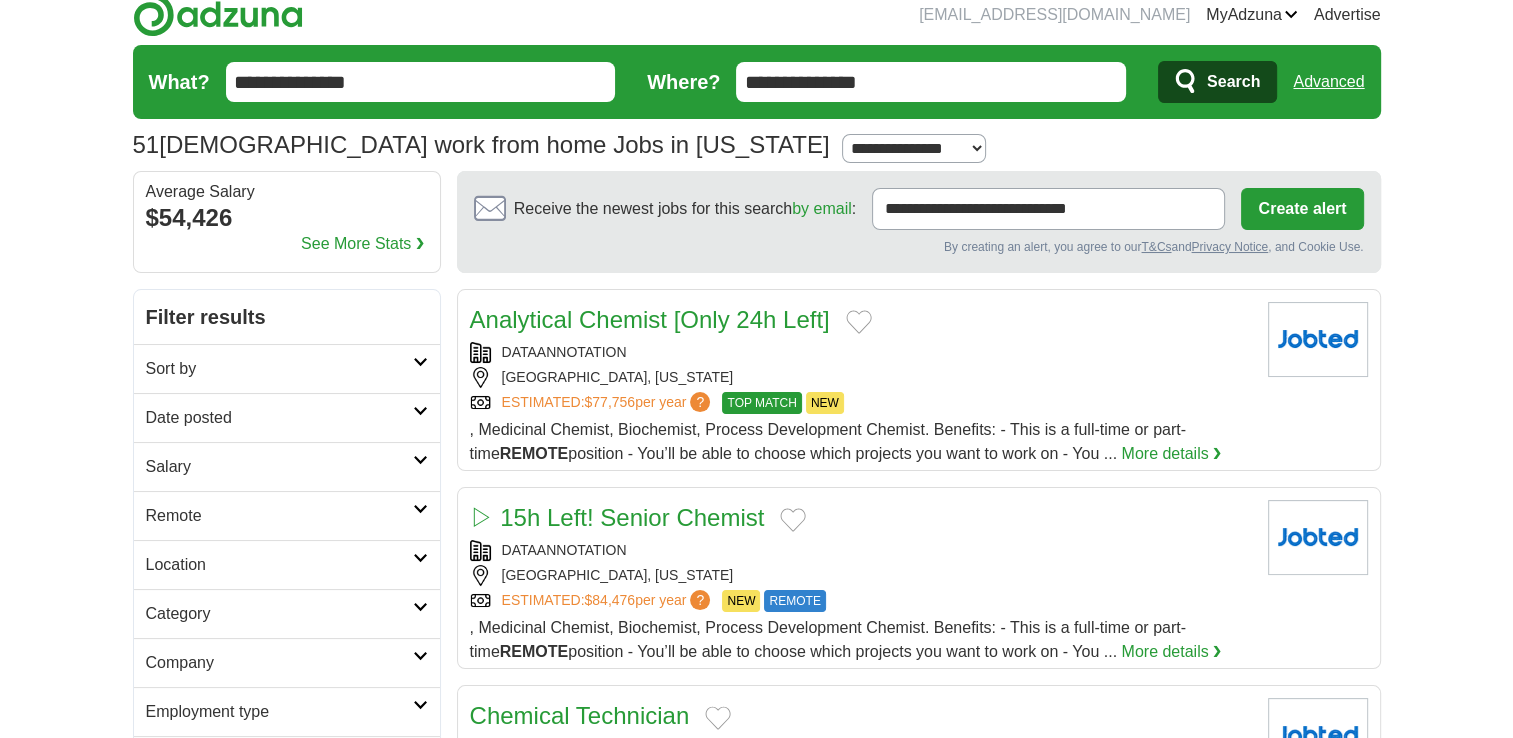 scroll, scrollTop: 0, scrollLeft: 0, axis: both 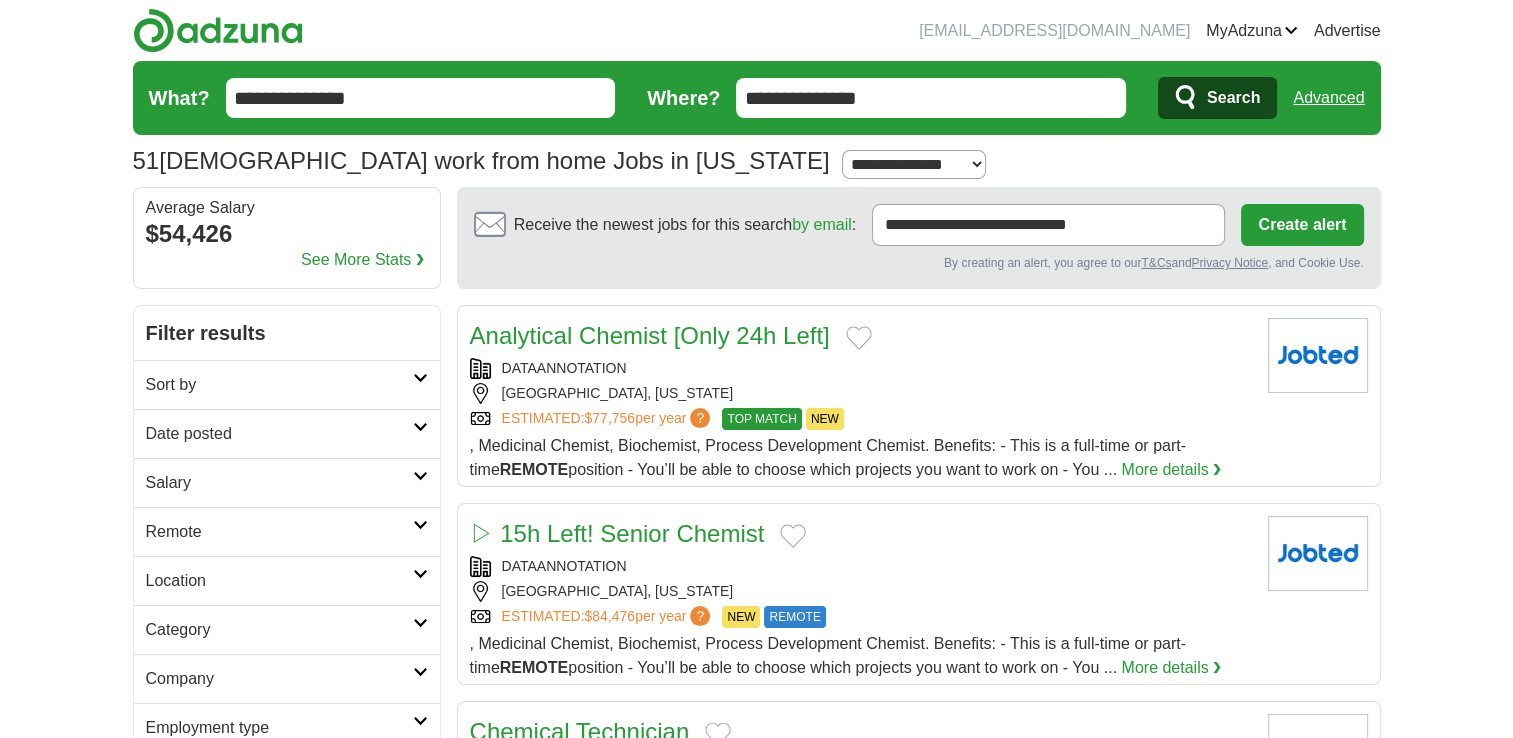 click at bounding box center (420, 574) 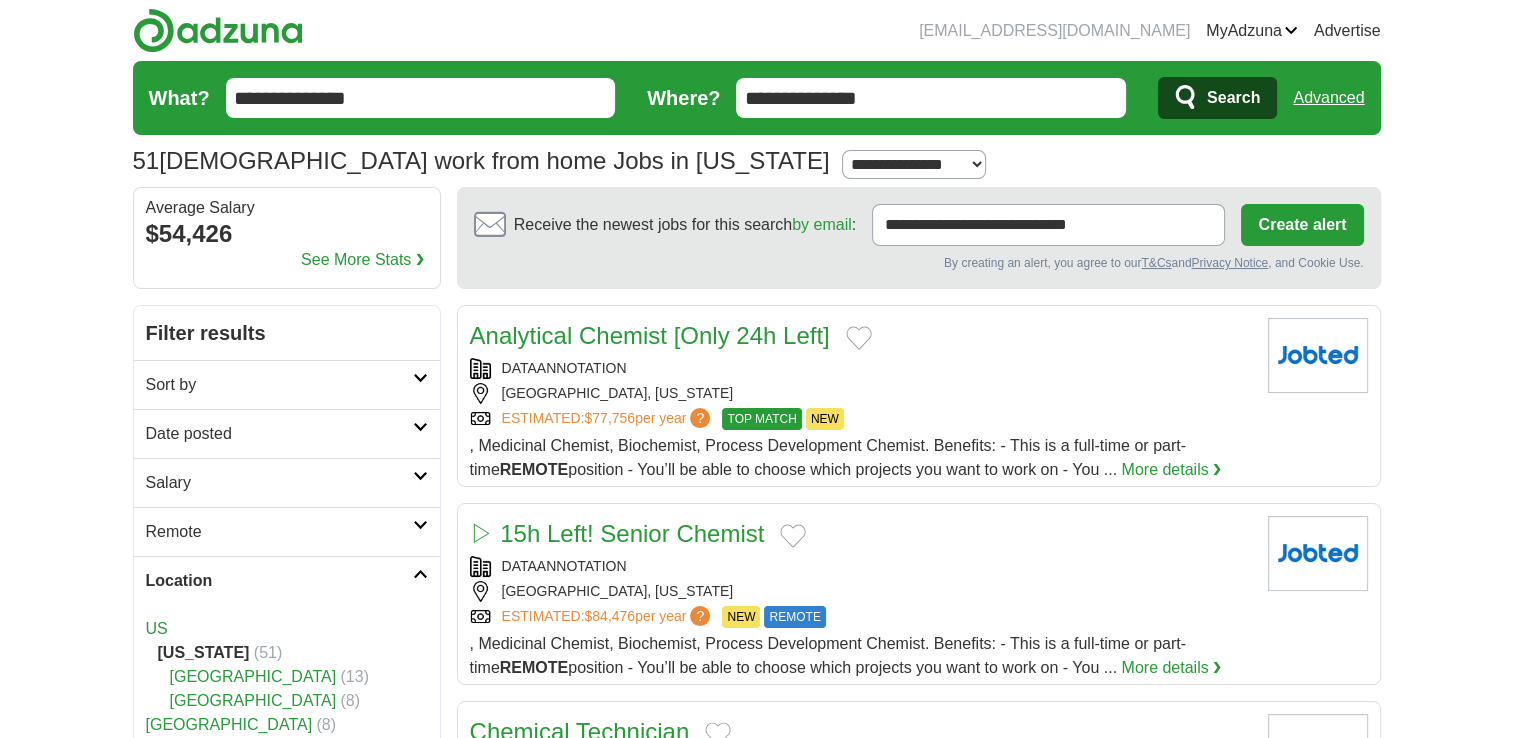 click at bounding box center [420, 574] 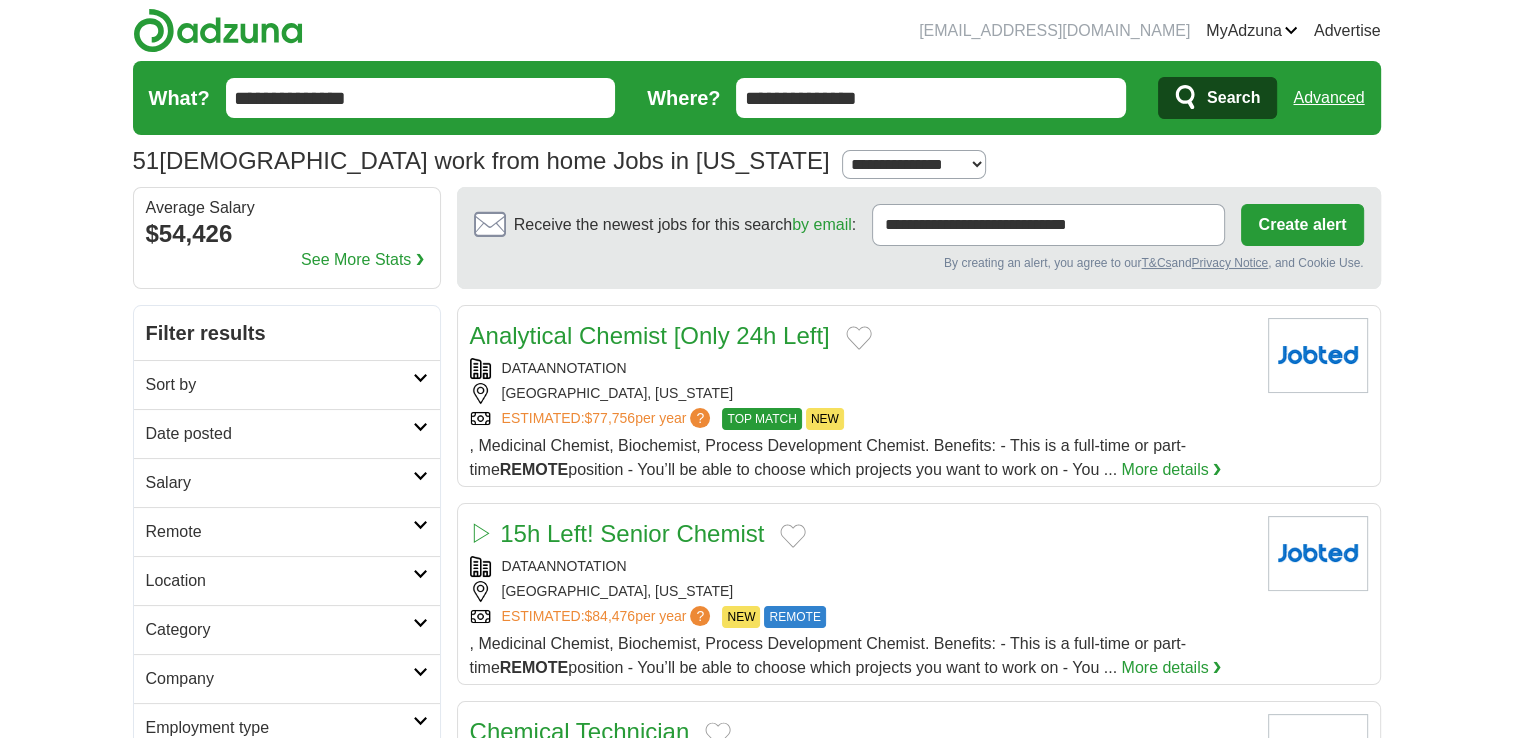click at bounding box center (420, 623) 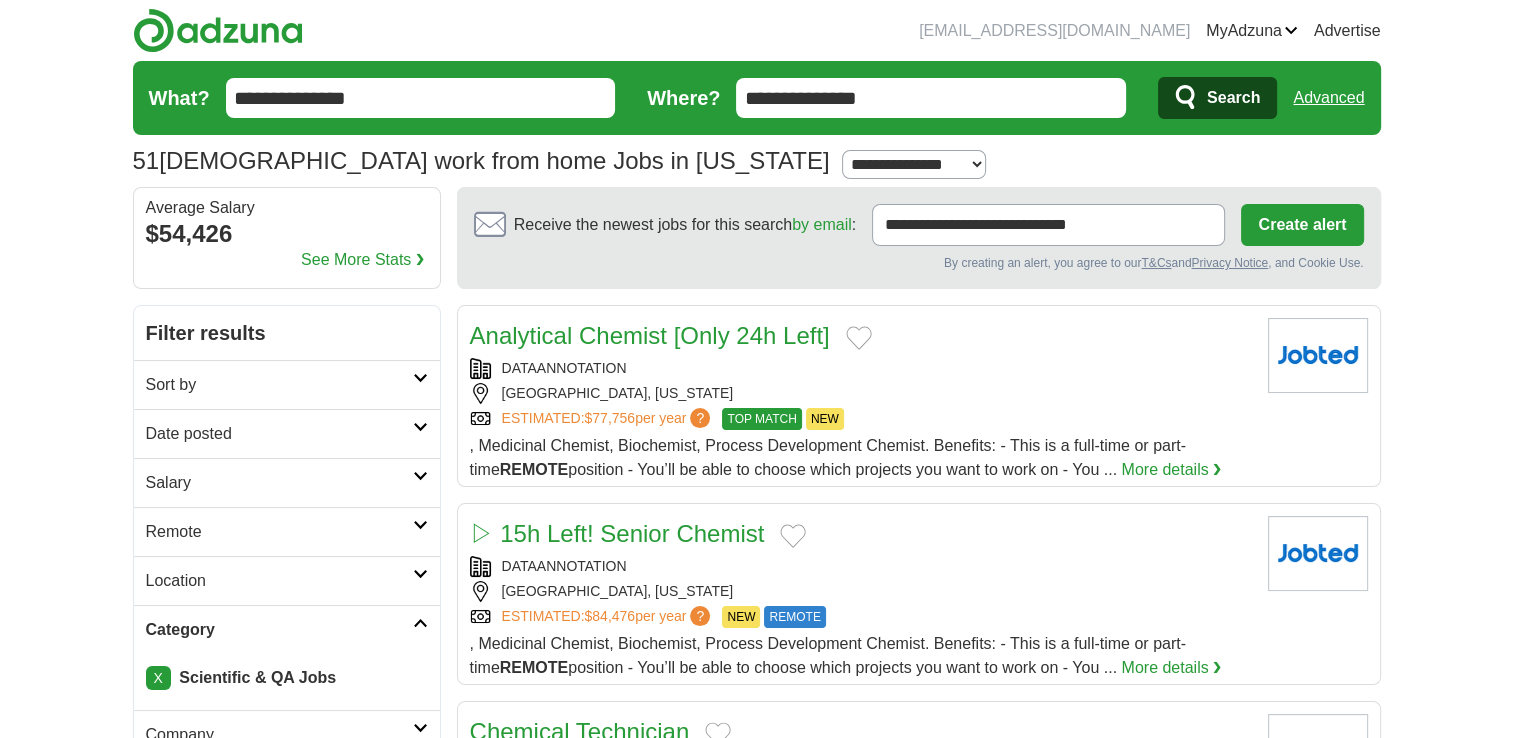 click at bounding box center (420, 623) 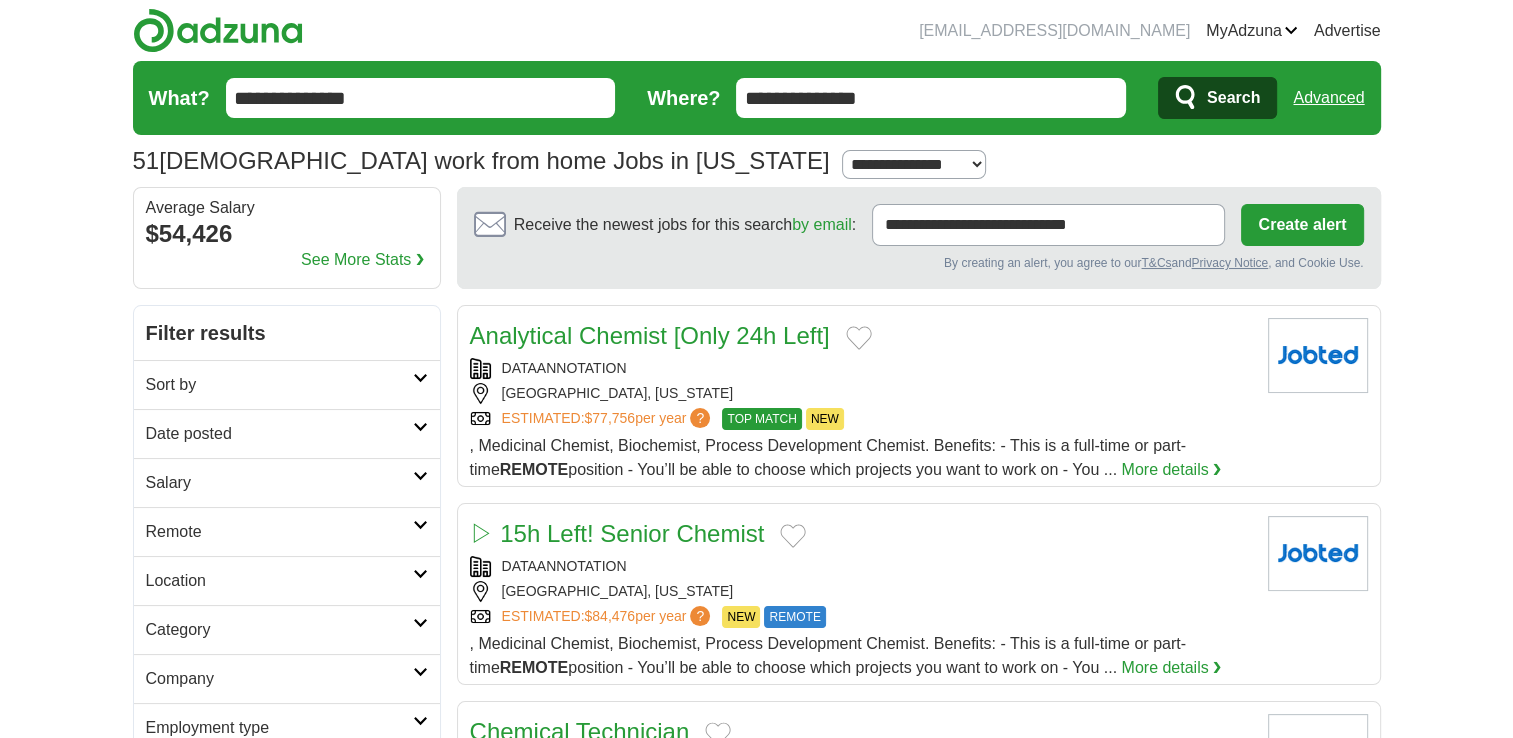 click at bounding box center (420, 378) 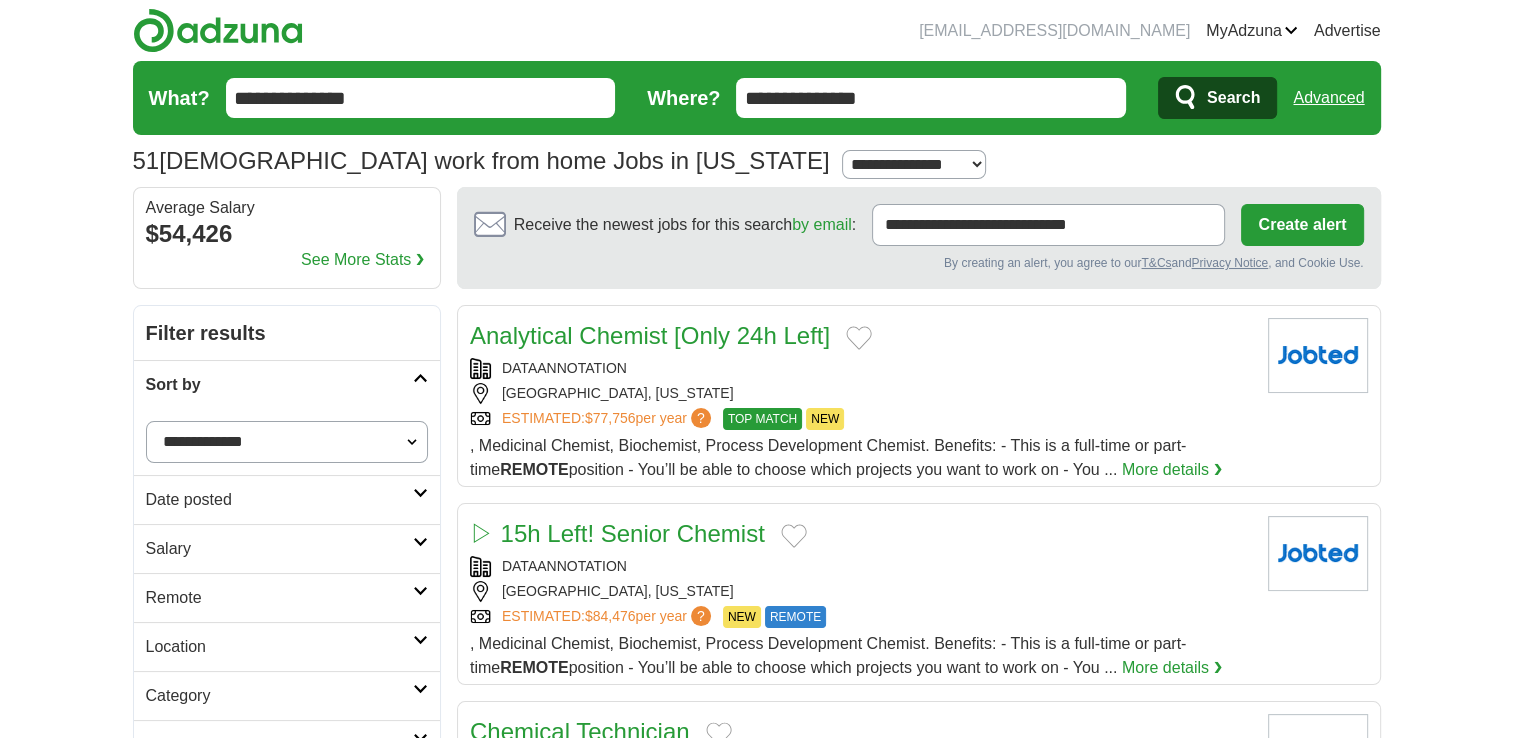 click at bounding box center [420, 378] 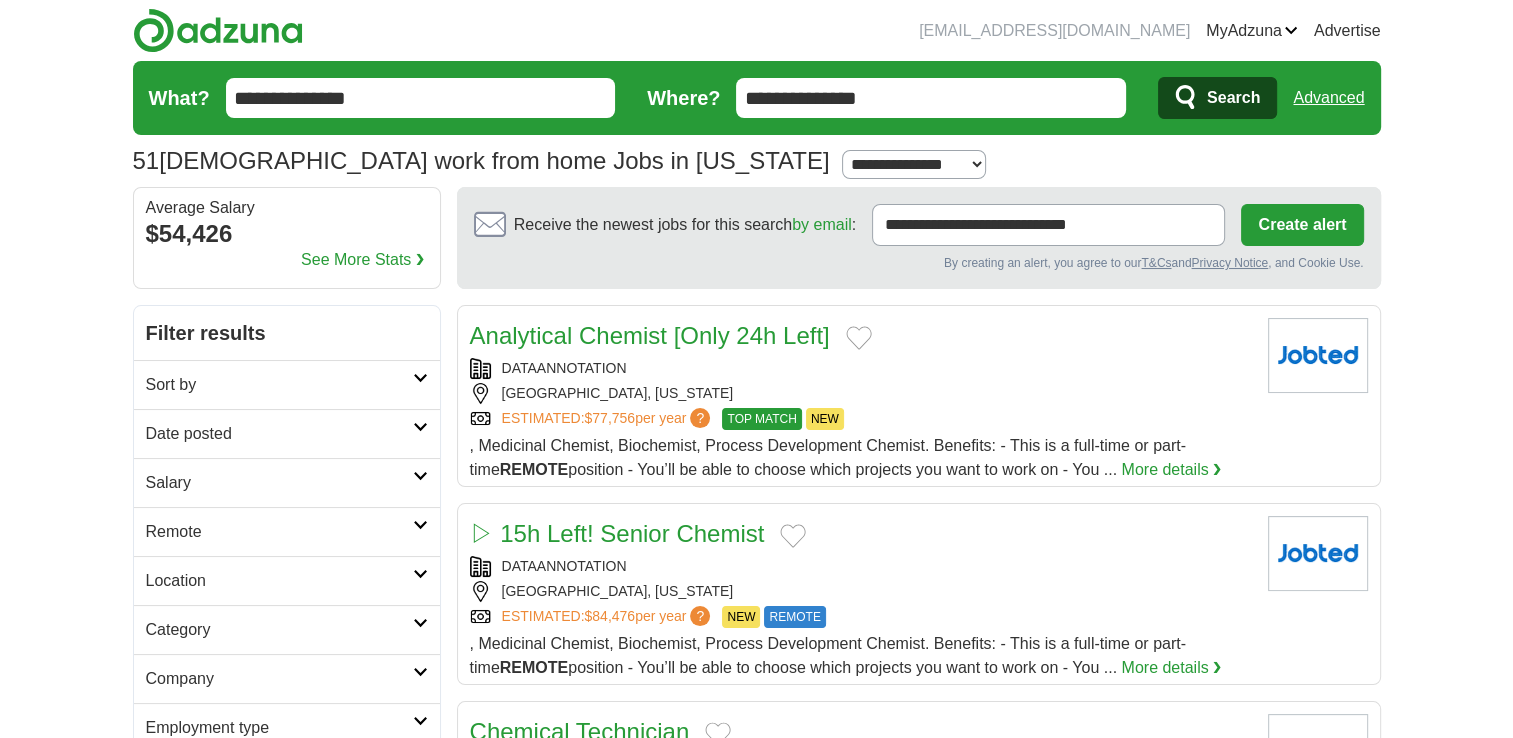 click on "See More Stats ❯" at bounding box center (362, 260) 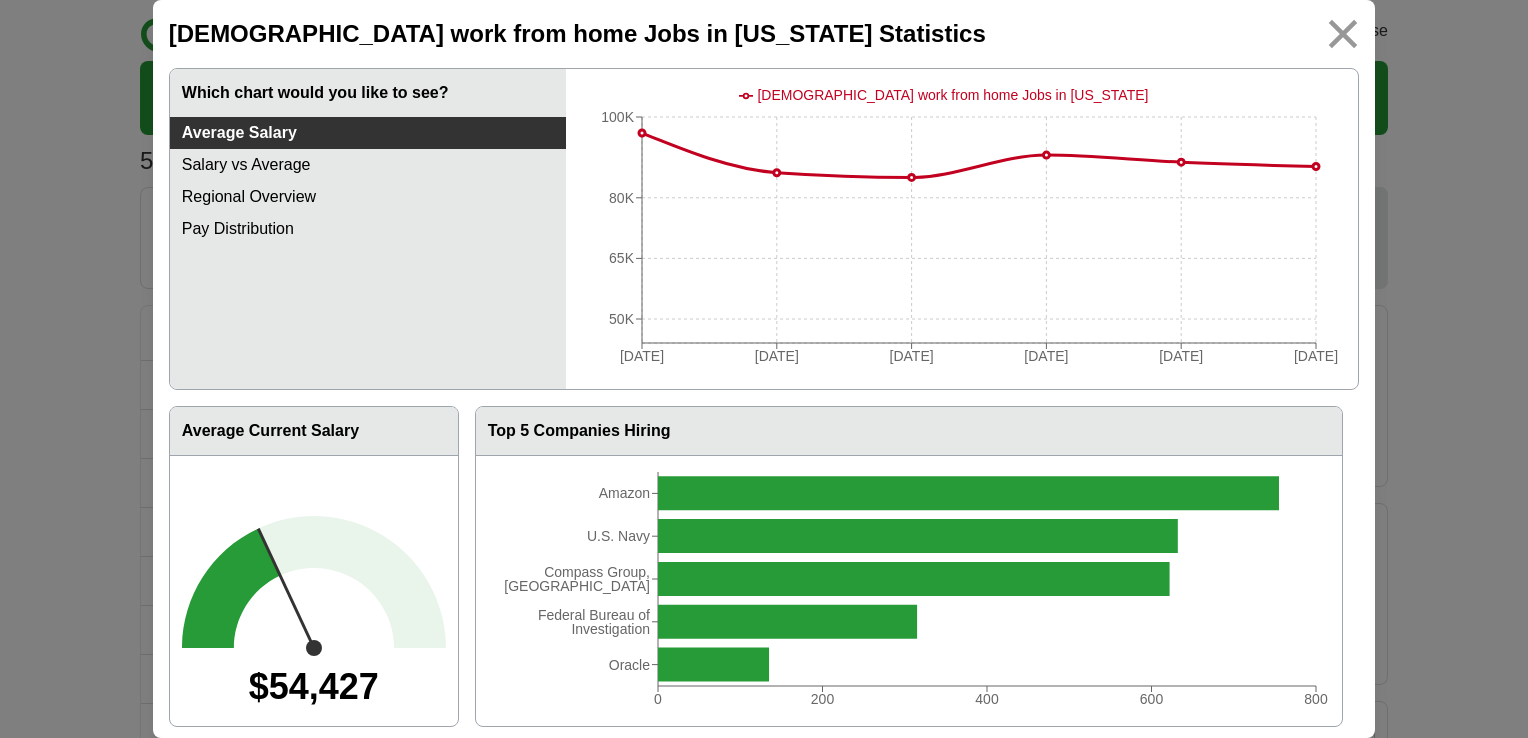 click at bounding box center [1343, 34] 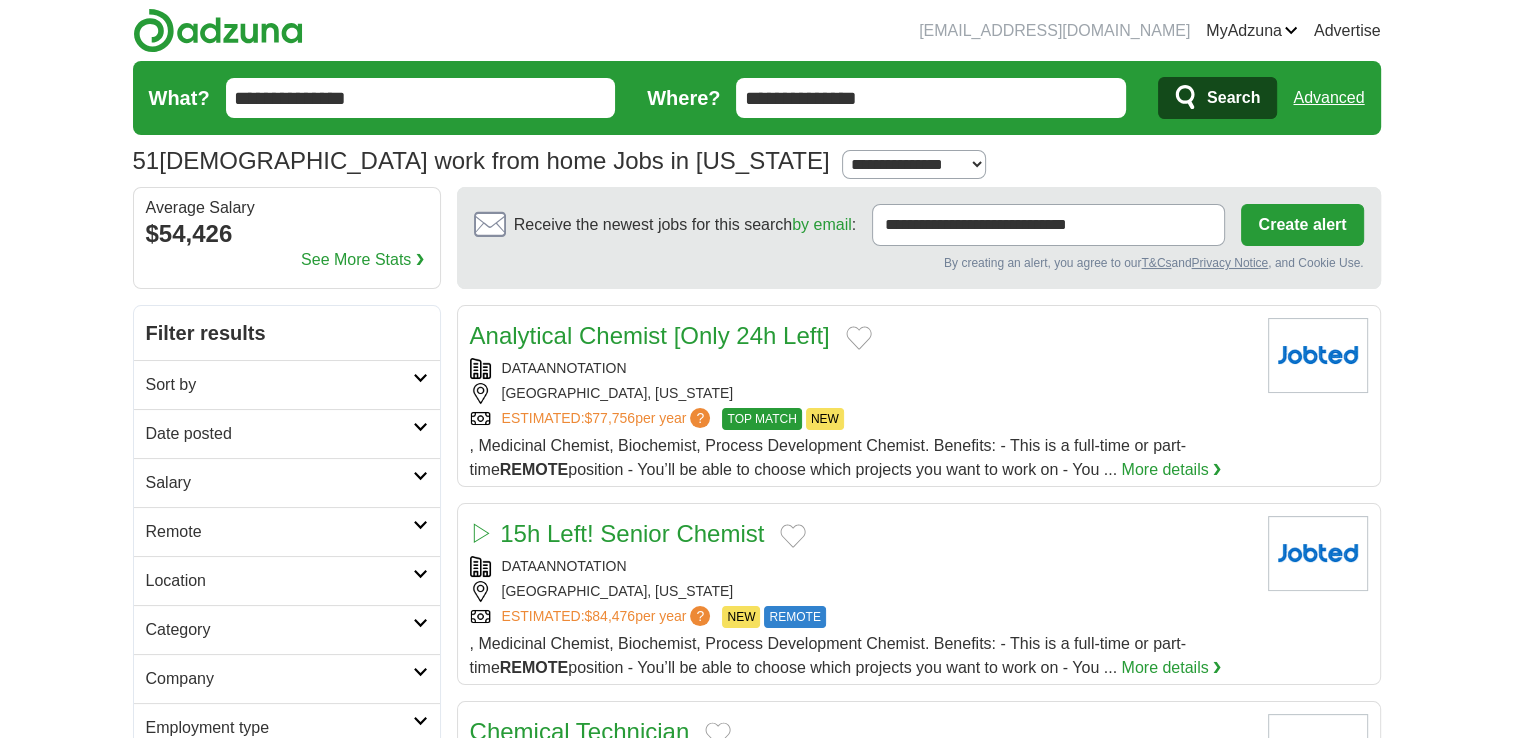 click on "**********" at bounding box center [421, 98] 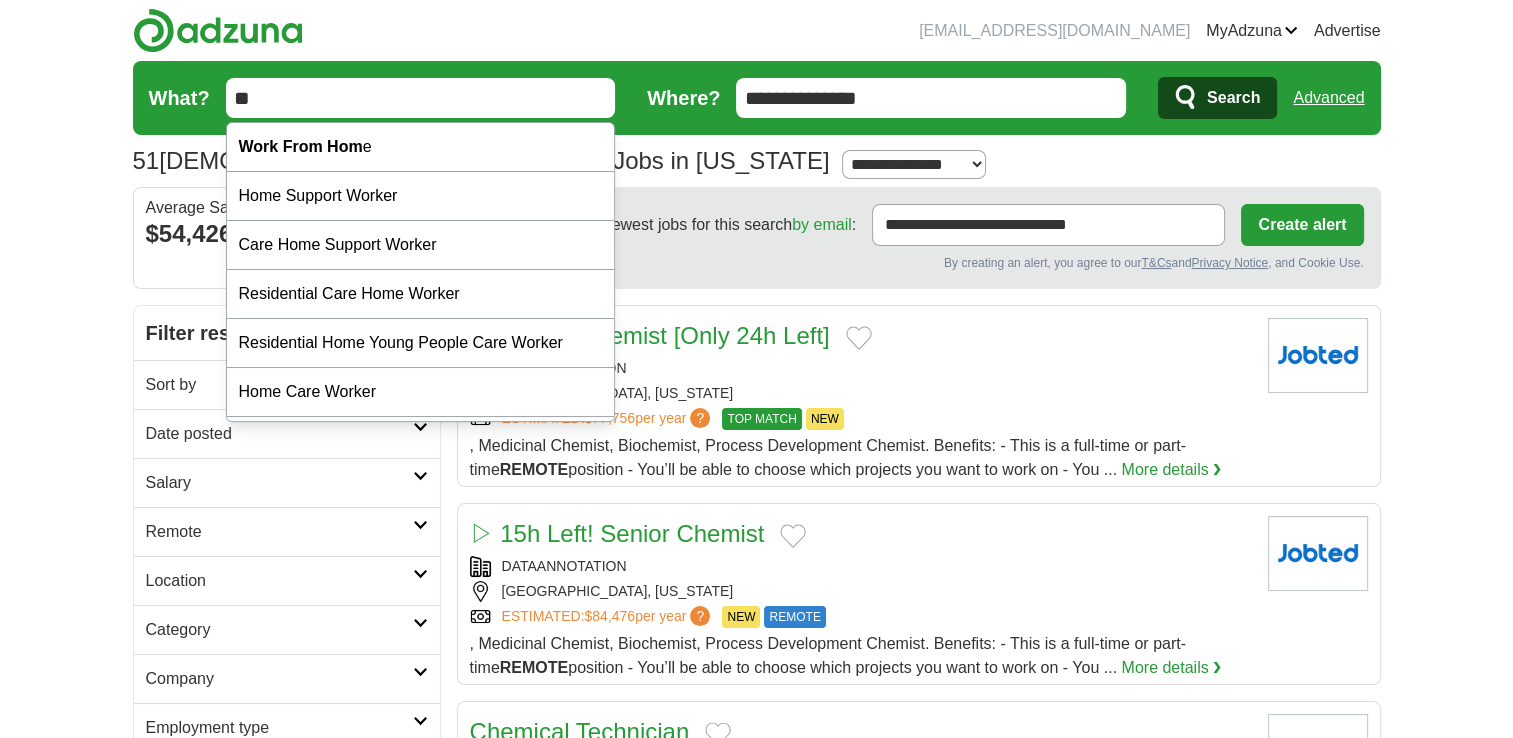 type on "*" 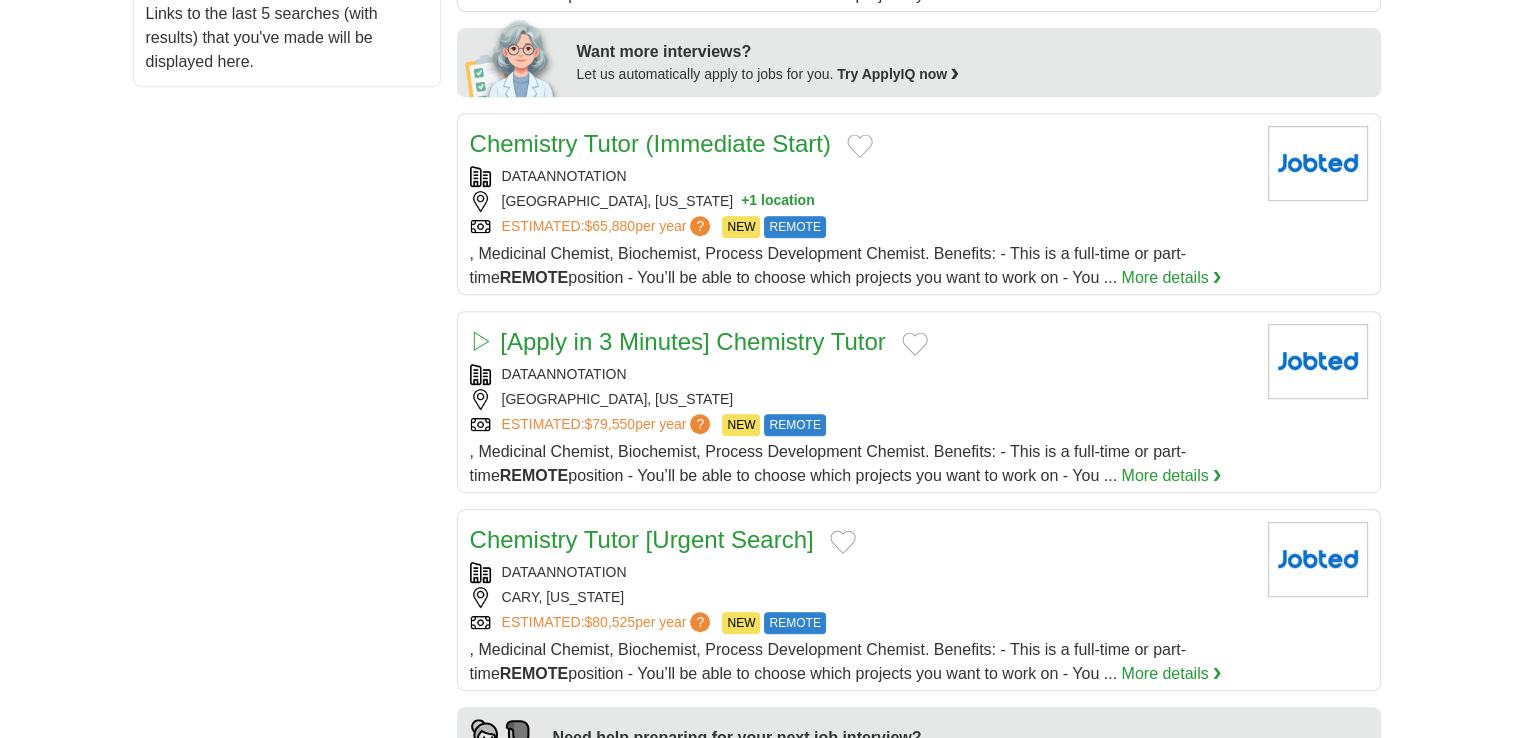 scroll, scrollTop: 0, scrollLeft: 0, axis: both 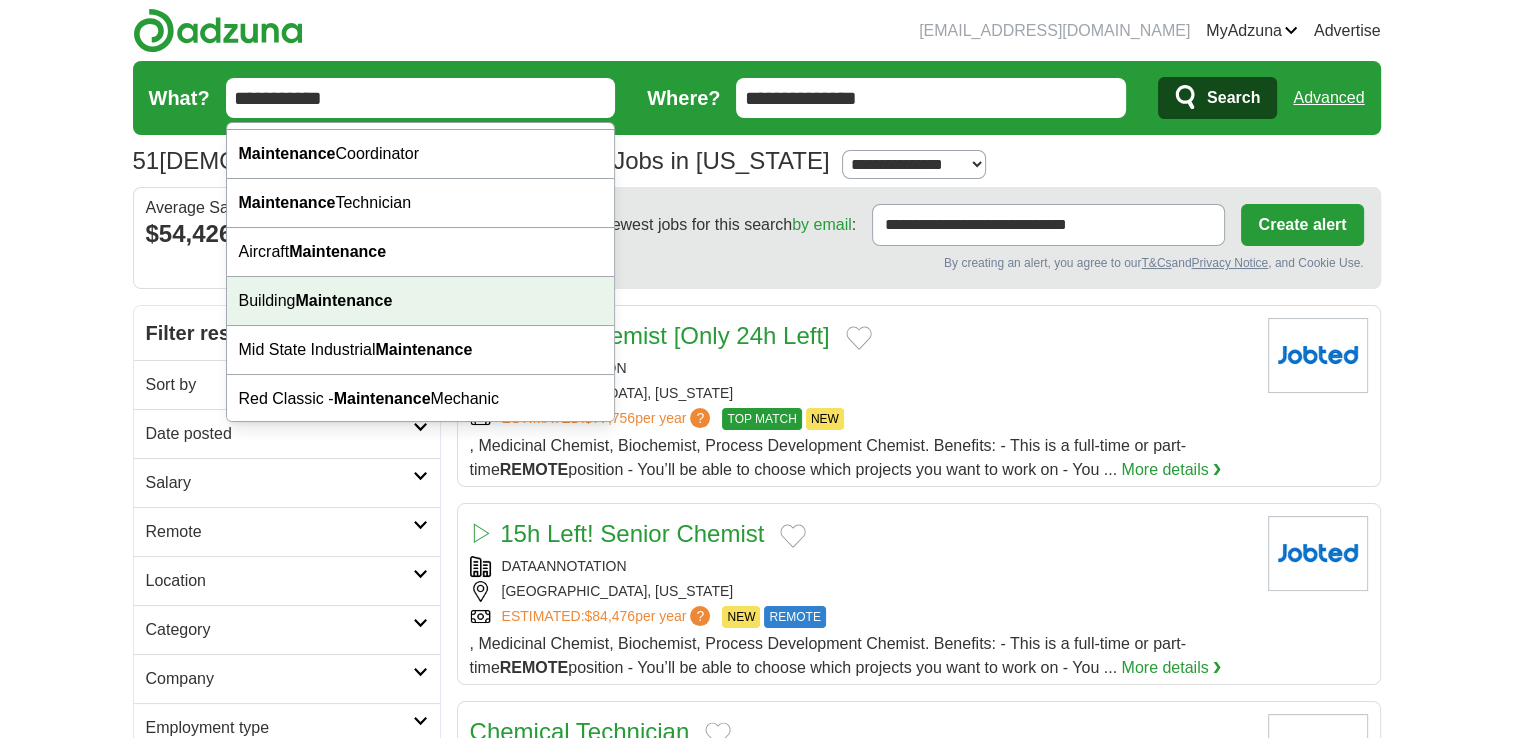 click on "Maintenance" at bounding box center [343, 300] 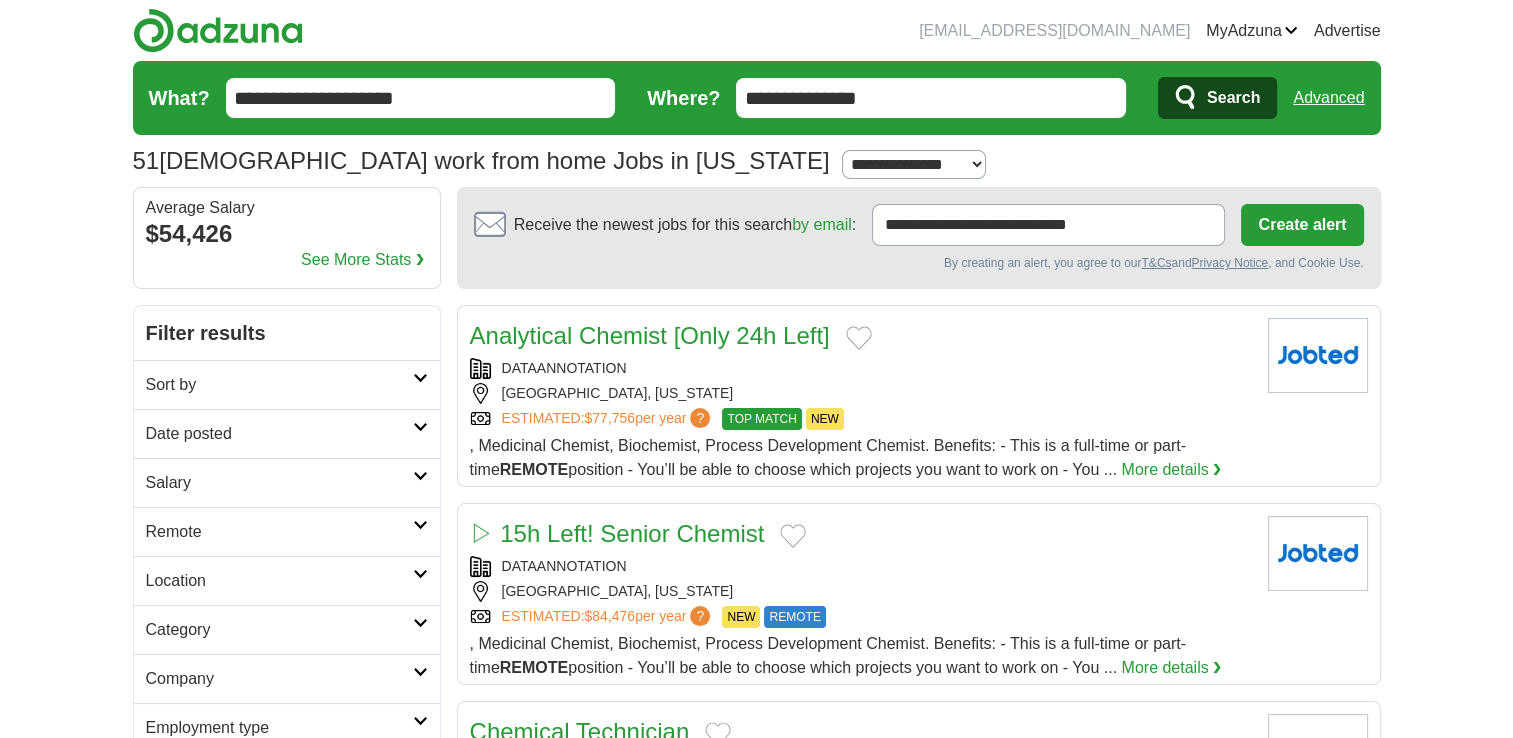 click on "Search" at bounding box center [1233, 98] 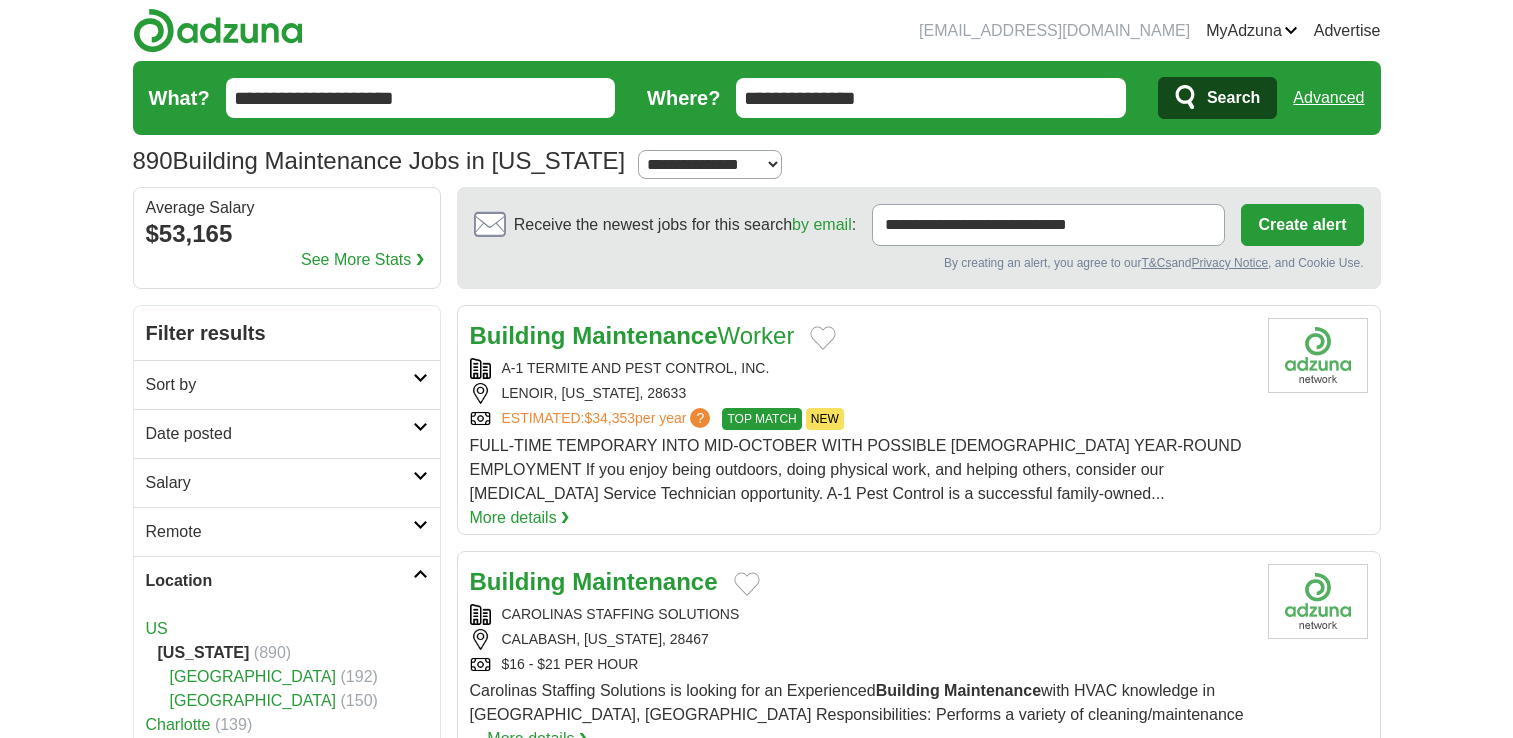scroll, scrollTop: 0, scrollLeft: 0, axis: both 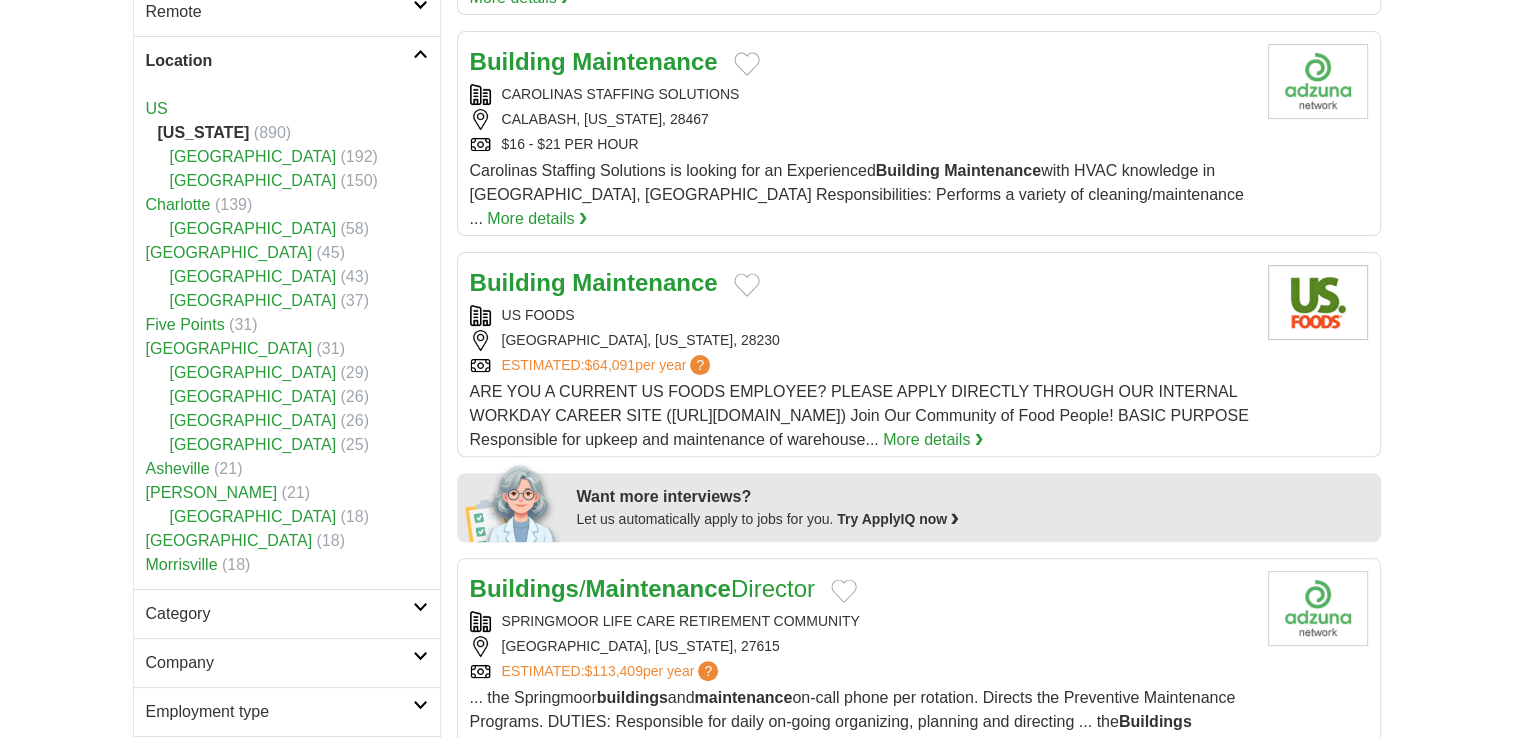 click on "Asheville" at bounding box center [178, 468] 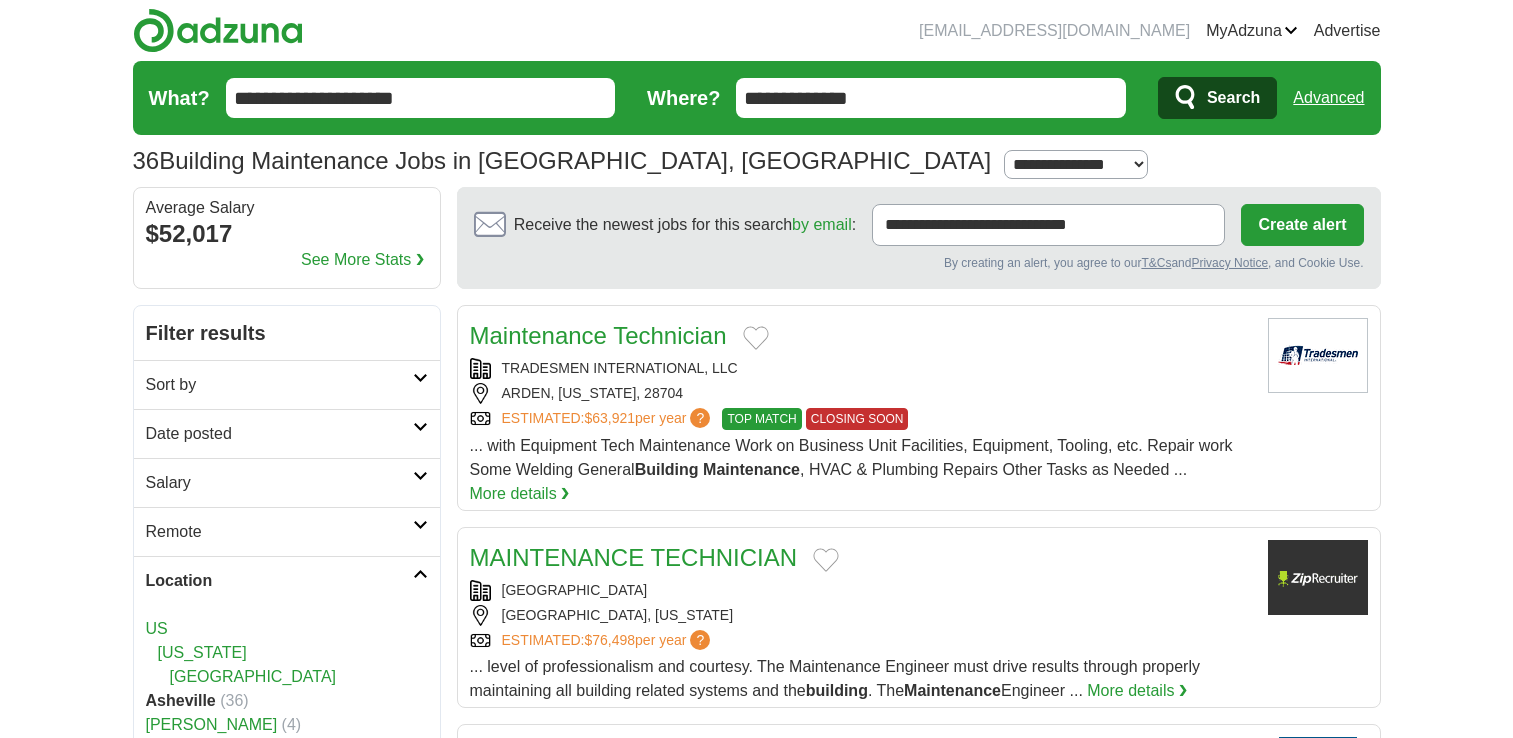 scroll, scrollTop: 0, scrollLeft: 0, axis: both 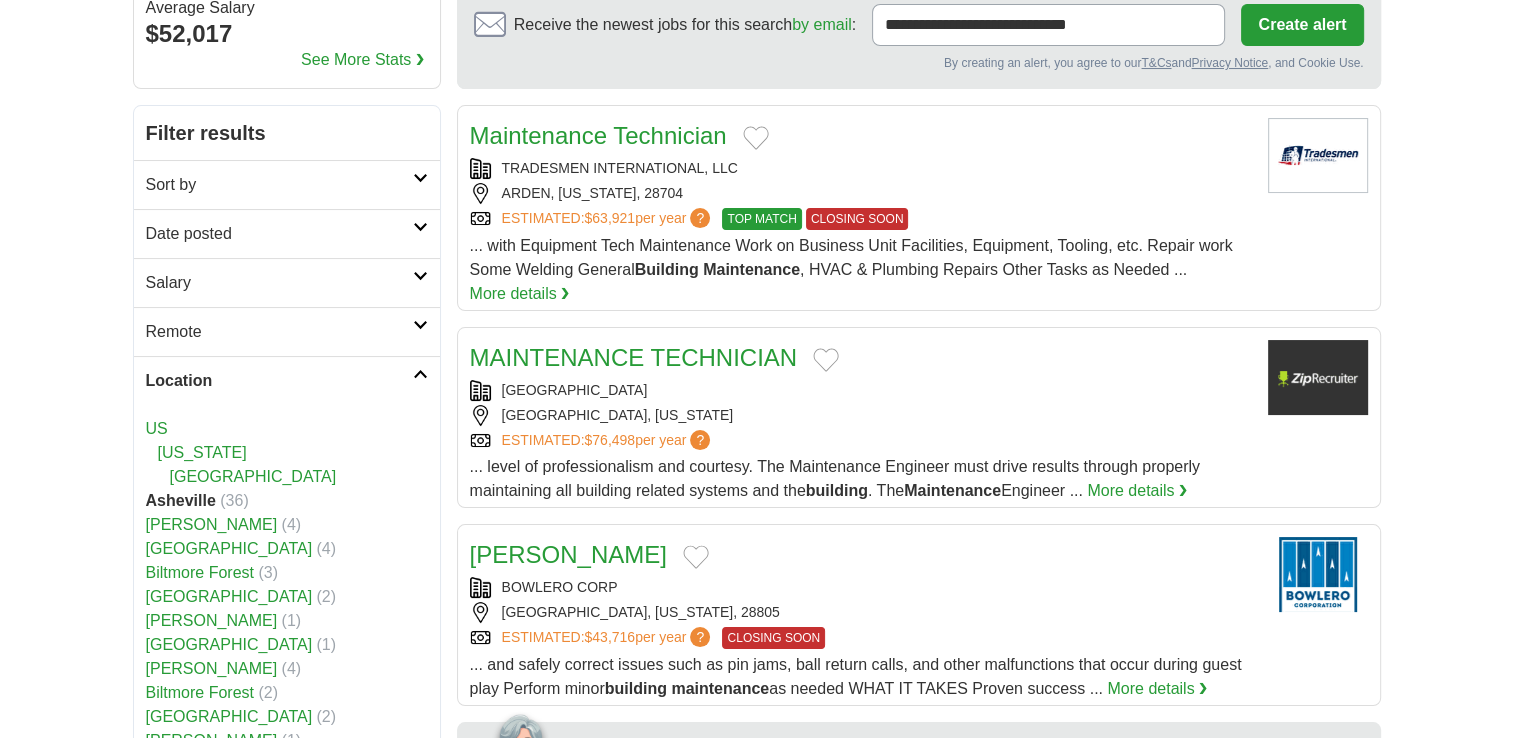 click on "More details ❯" at bounding box center (1137, 491) 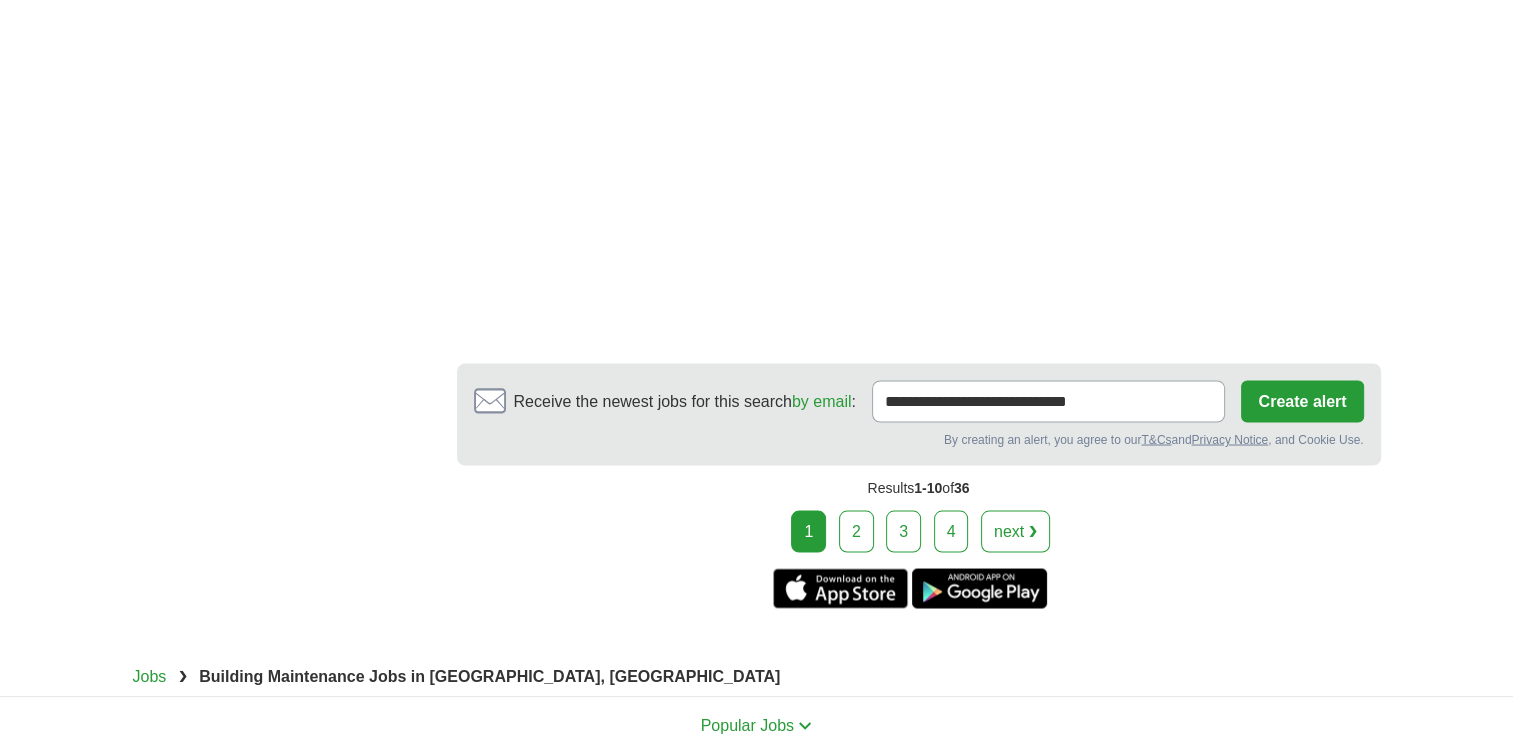 scroll, scrollTop: 3560, scrollLeft: 0, axis: vertical 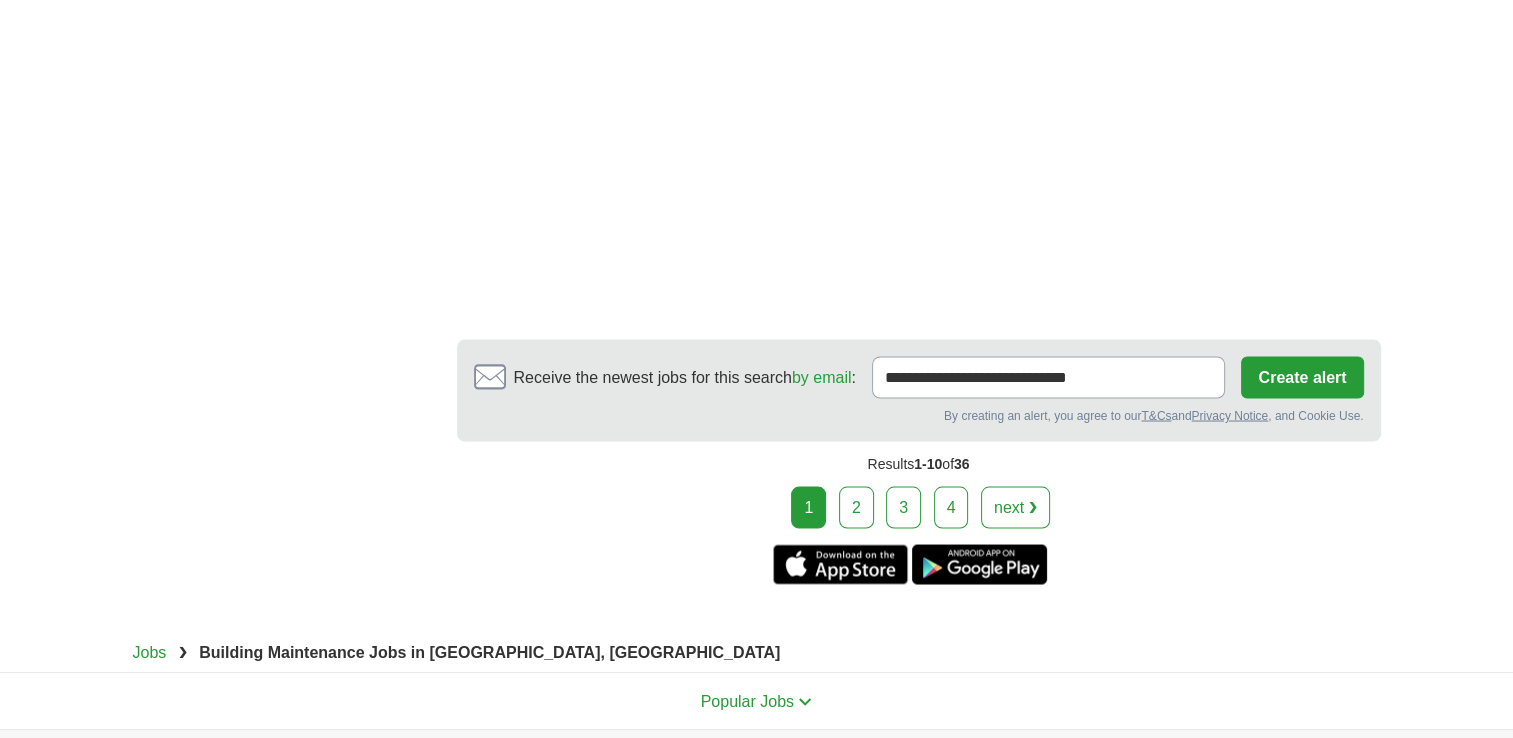 click on "2" at bounding box center (856, 507) 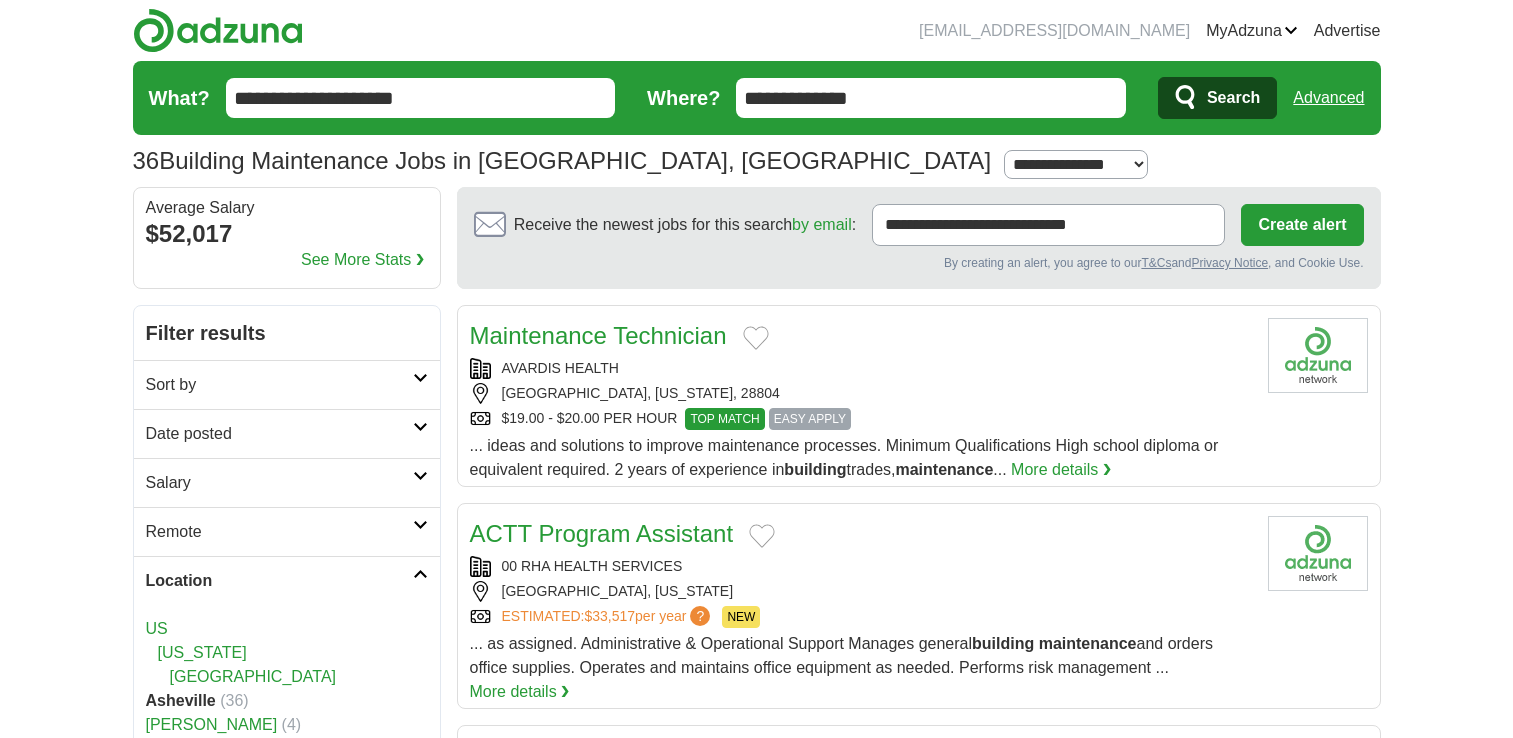 scroll, scrollTop: 0, scrollLeft: 0, axis: both 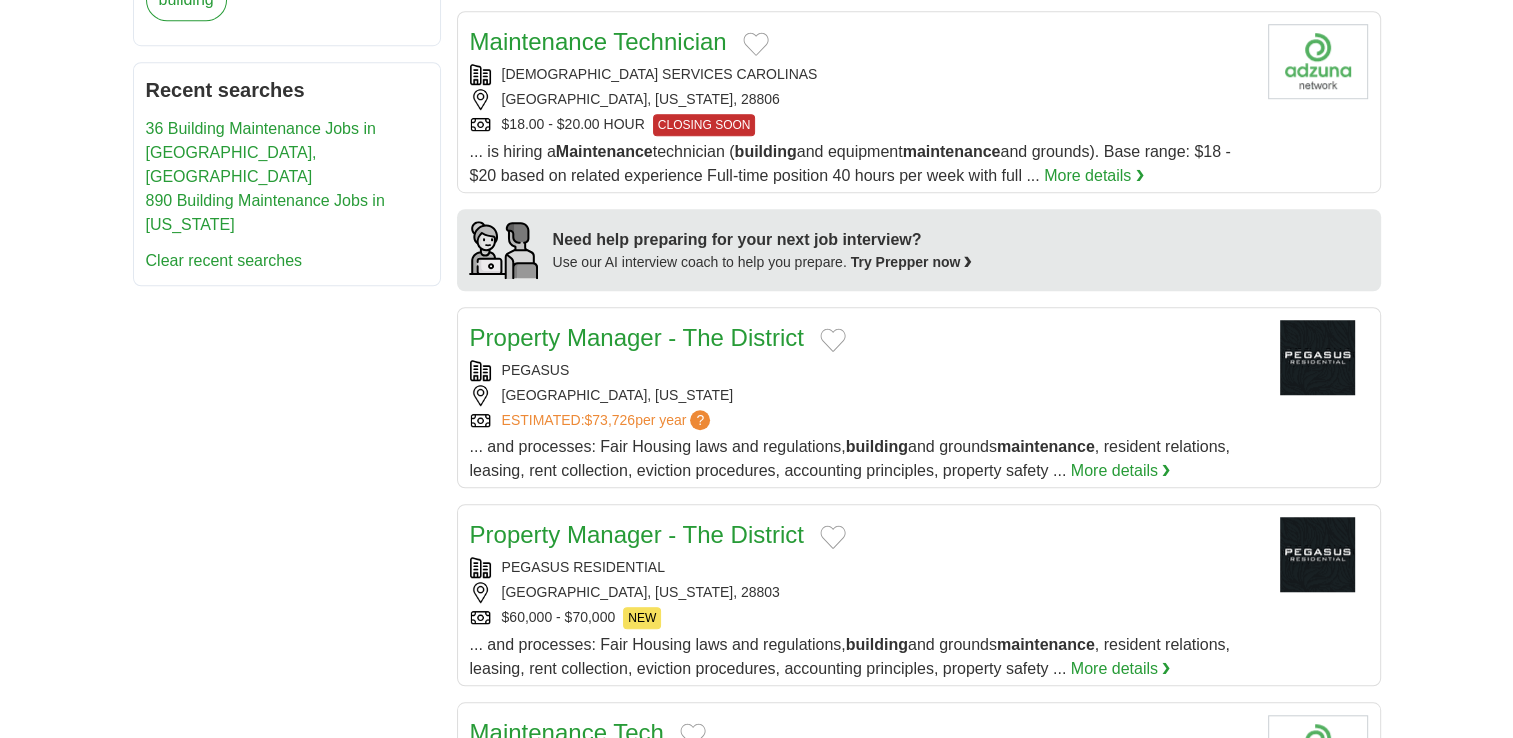 click on "Property Manager - The District" at bounding box center (637, 337) 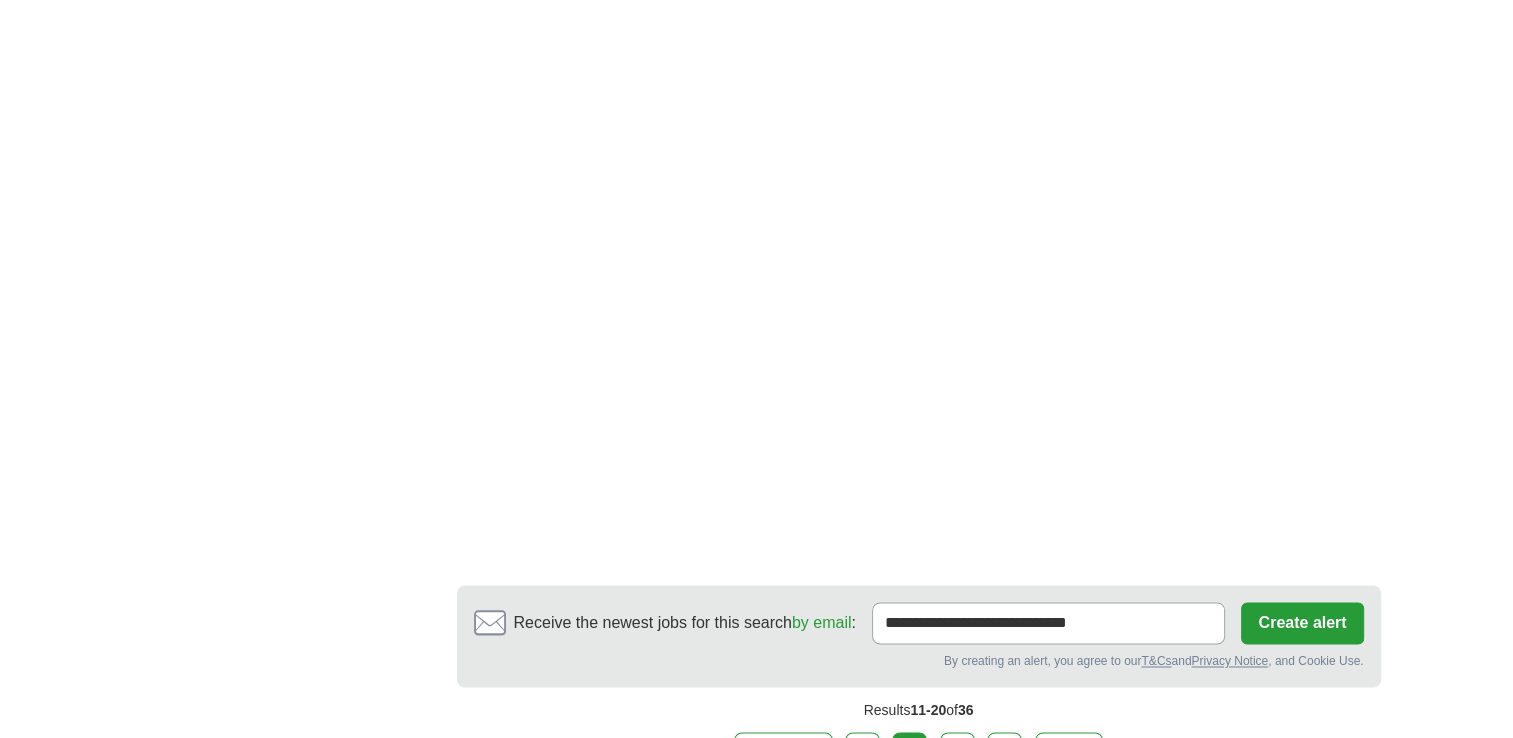scroll, scrollTop: 3120, scrollLeft: 0, axis: vertical 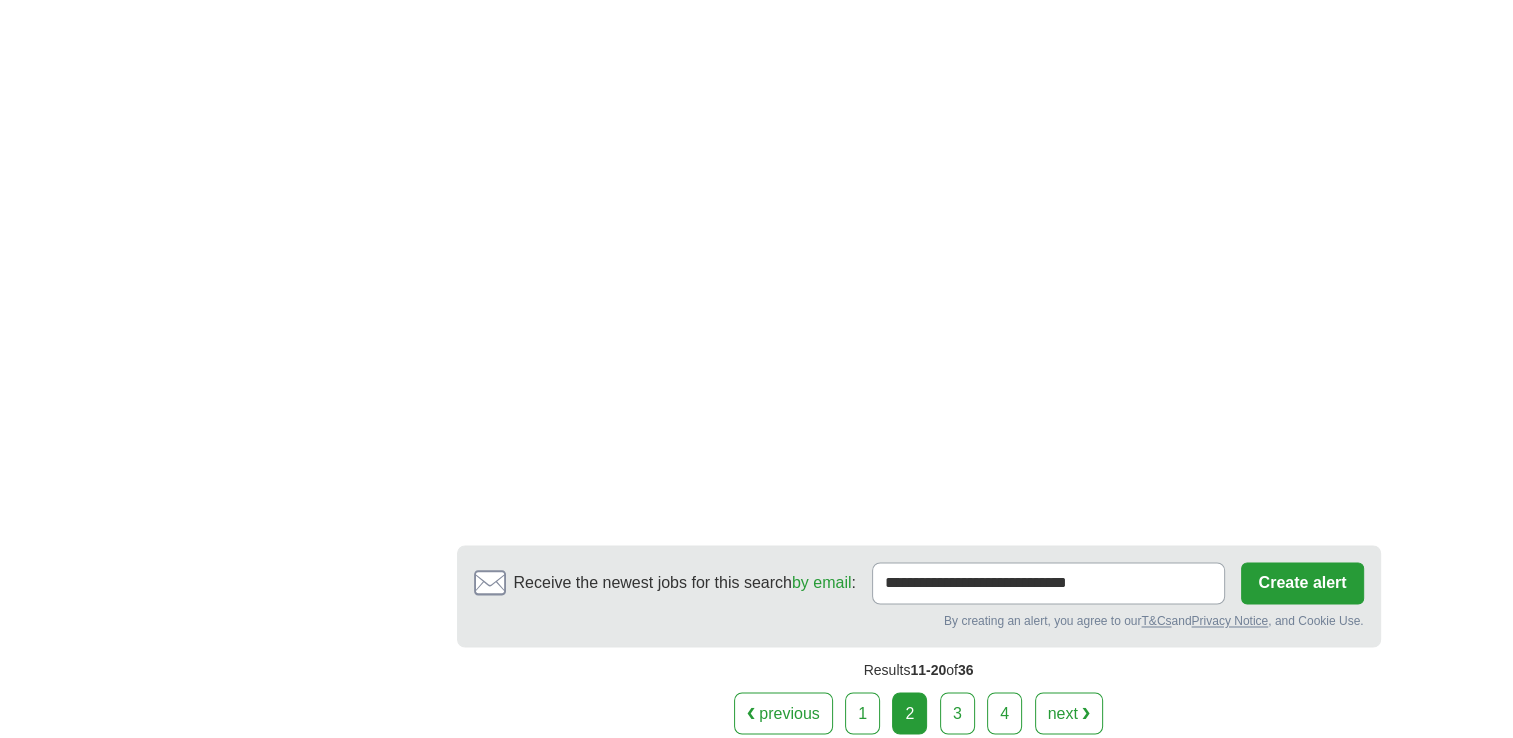 click on "3" at bounding box center [957, 713] 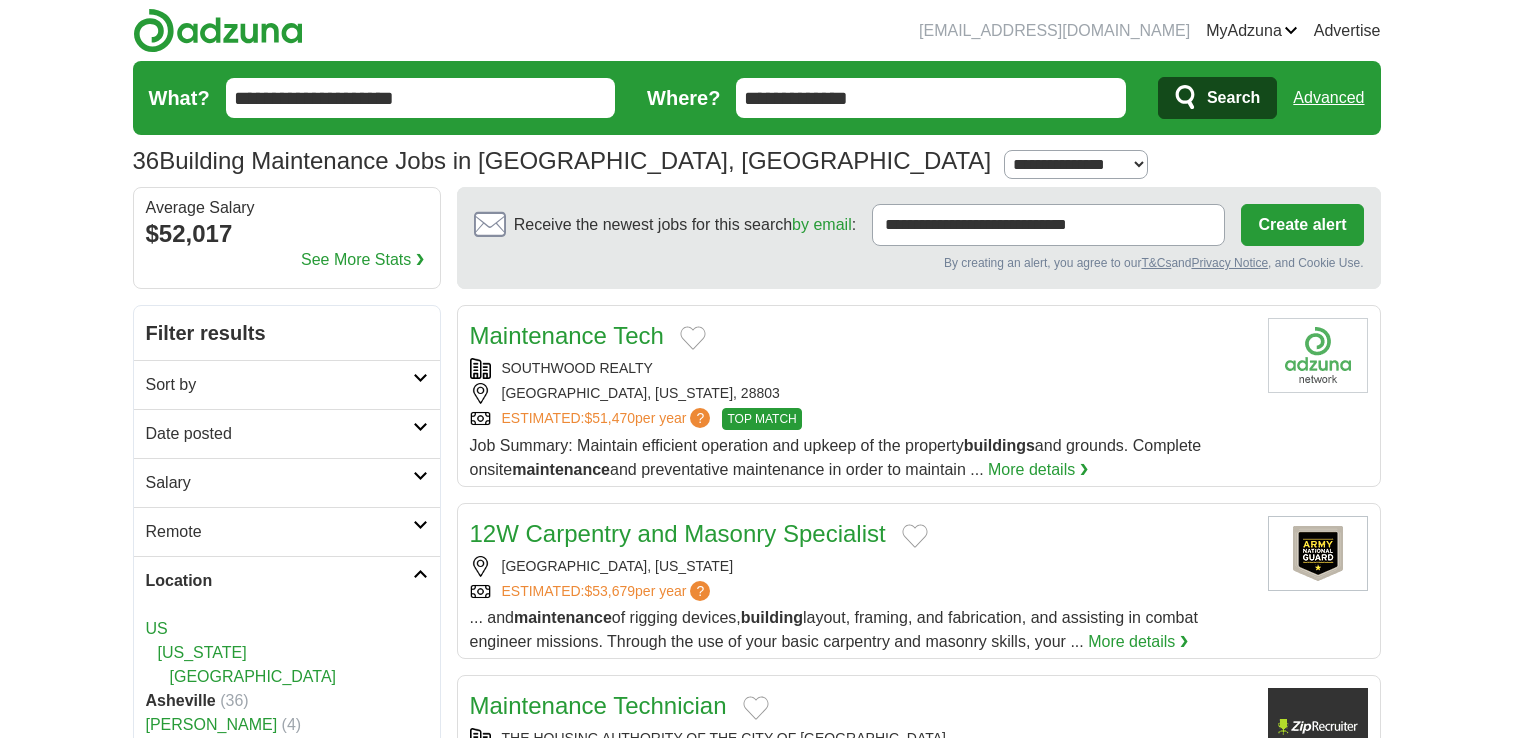 scroll, scrollTop: 0, scrollLeft: 0, axis: both 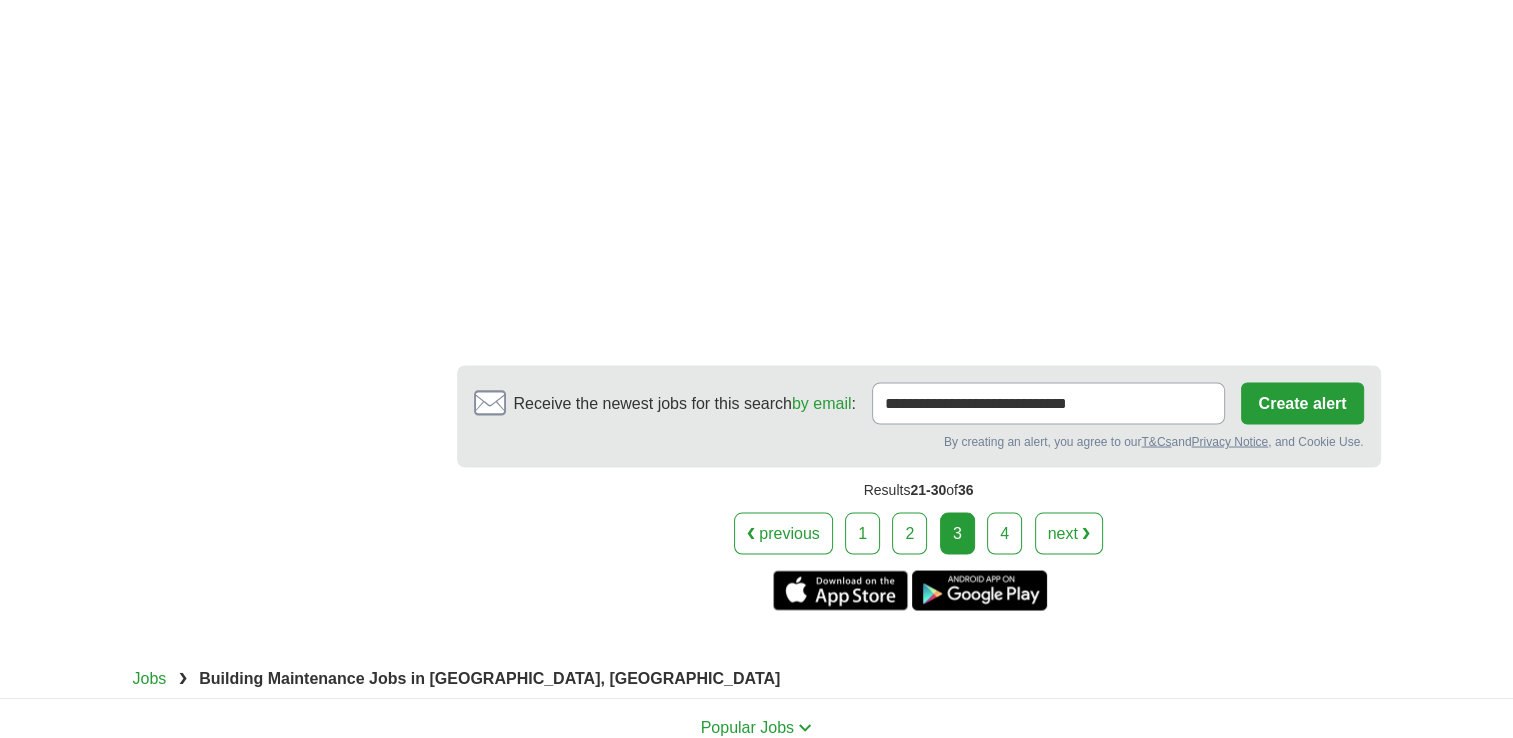 click on "4" at bounding box center [1004, 533] 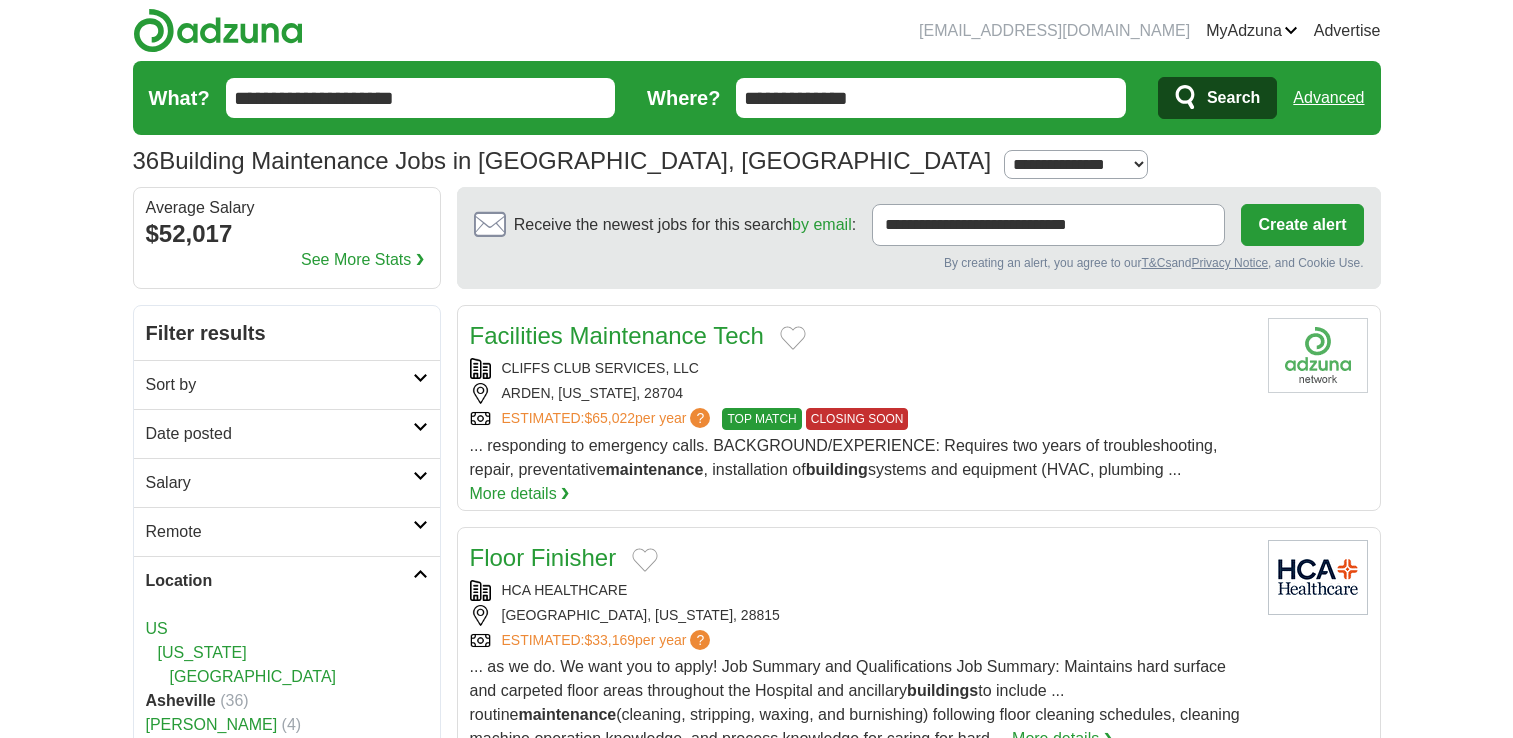 scroll, scrollTop: 0, scrollLeft: 0, axis: both 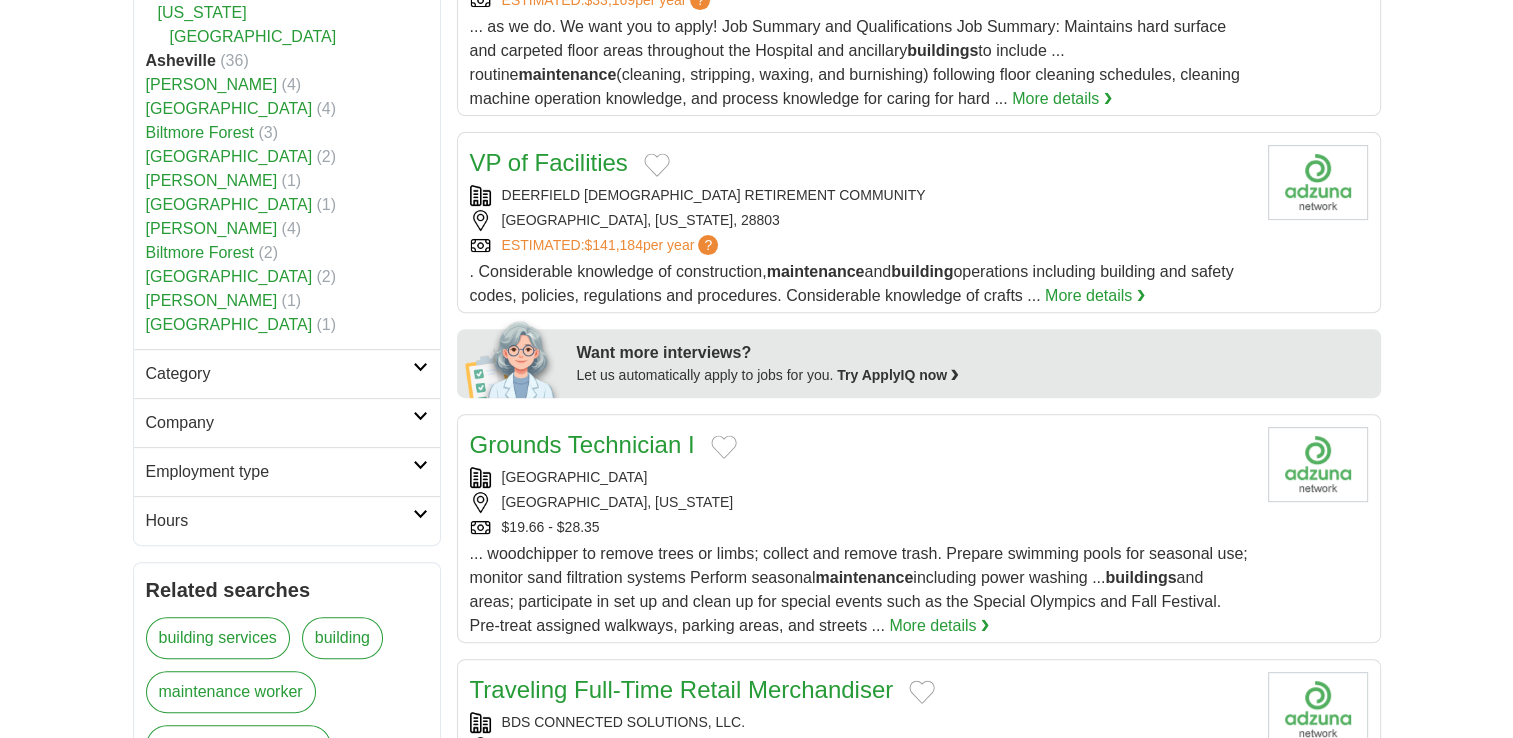 click on "VP of Facilities" at bounding box center (549, 162) 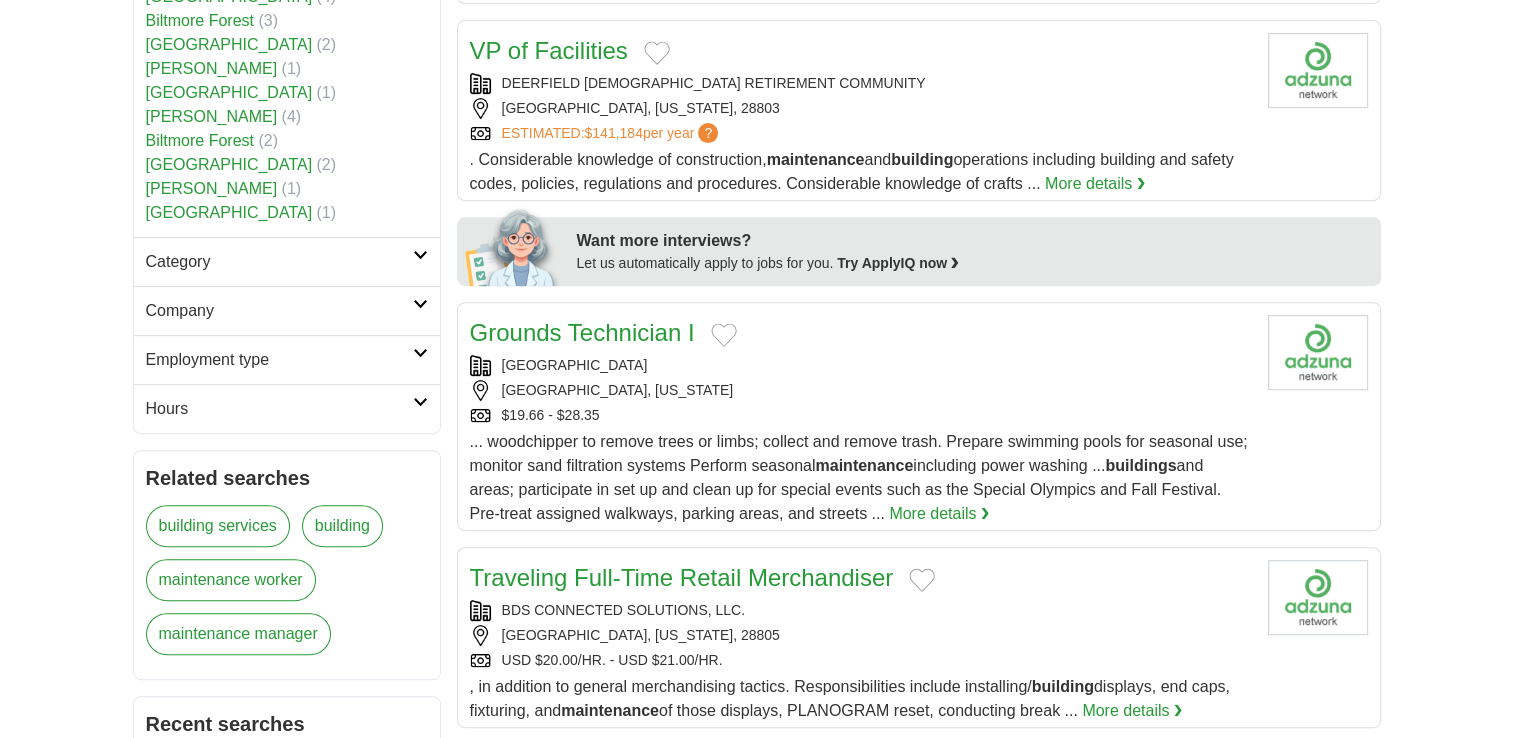 scroll, scrollTop: 761, scrollLeft: 0, axis: vertical 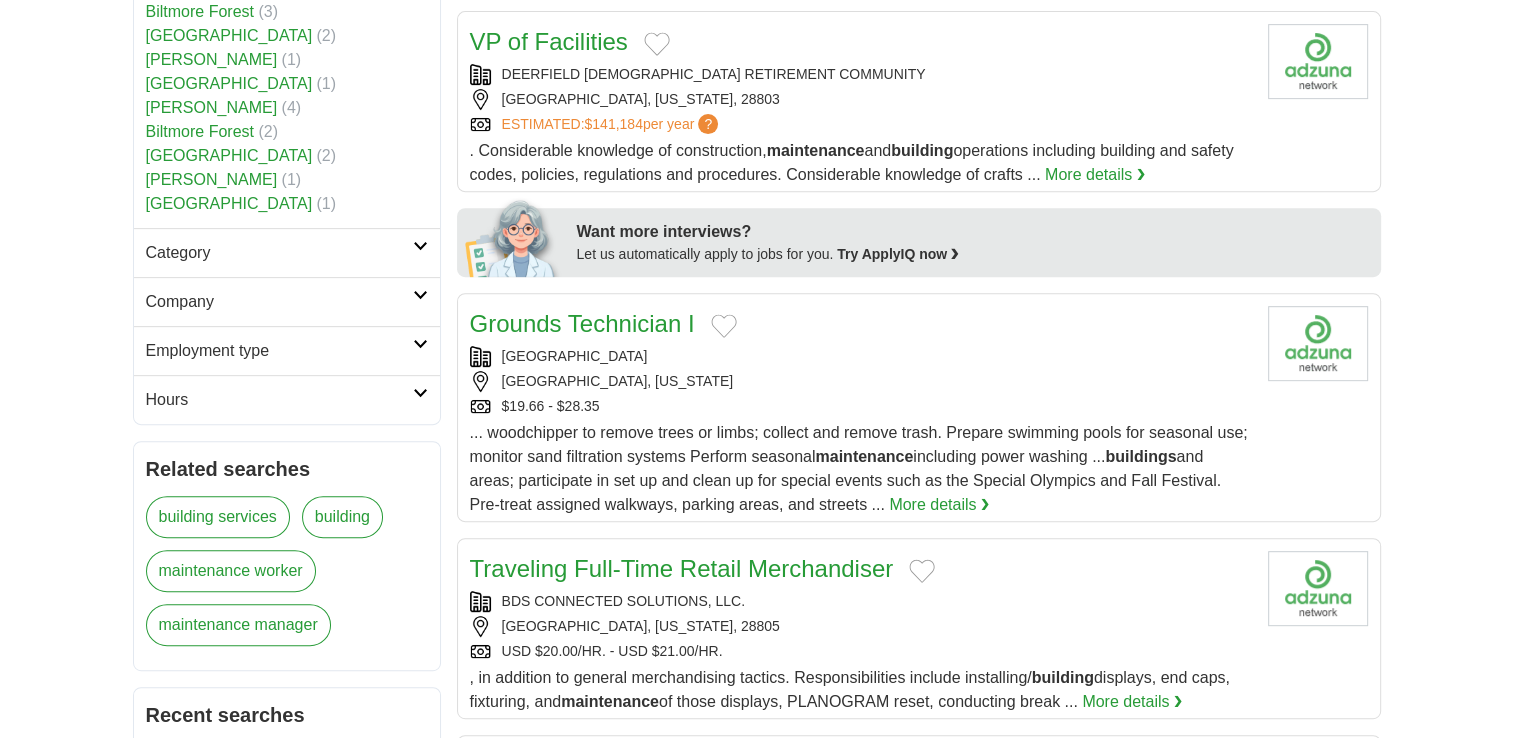 click on "Grounds Technician I" at bounding box center (582, 323) 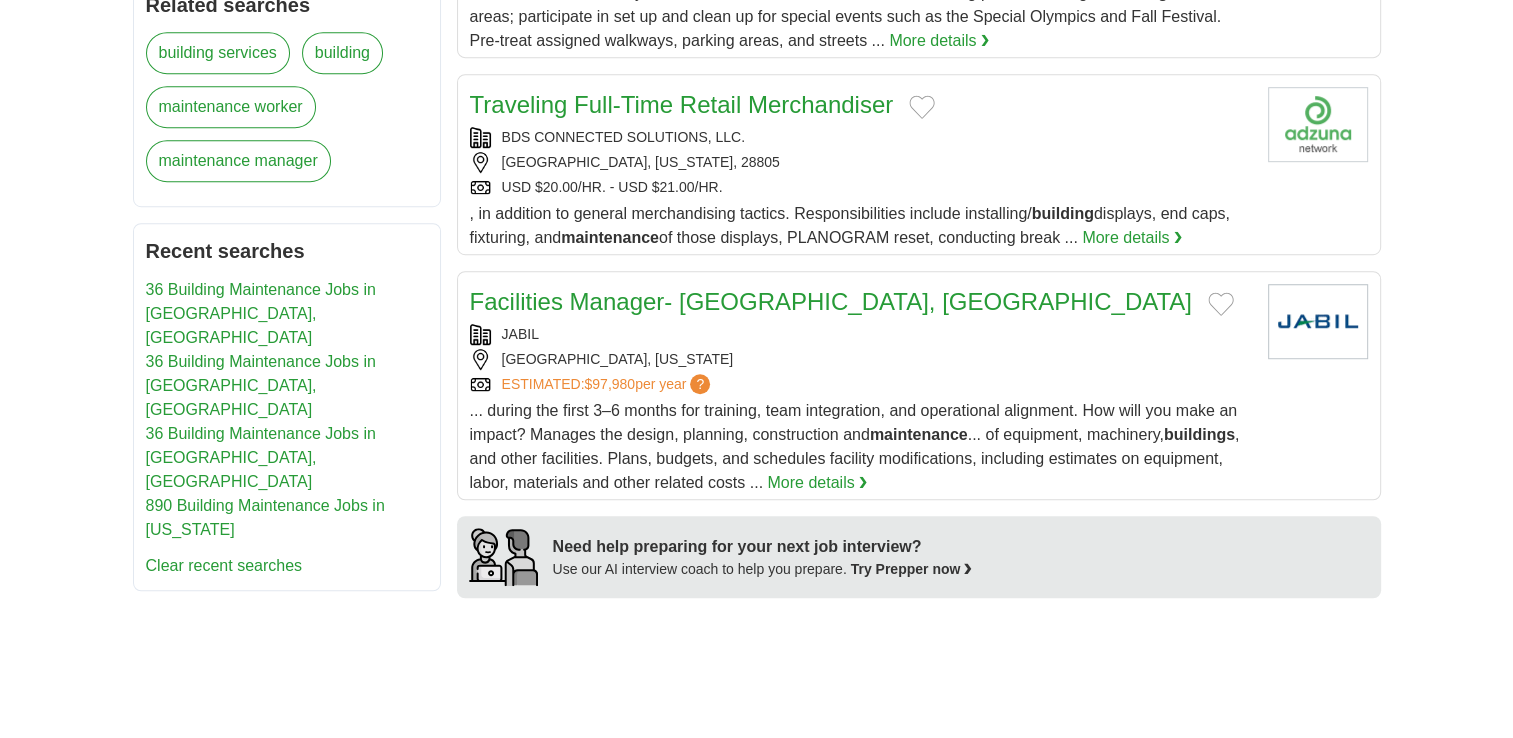 scroll, scrollTop: 1242, scrollLeft: 0, axis: vertical 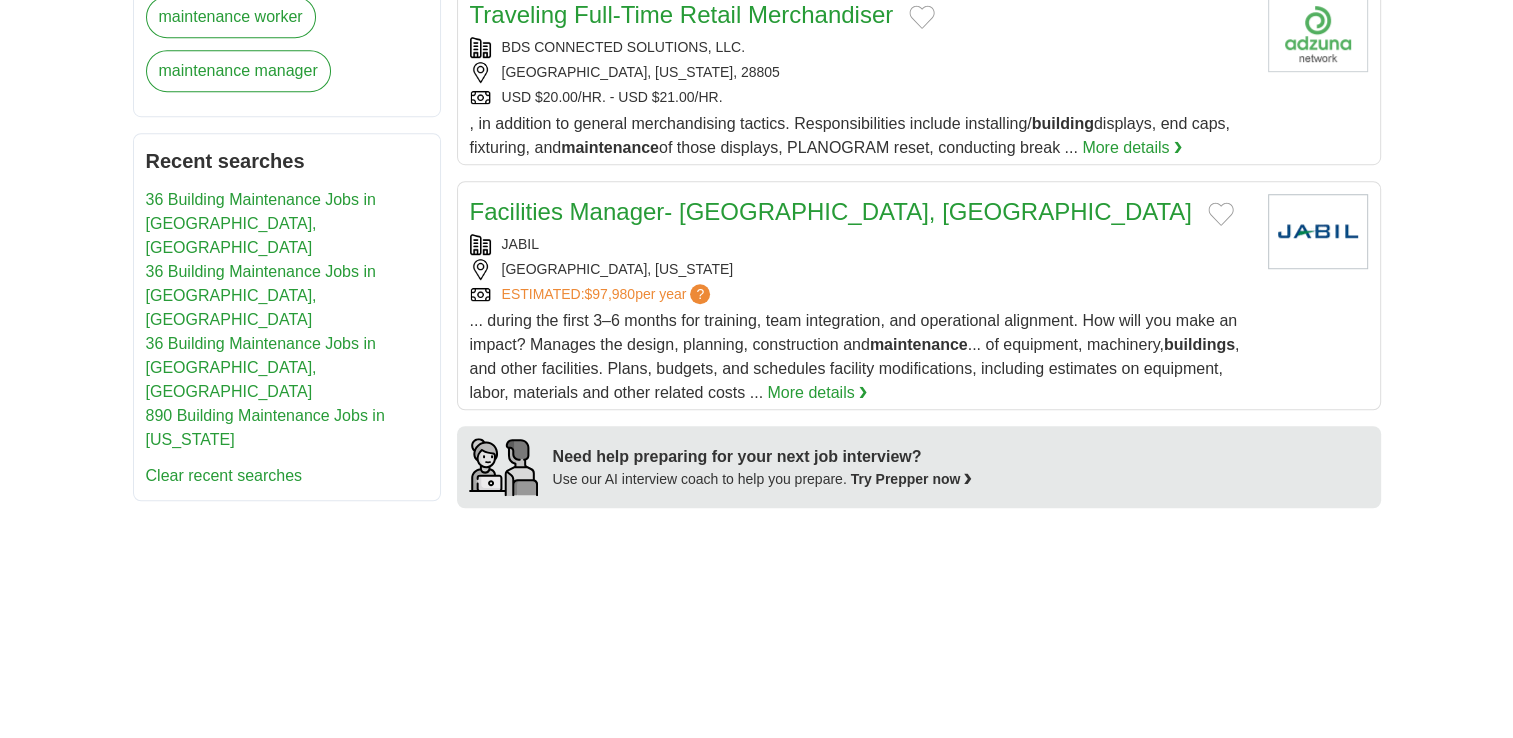 click on "Facilities Manager- Salisbury, NC" at bounding box center (831, 211) 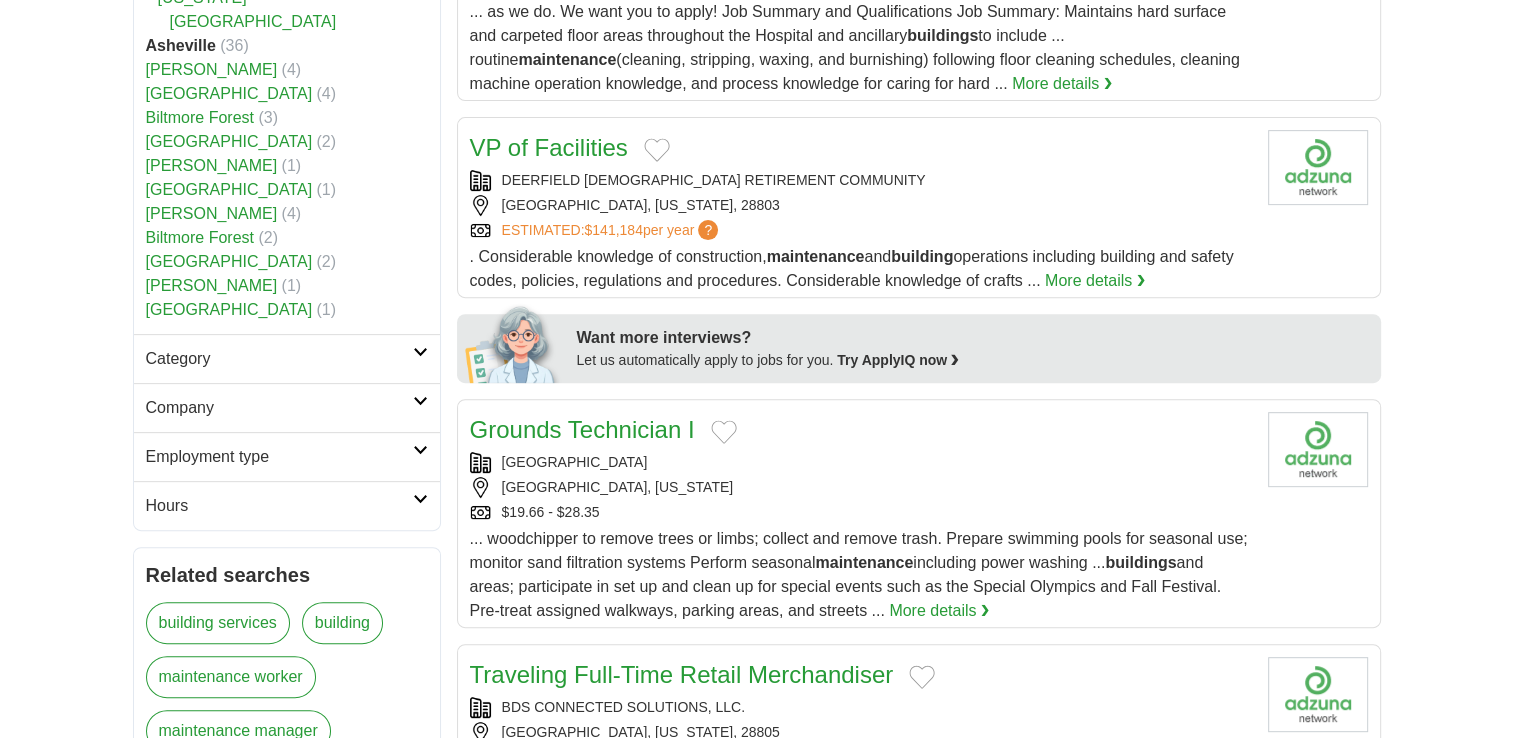 scroll, scrollTop: 540, scrollLeft: 0, axis: vertical 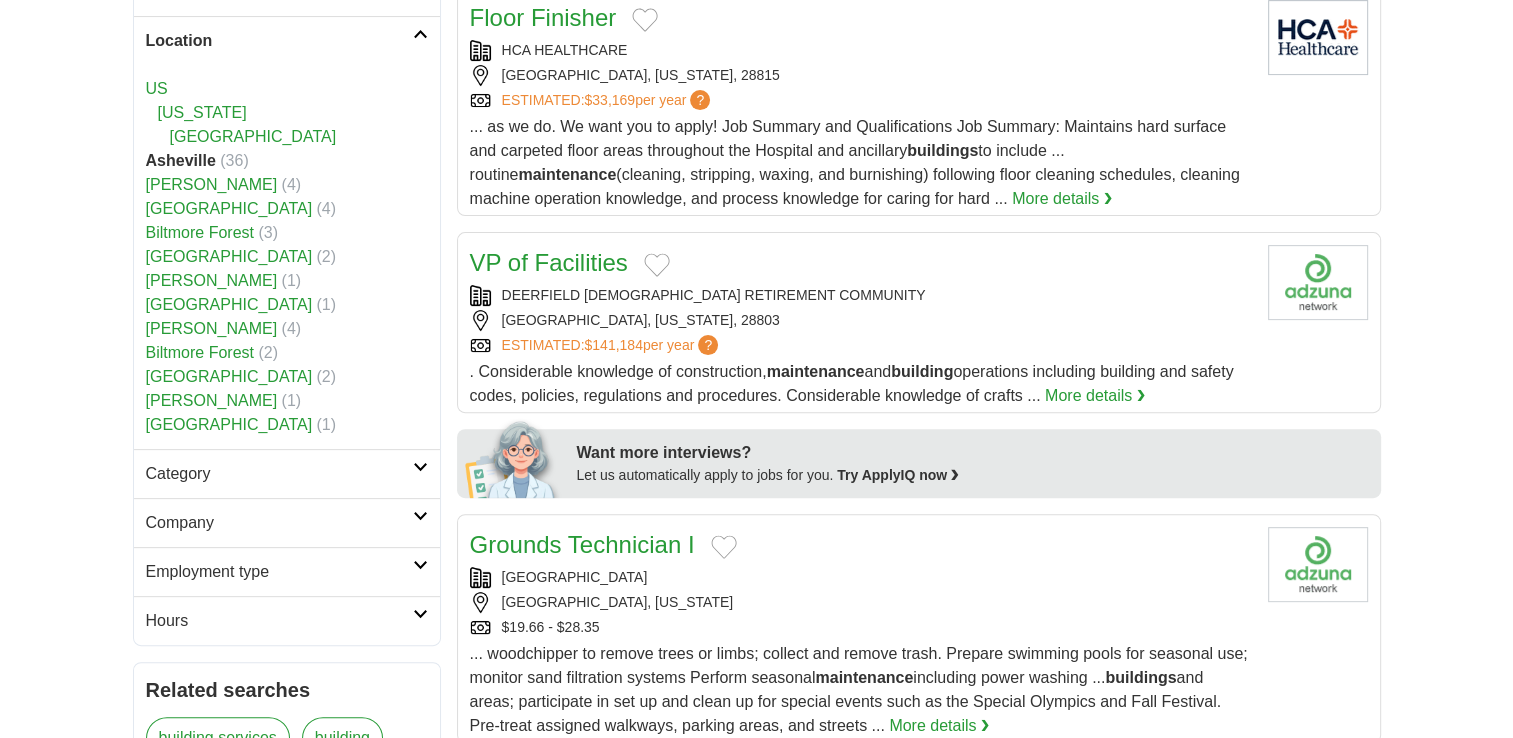click on "West Ashville" at bounding box center [229, 208] 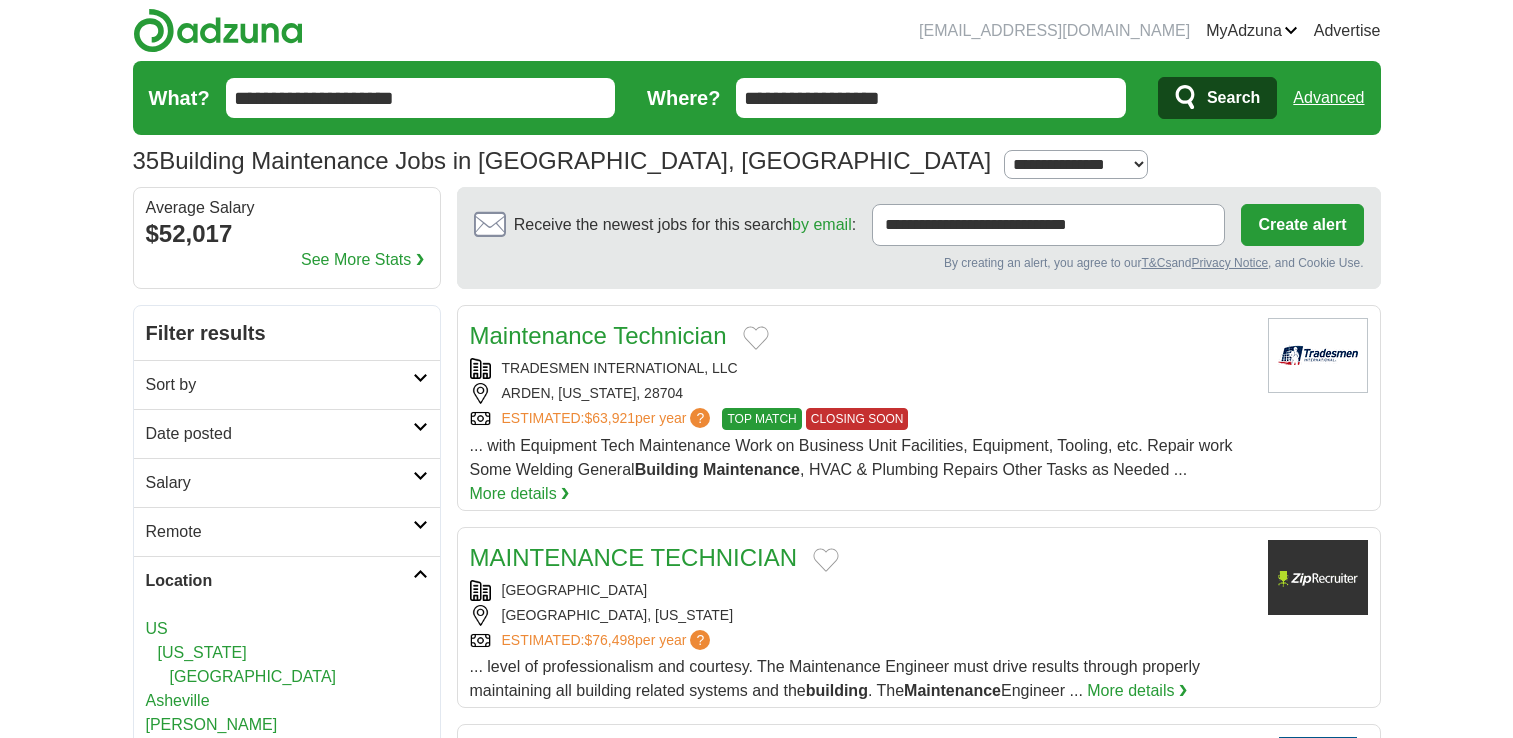 scroll, scrollTop: 0, scrollLeft: 0, axis: both 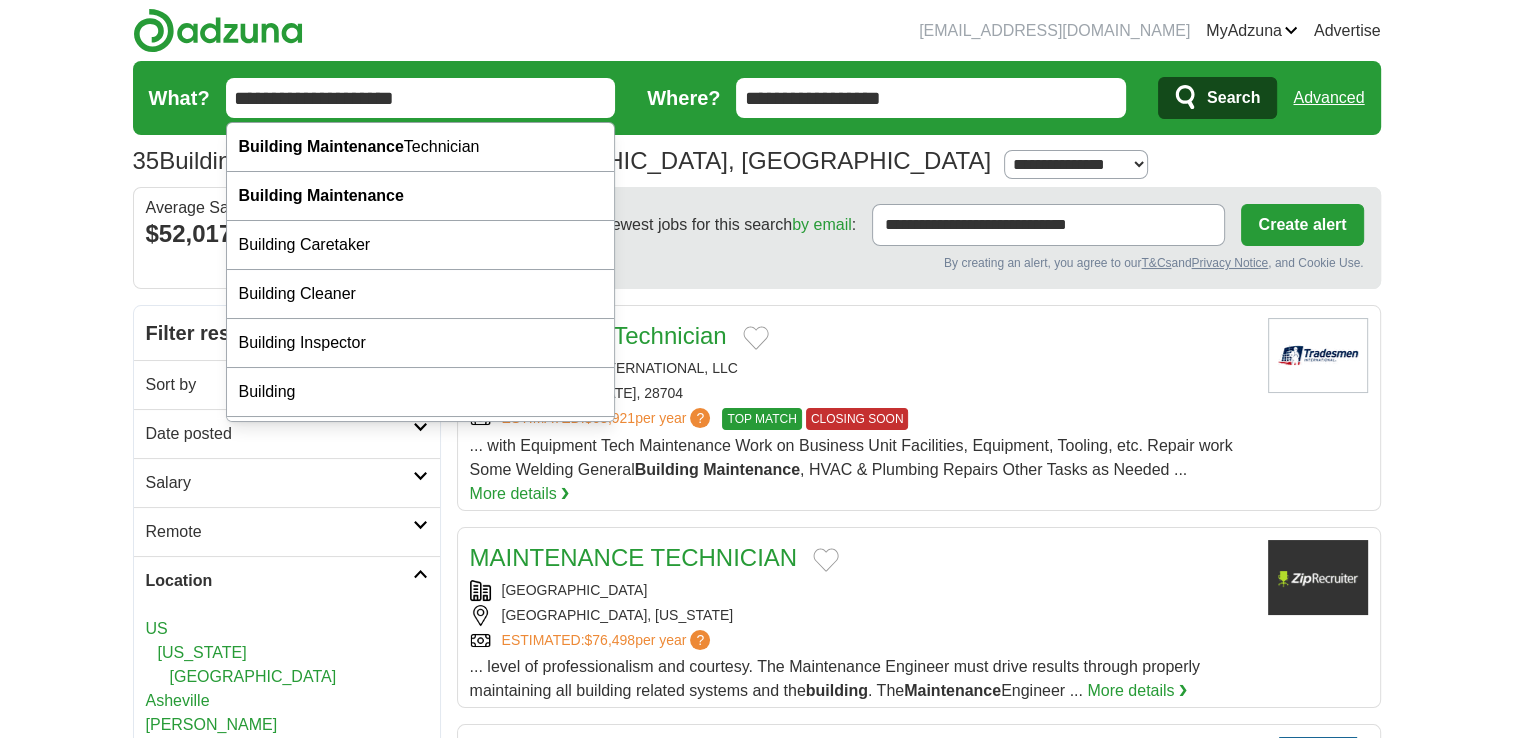 drag, startPoint x: 496, startPoint y: 99, endPoint x: 185, endPoint y: 154, distance: 315.8259 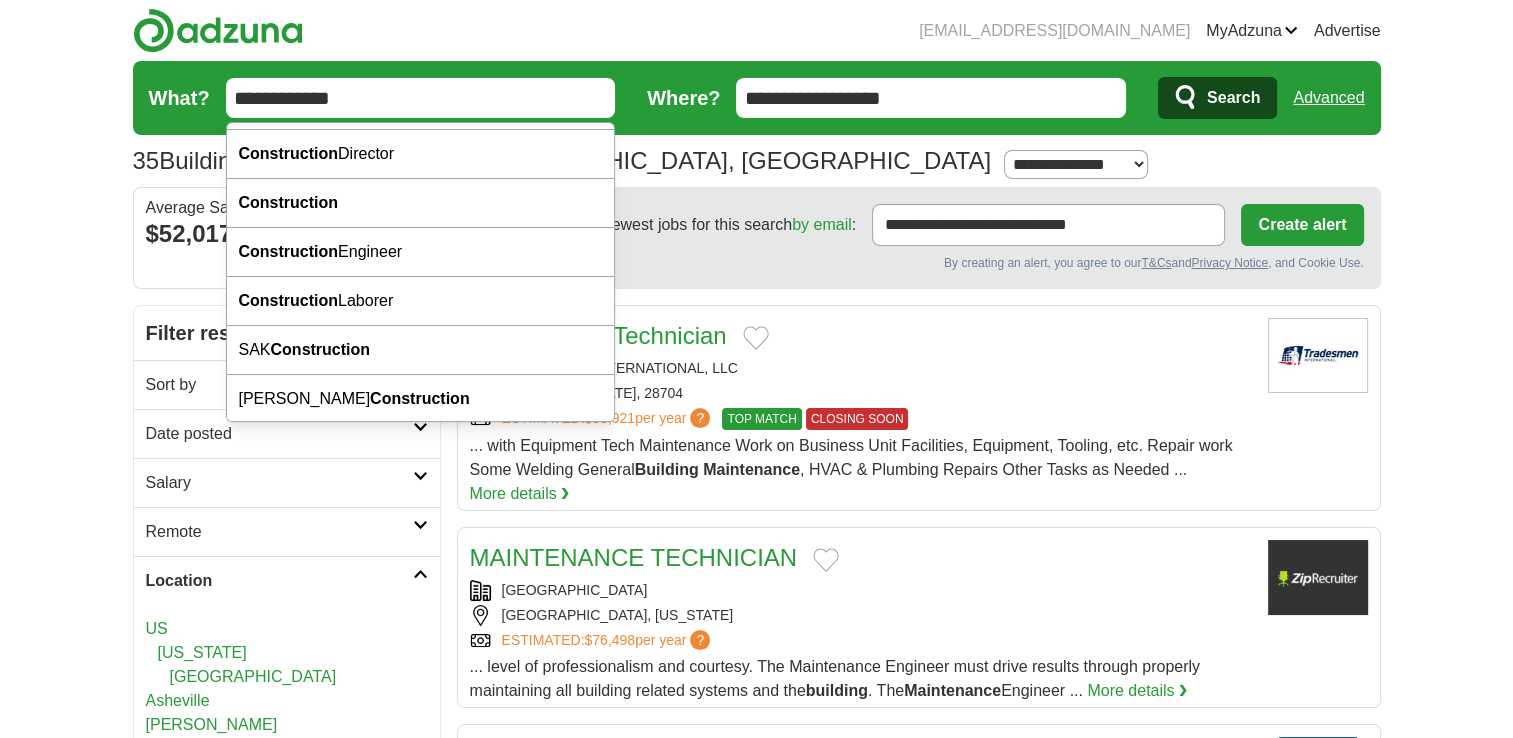 scroll, scrollTop: 0, scrollLeft: 0, axis: both 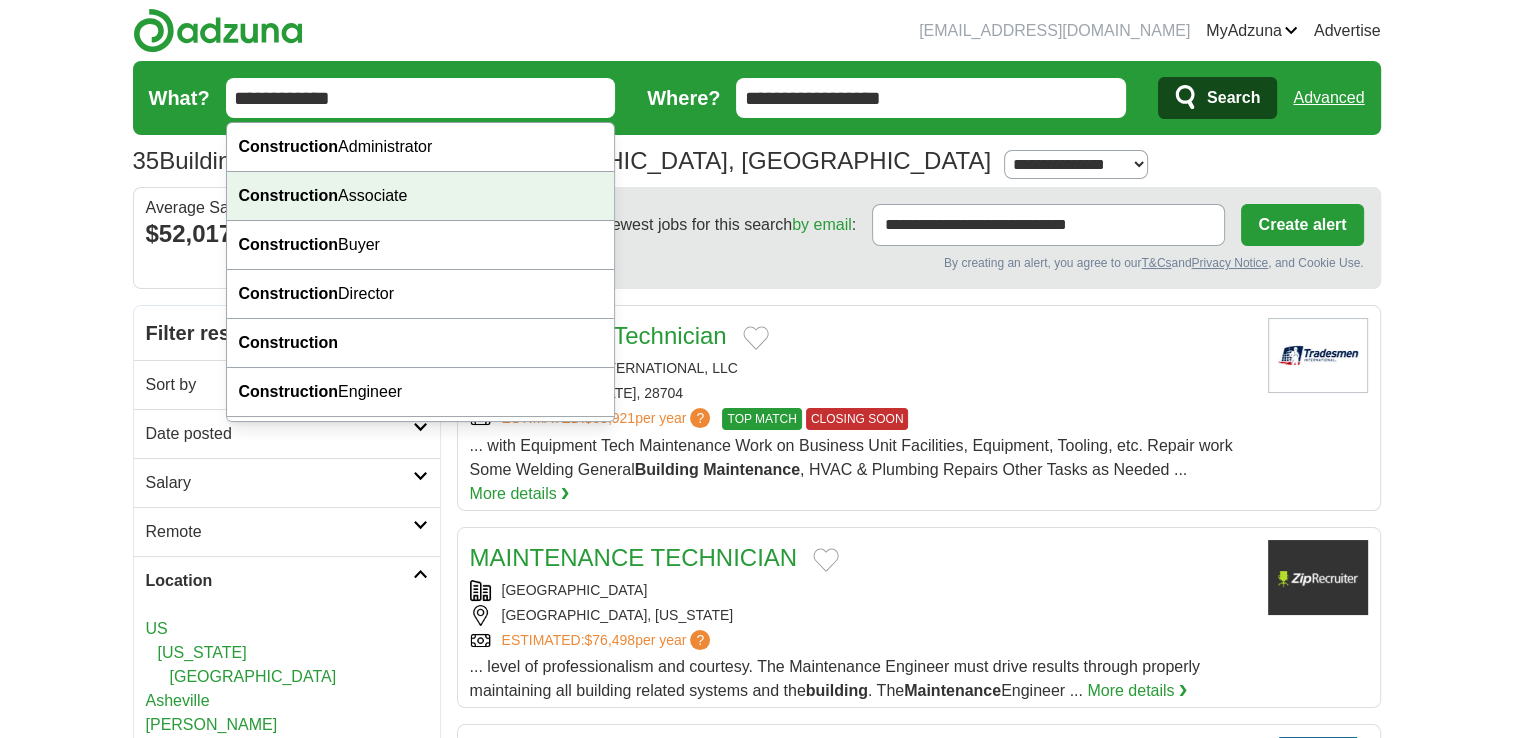 click on "Construction" at bounding box center (289, 195) 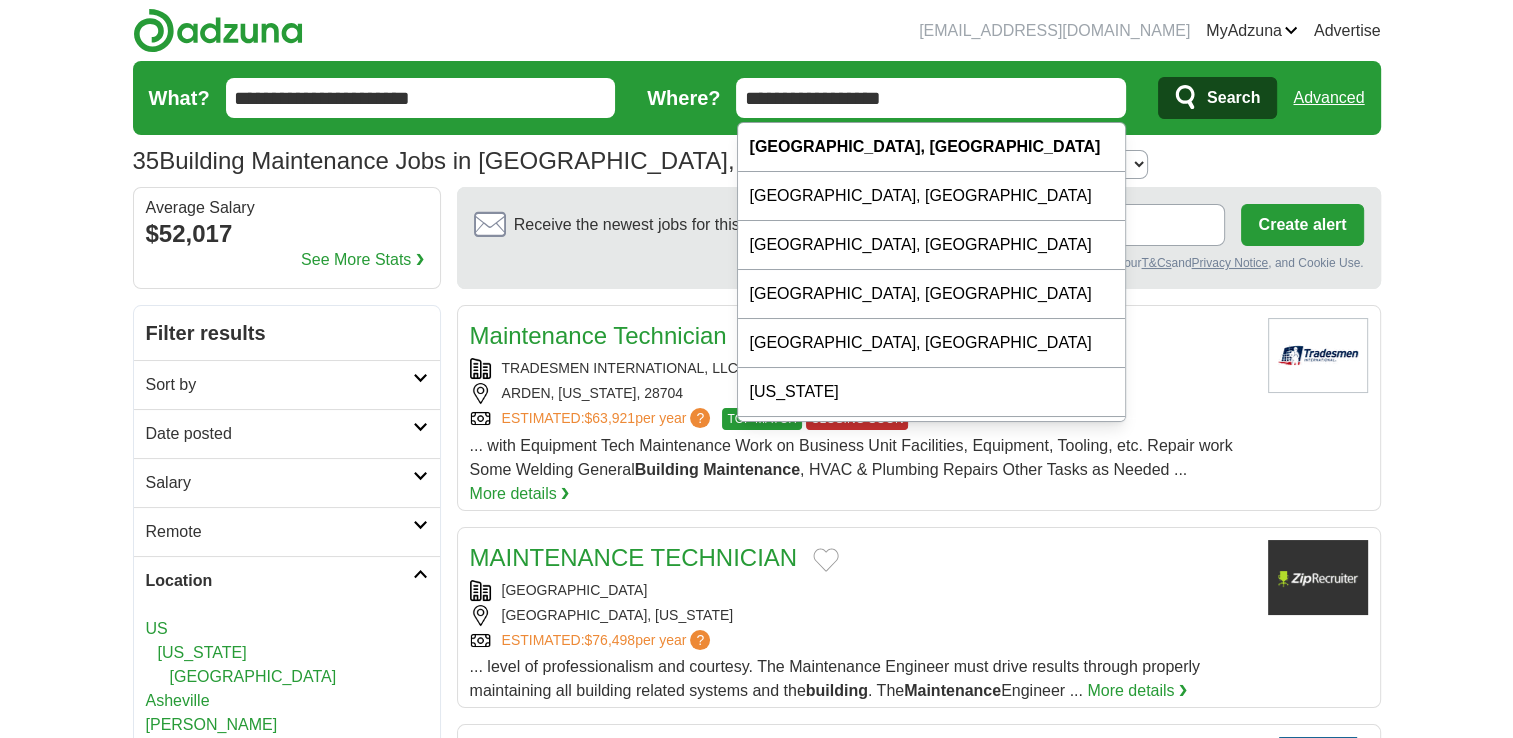 drag, startPoint x: 739, startPoint y: 100, endPoint x: 790, endPoint y: 104, distance: 51.156624 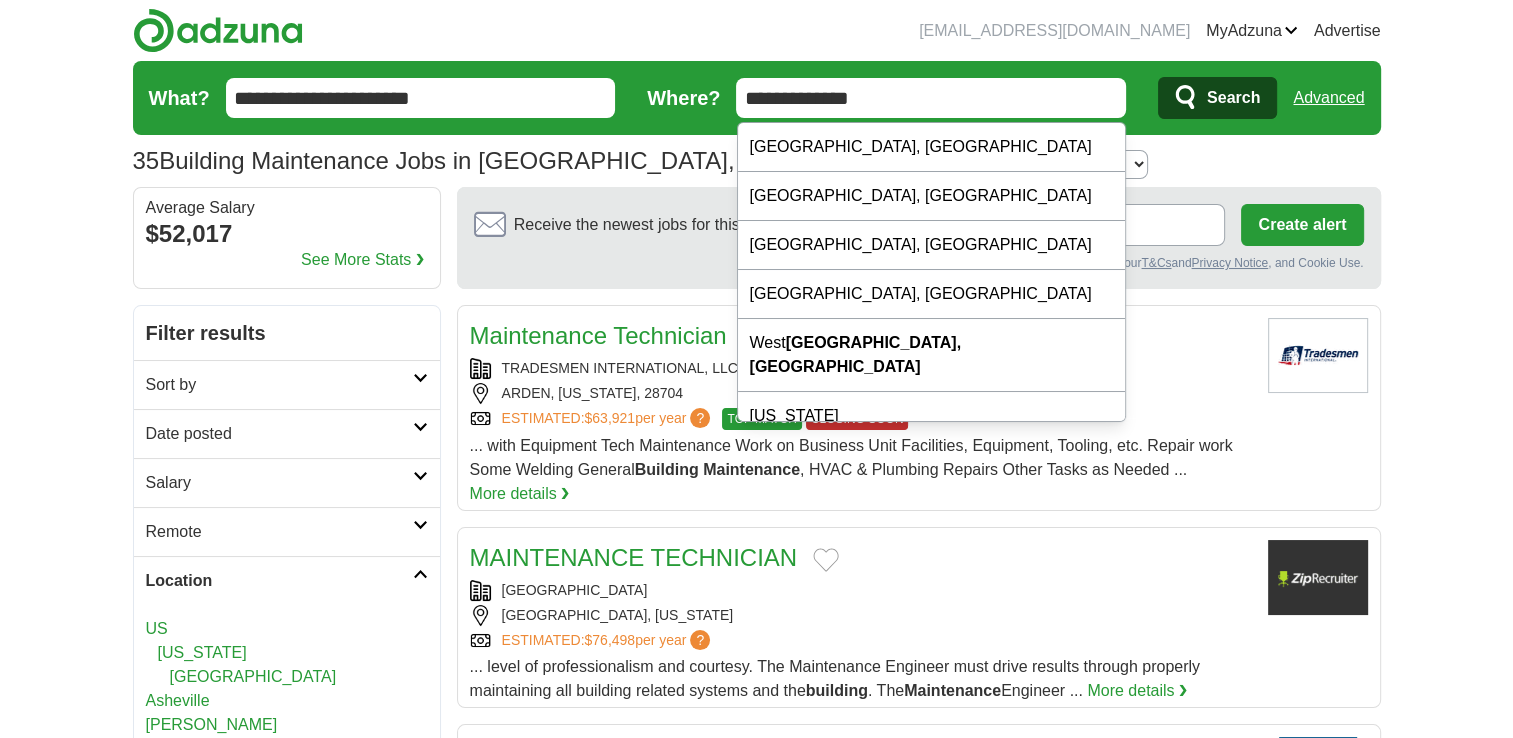 click on "**********" at bounding box center [931, 98] 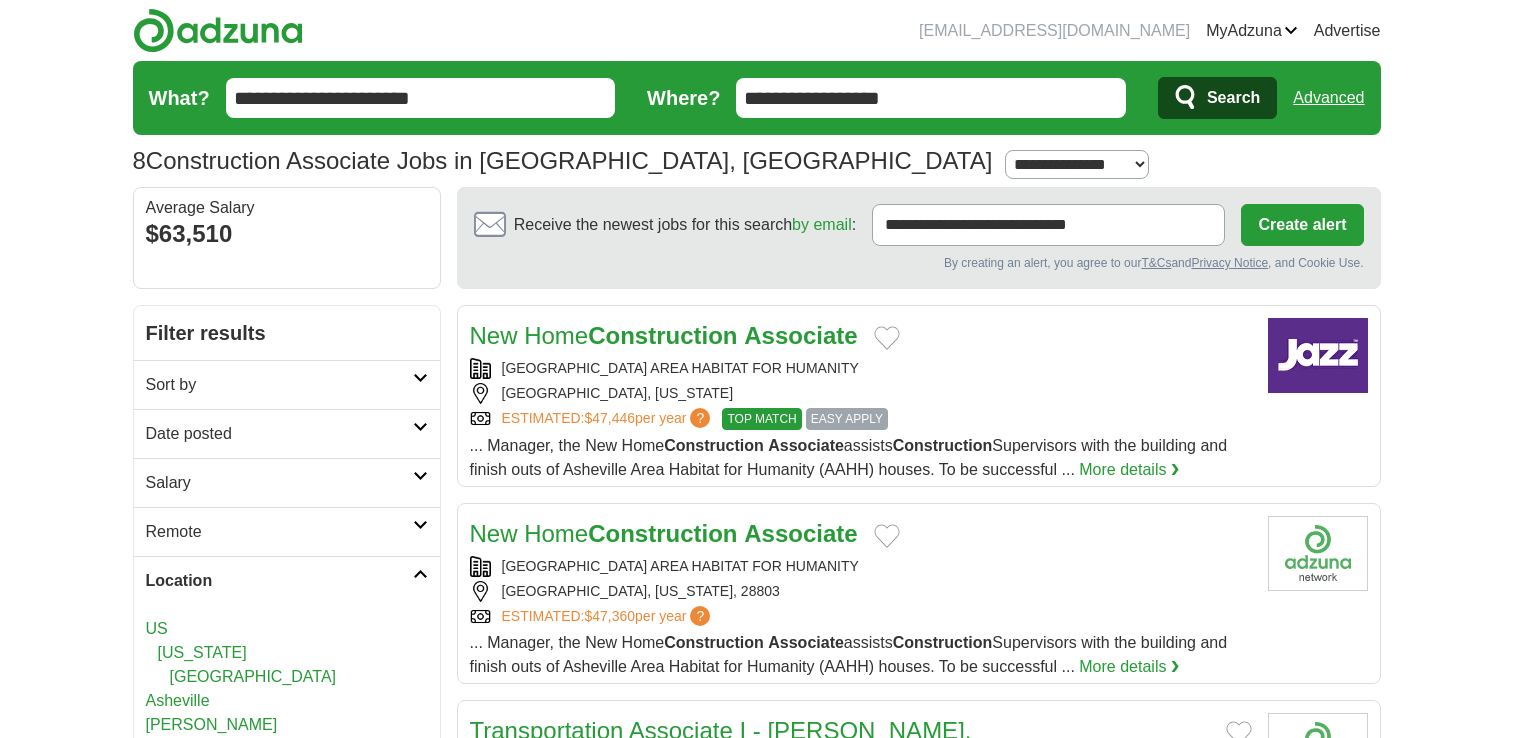 scroll, scrollTop: 0, scrollLeft: 0, axis: both 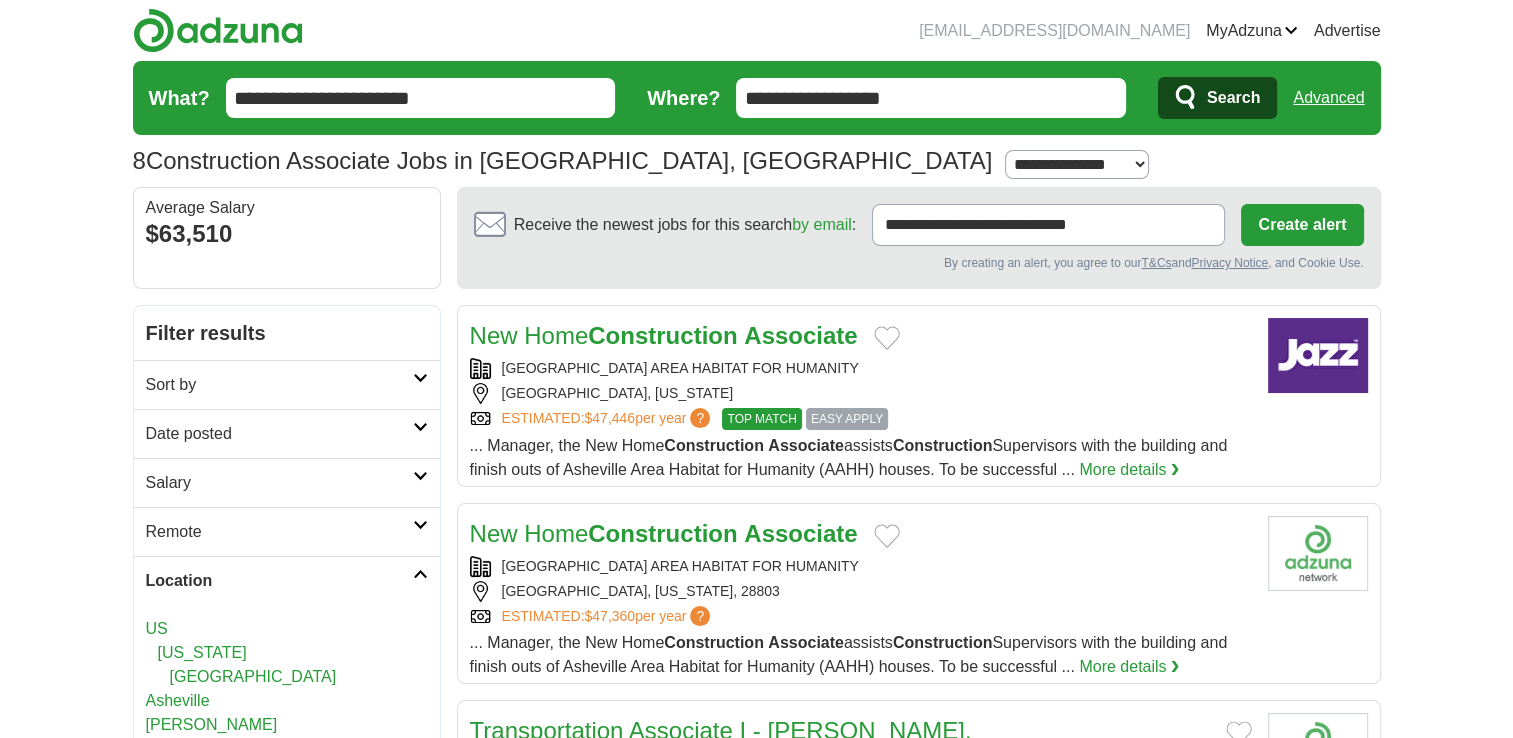 click on "Search" at bounding box center (1233, 98) 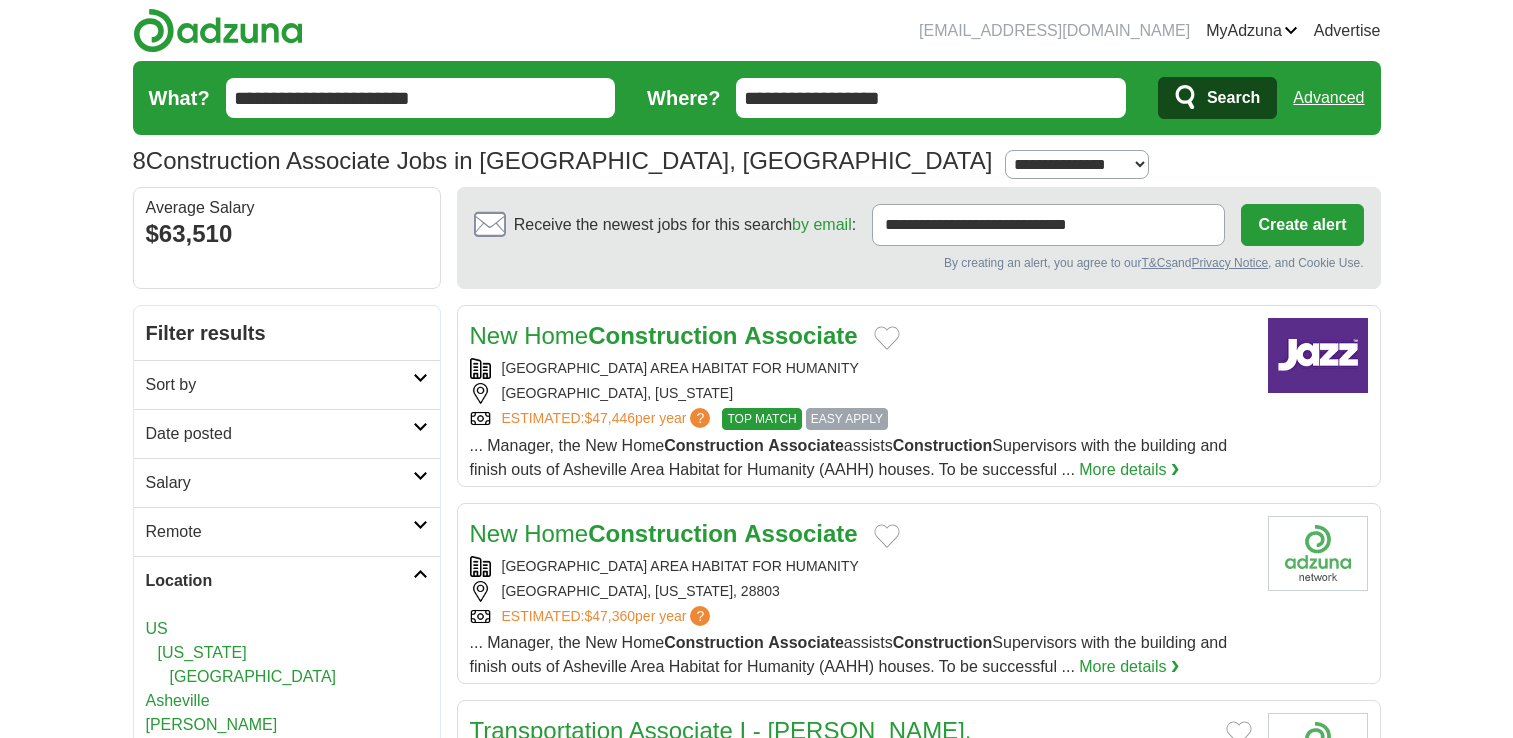 scroll, scrollTop: 0, scrollLeft: 0, axis: both 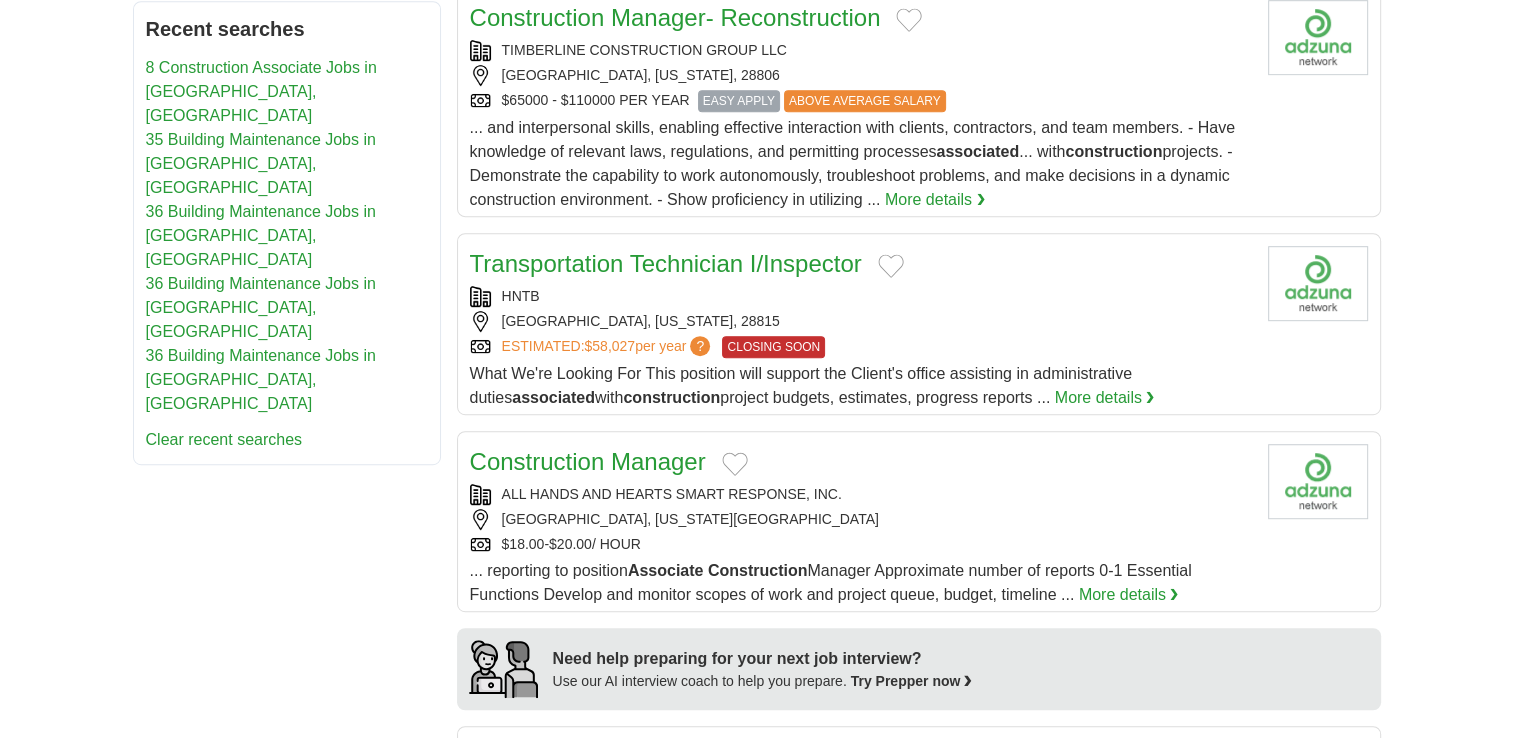 click on "Transportation Technician I/Inspector" at bounding box center (666, 263) 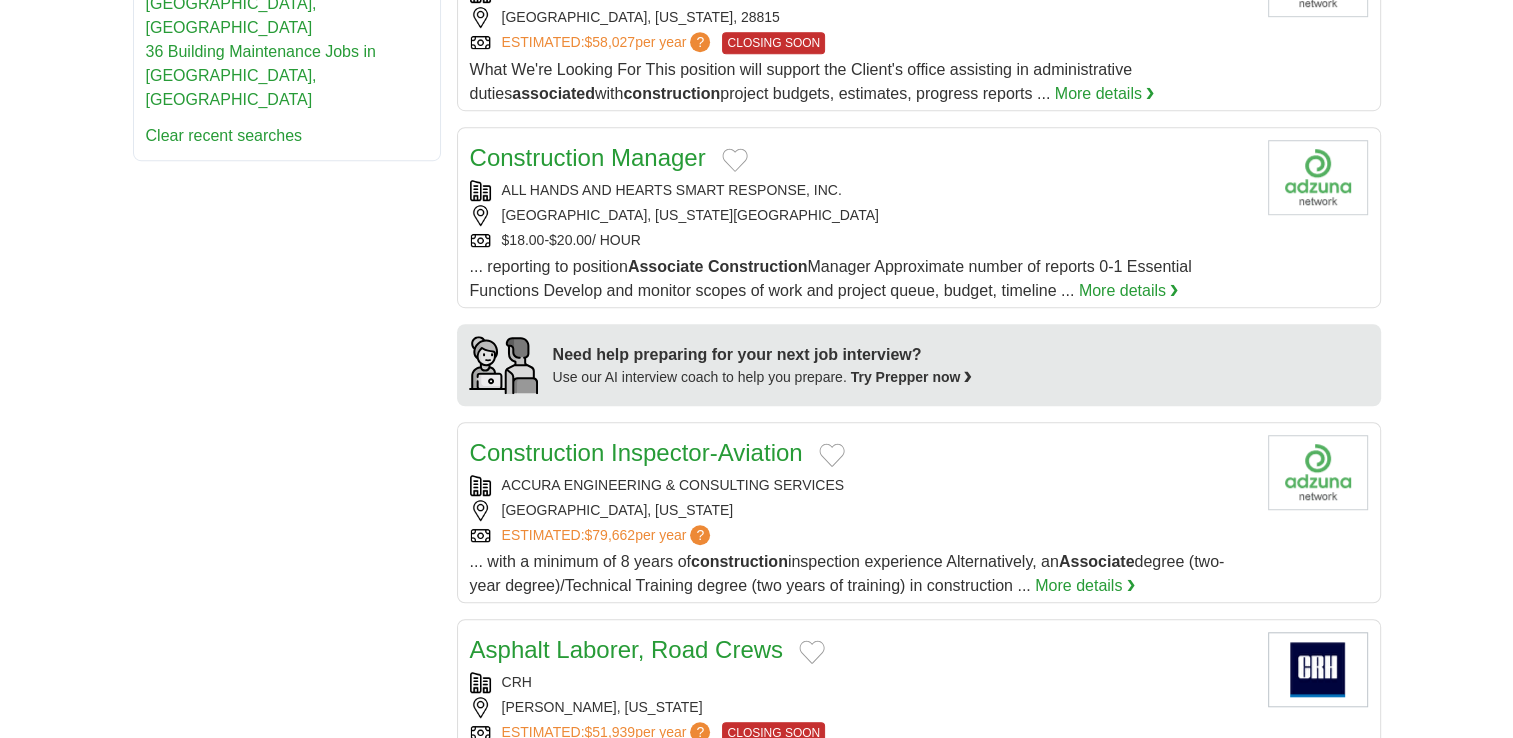 scroll, scrollTop: 1345, scrollLeft: 0, axis: vertical 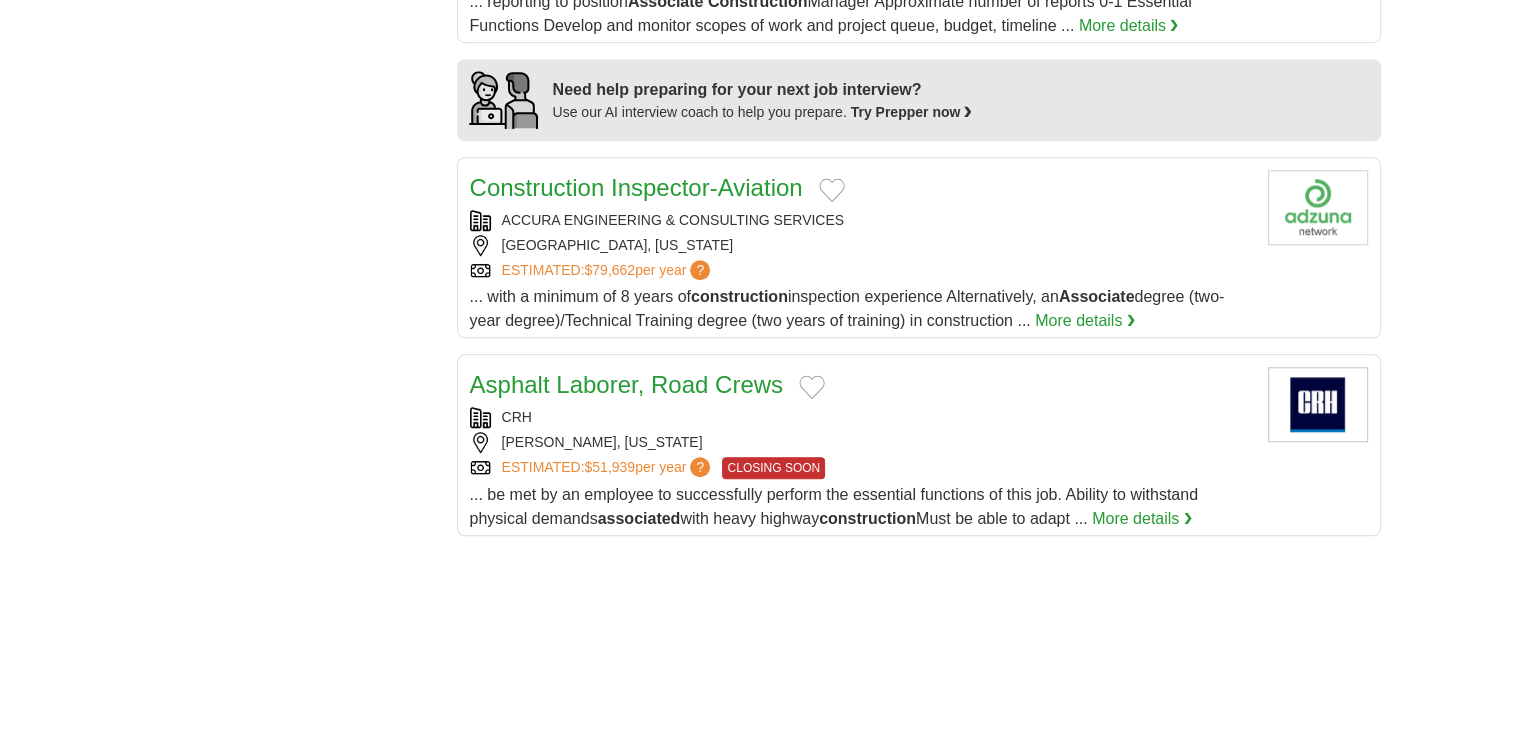 click on "Construction Inspector-Aviation" at bounding box center [636, 187] 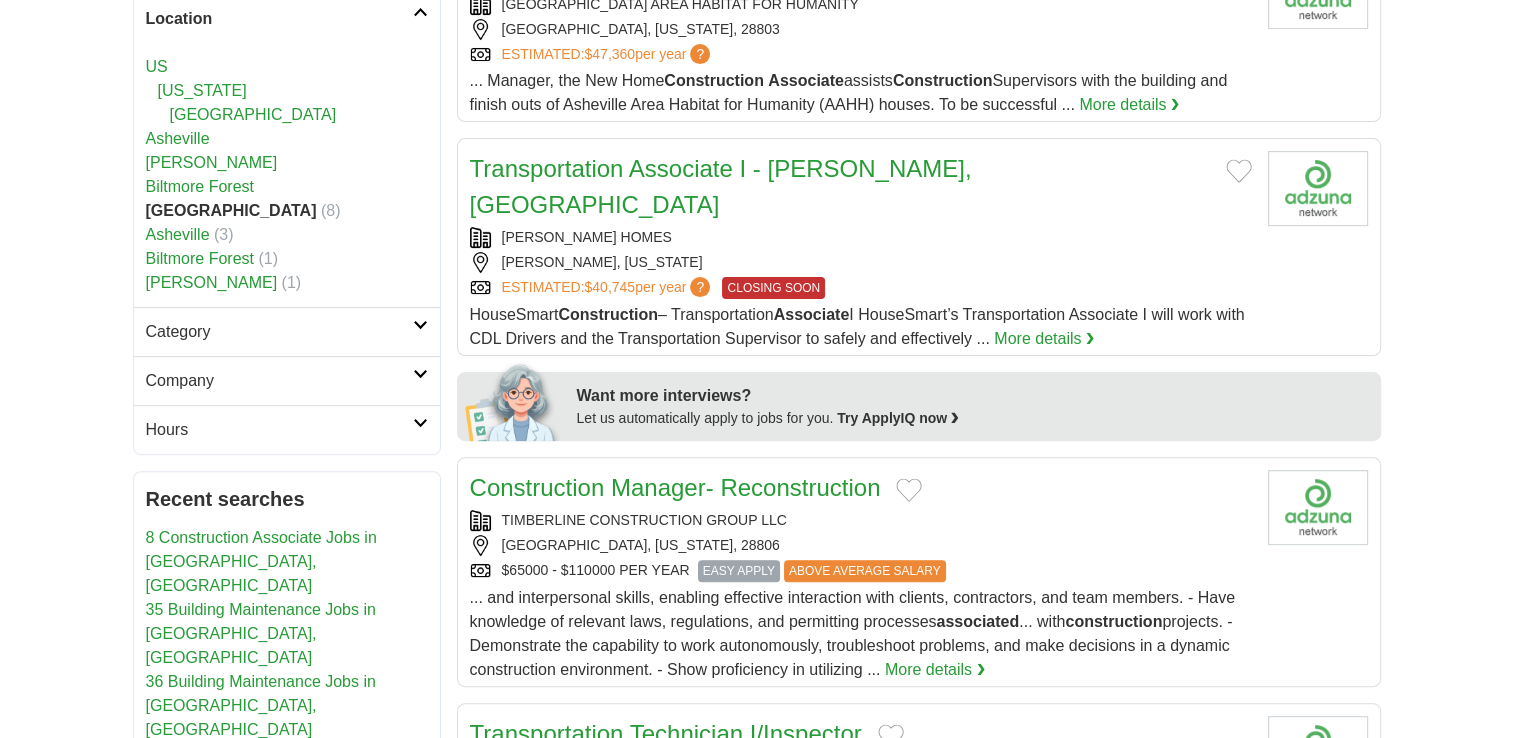 scroll, scrollTop: 0, scrollLeft: 0, axis: both 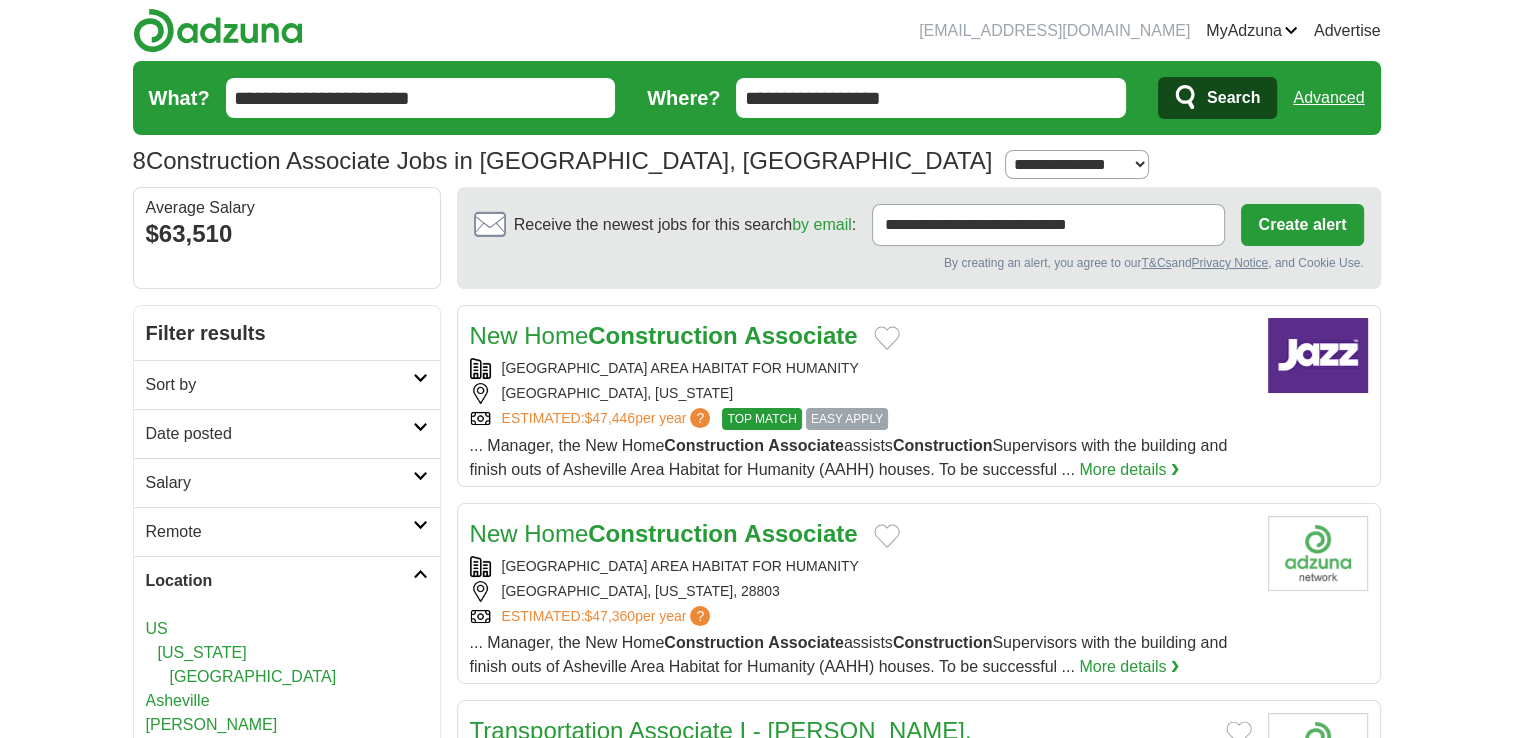 click on "**********" at bounding box center (421, 98) 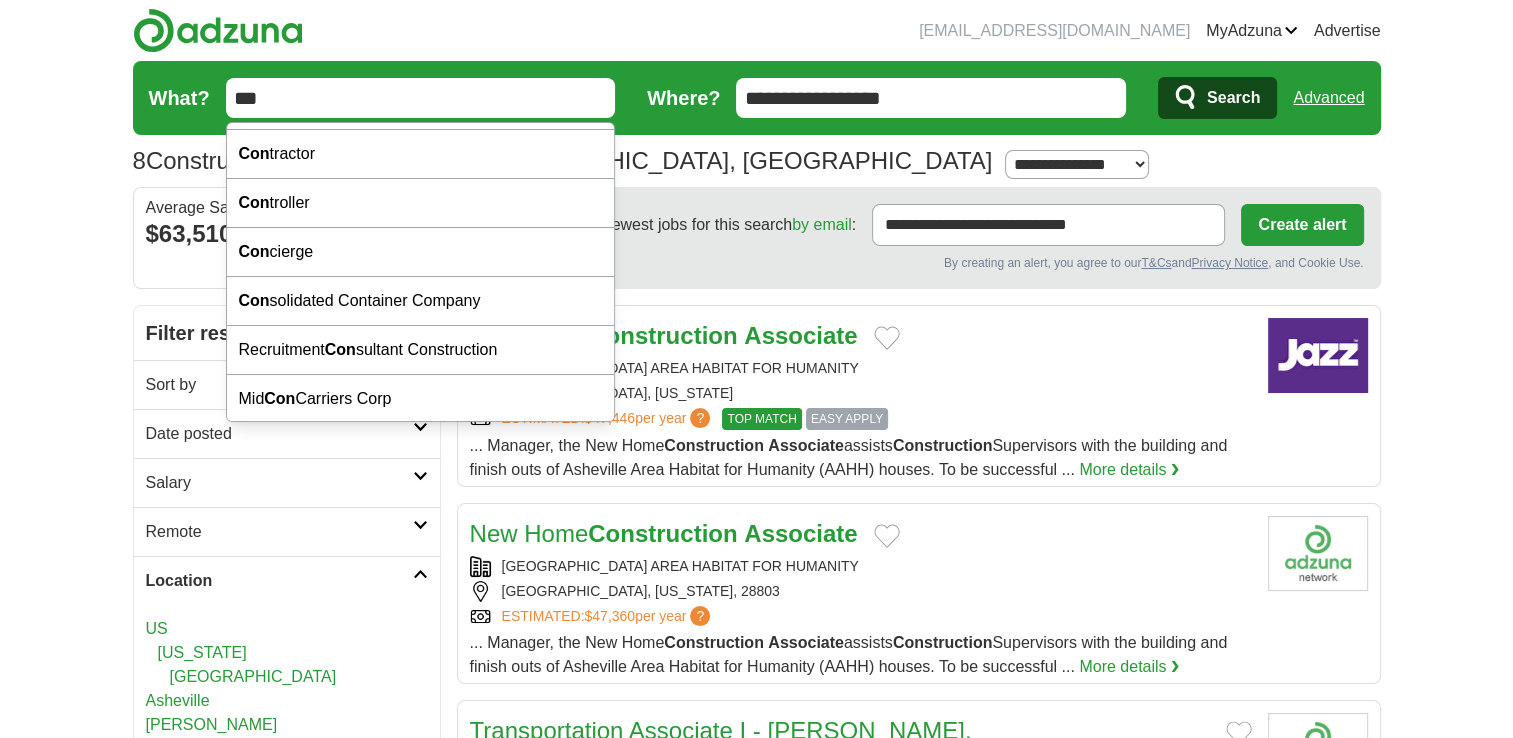 scroll, scrollTop: 0, scrollLeft: 0, axis: both 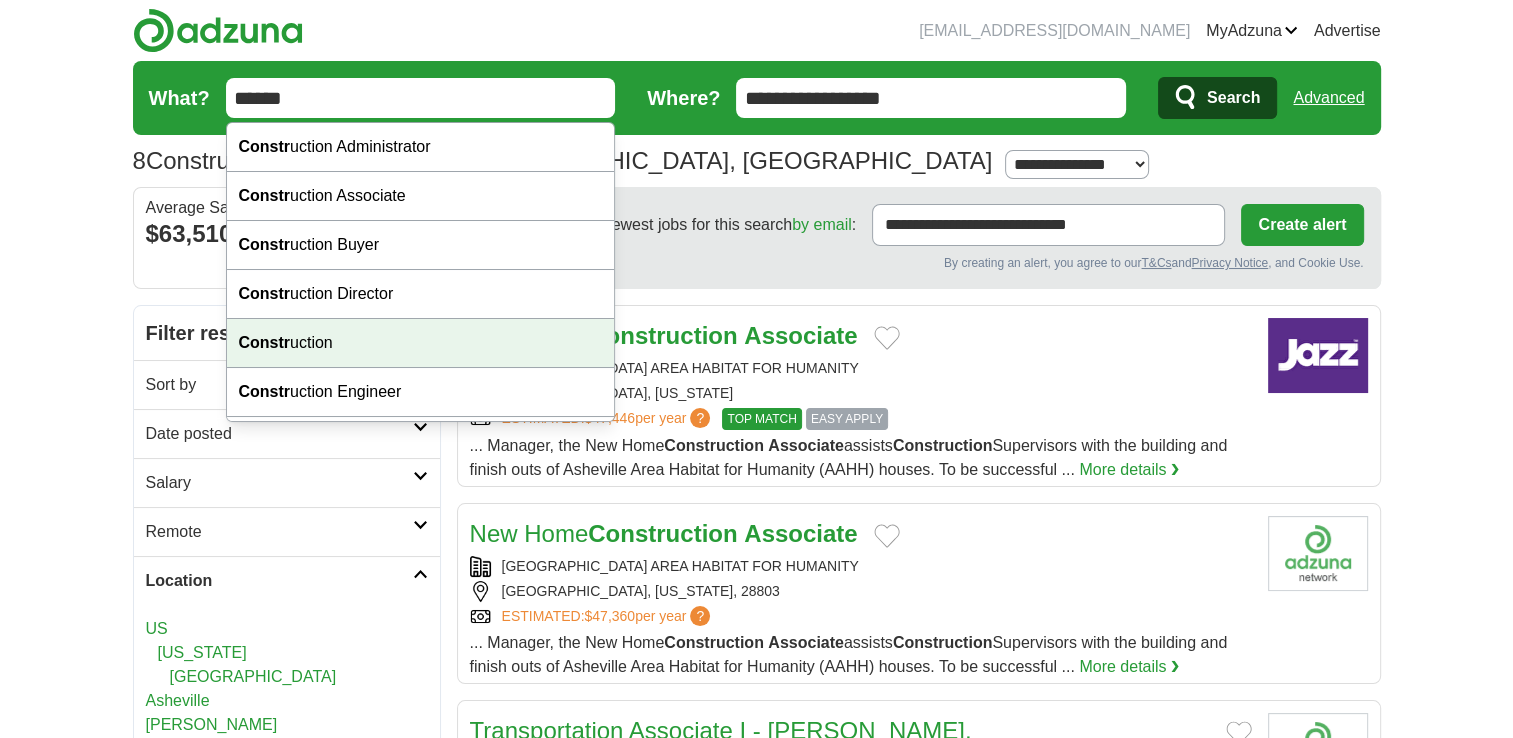 click on "Constr" at bounding box center (265, 342) 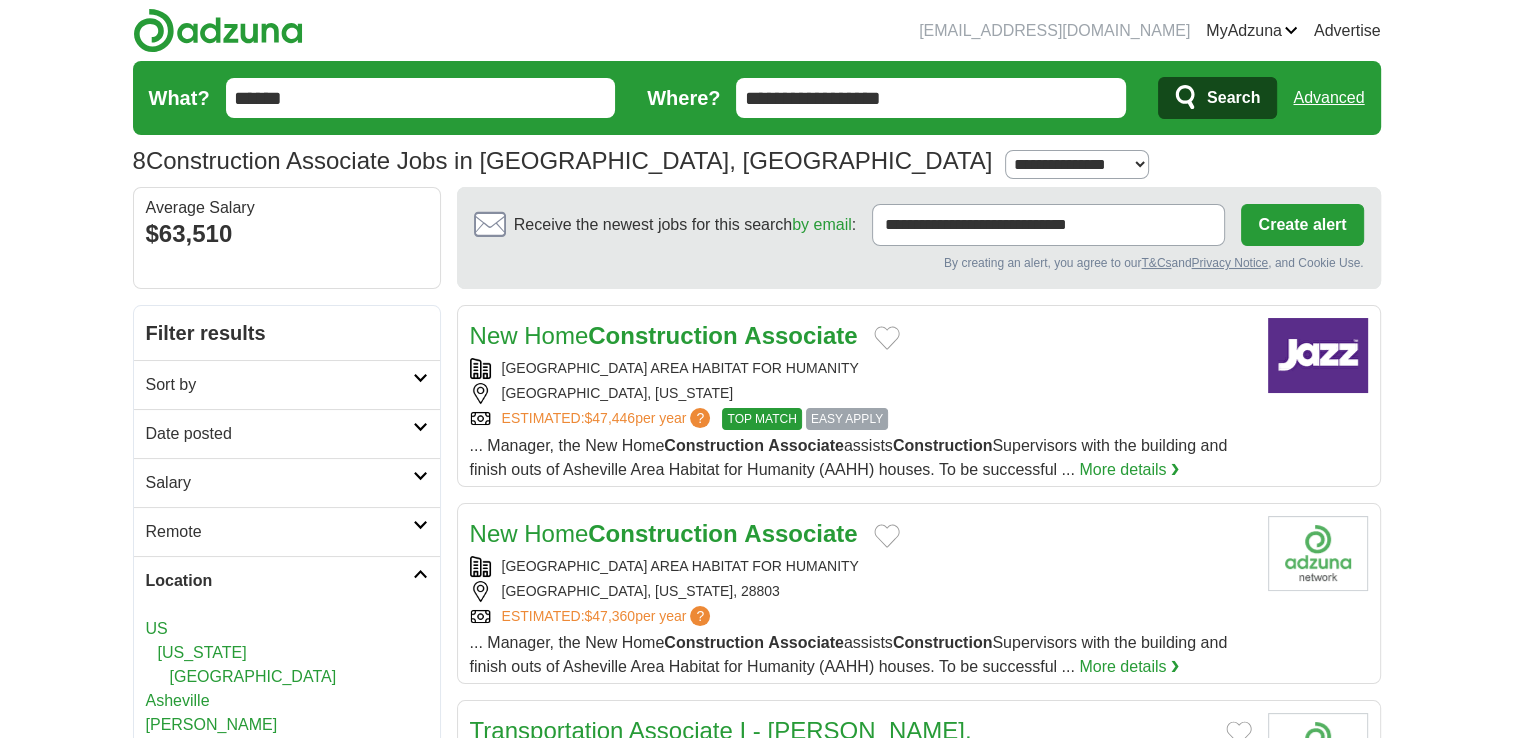 type on "**********" 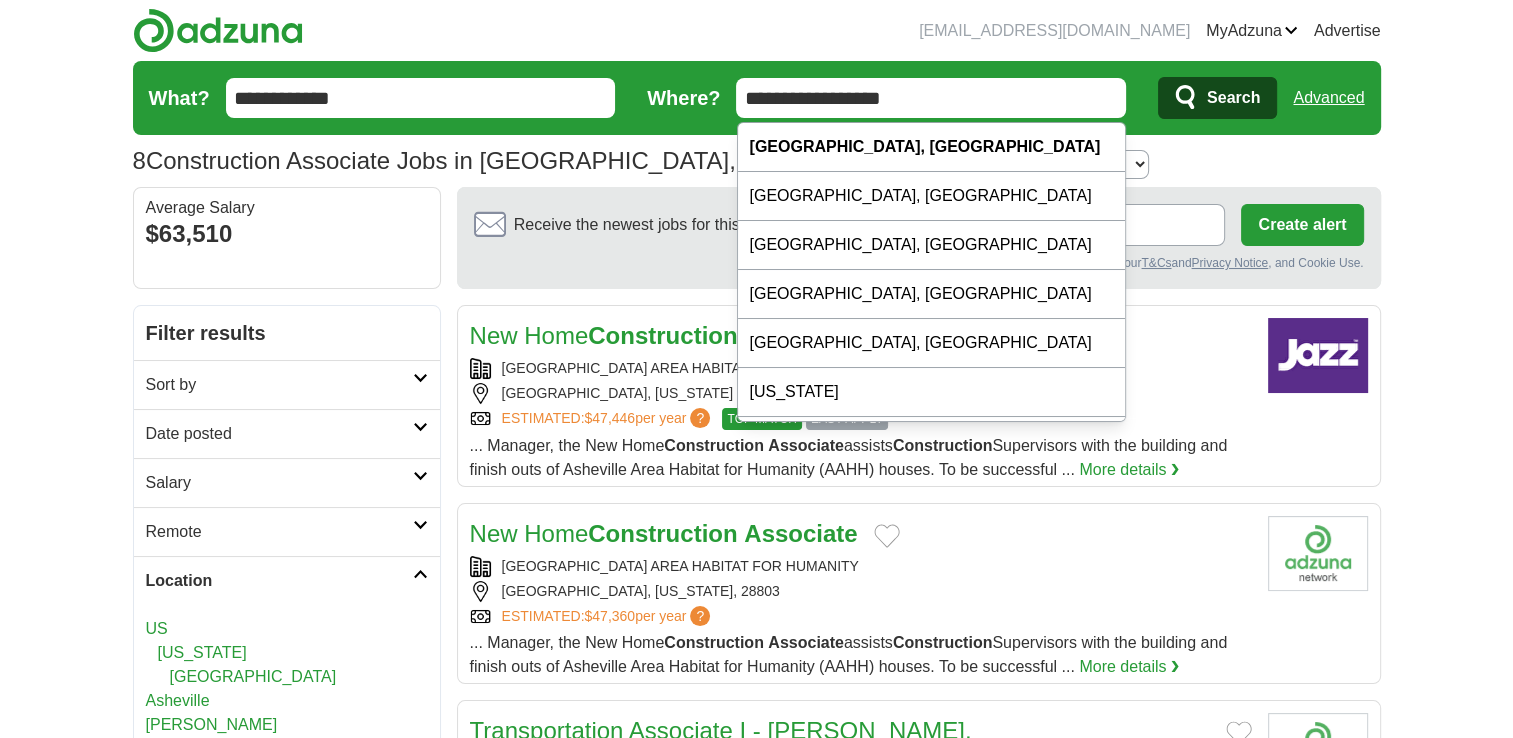 drag, startPoint x: 788, startPoint y: 98, endPoint x: 740, endPoint y: 119, distance: 52.392746 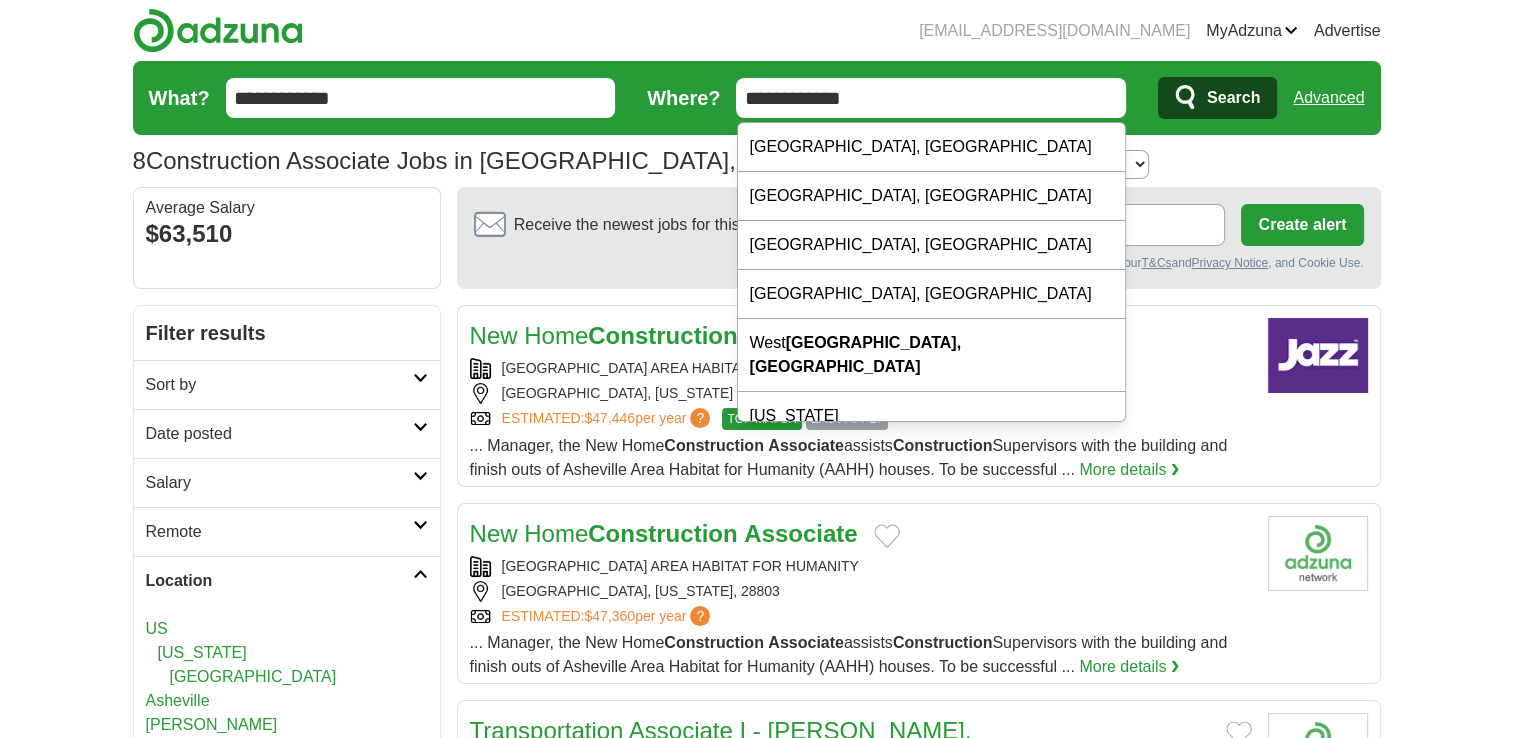 type on "**********" 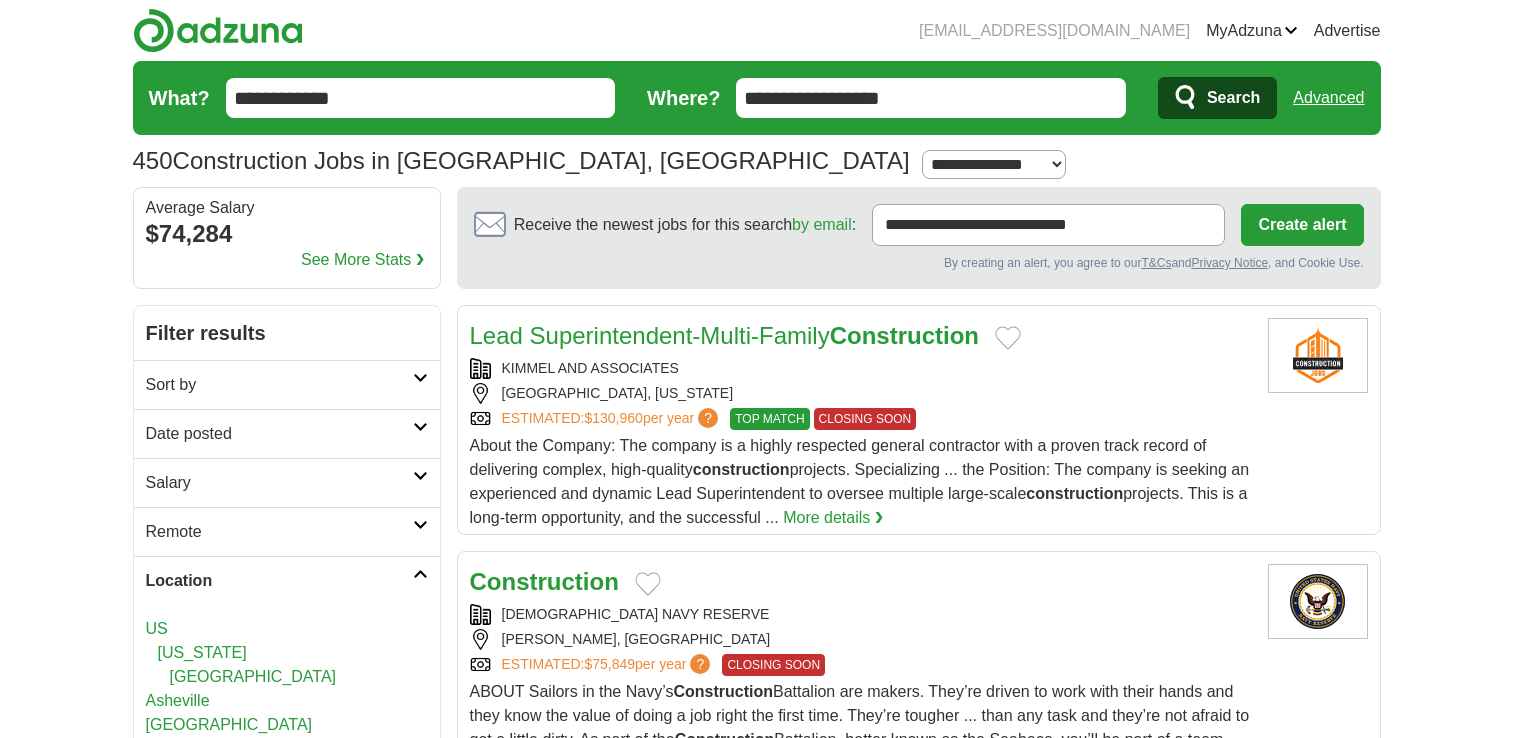 scroll, scrollTop: 0, scrollLeft: 0, axis: both 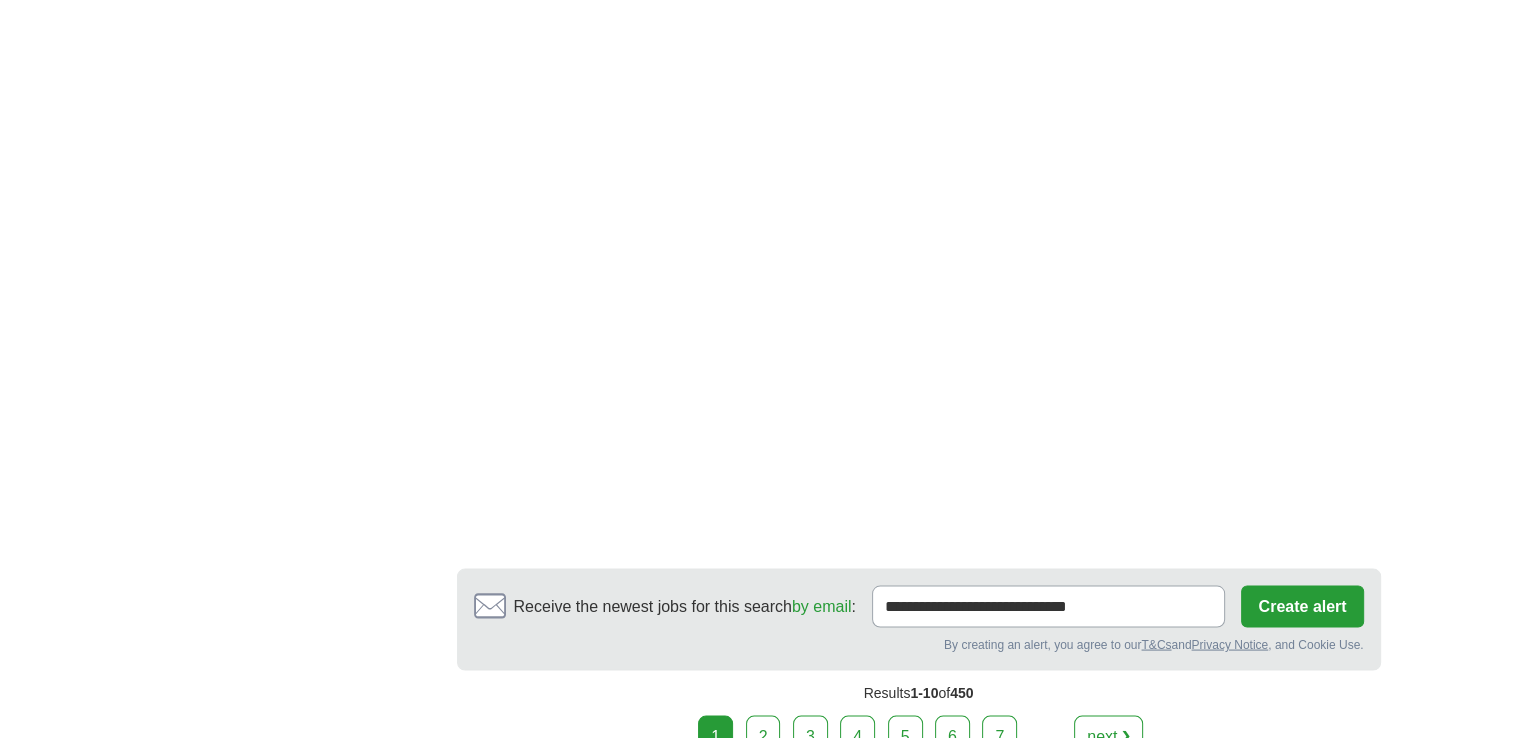 click on "2" at bounding box center [763, 736] 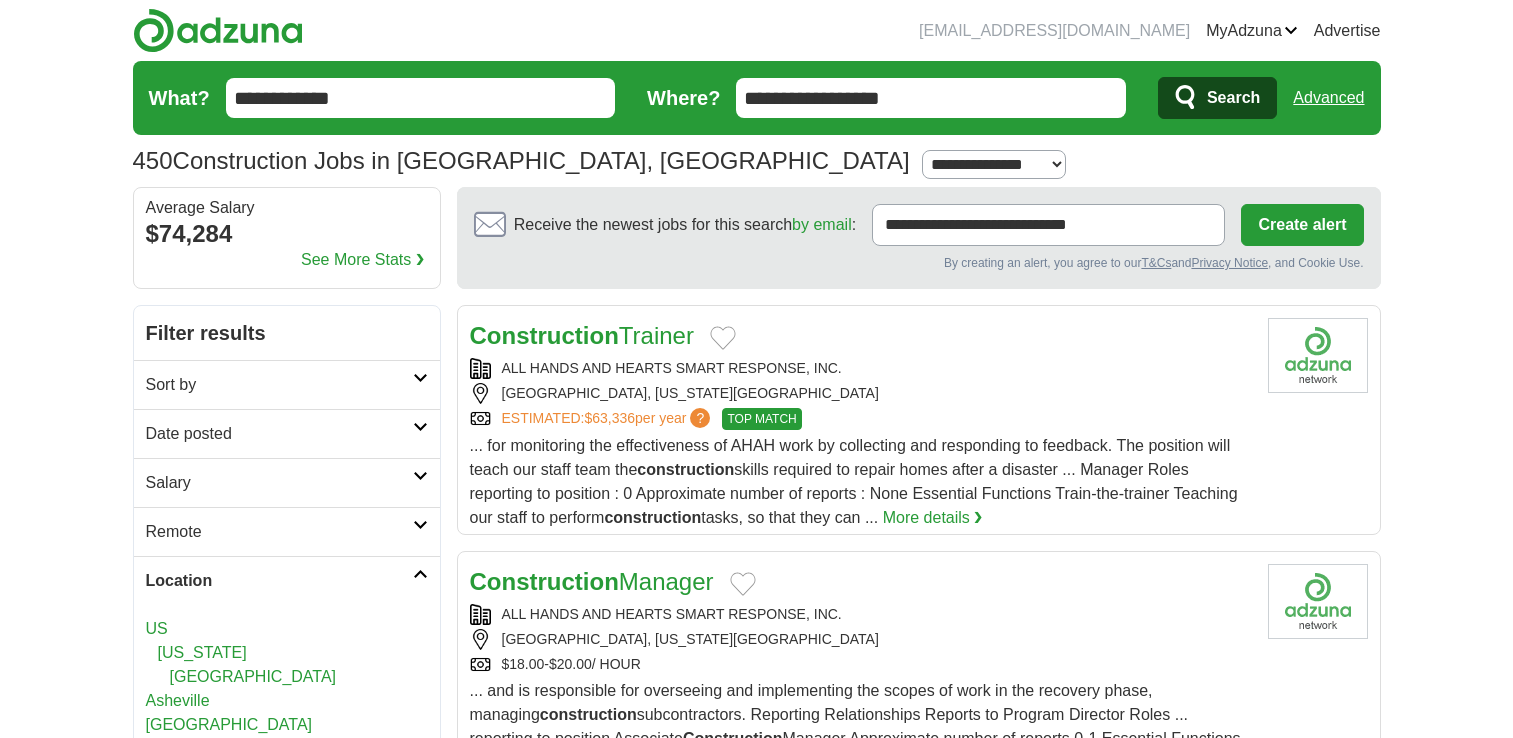 scroll, scrollTop: 0, scrollLeft: 0, axis: both 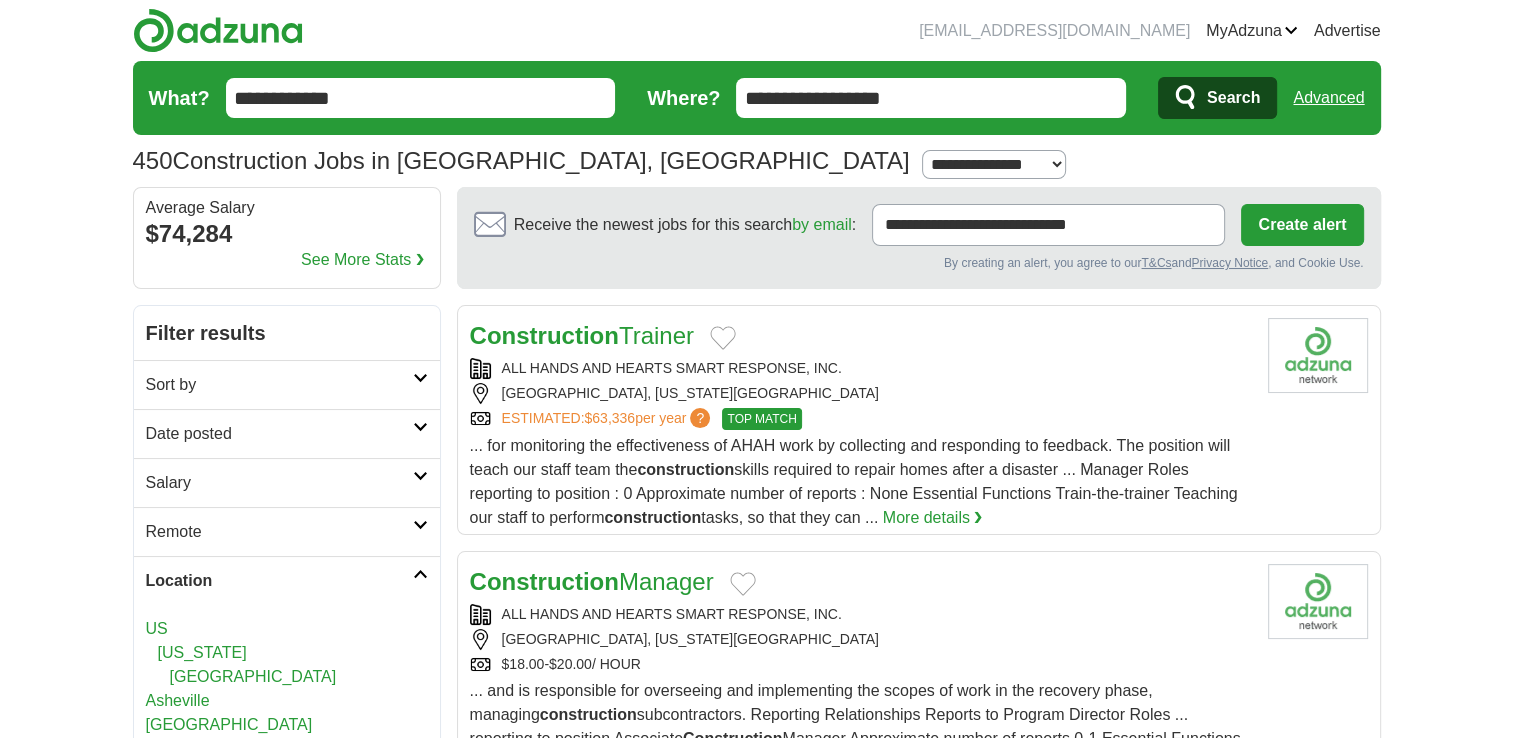click on "Construction  Trainer" at bounding box center [582, 335] 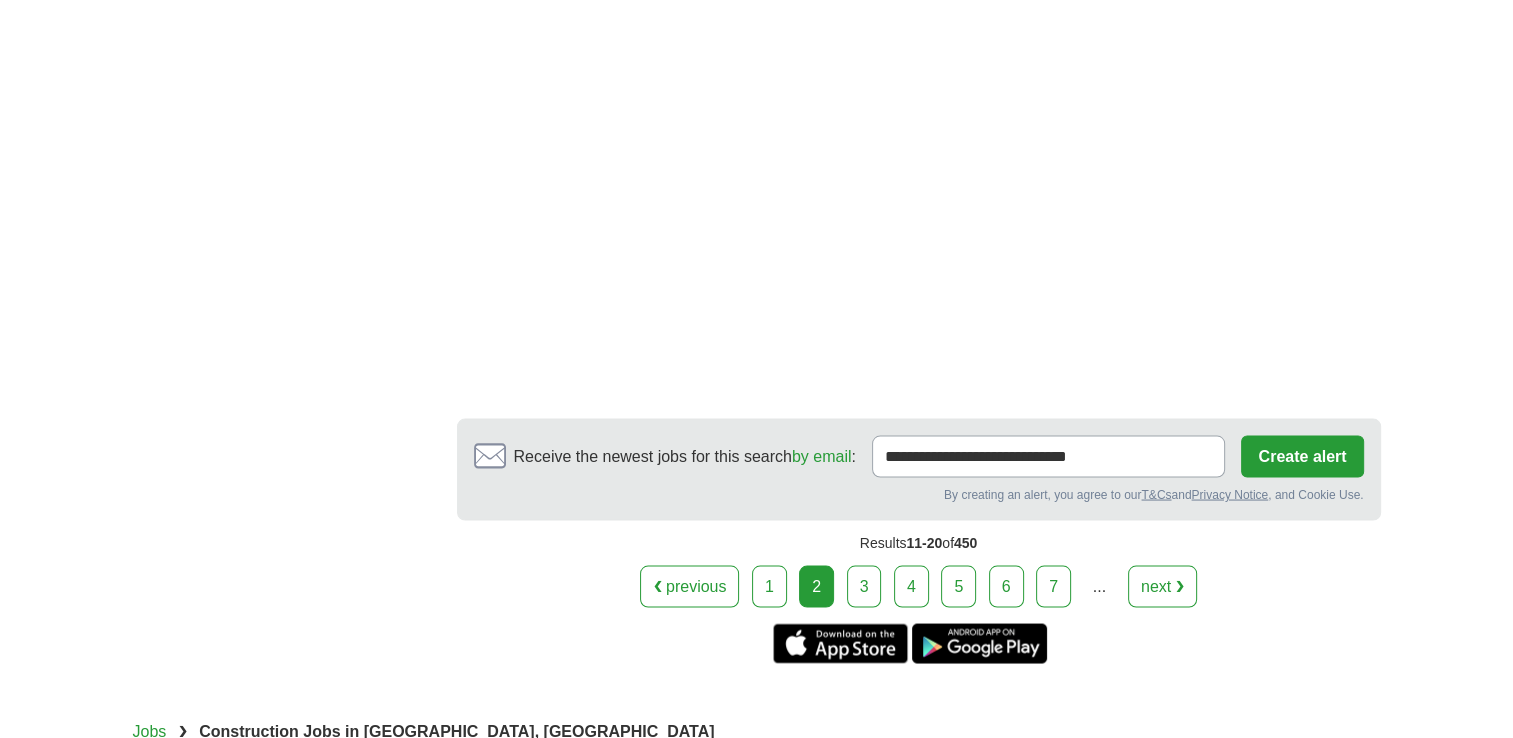 scroll, scrollTop: 3661, scrollLeft: 0, axis: vertical 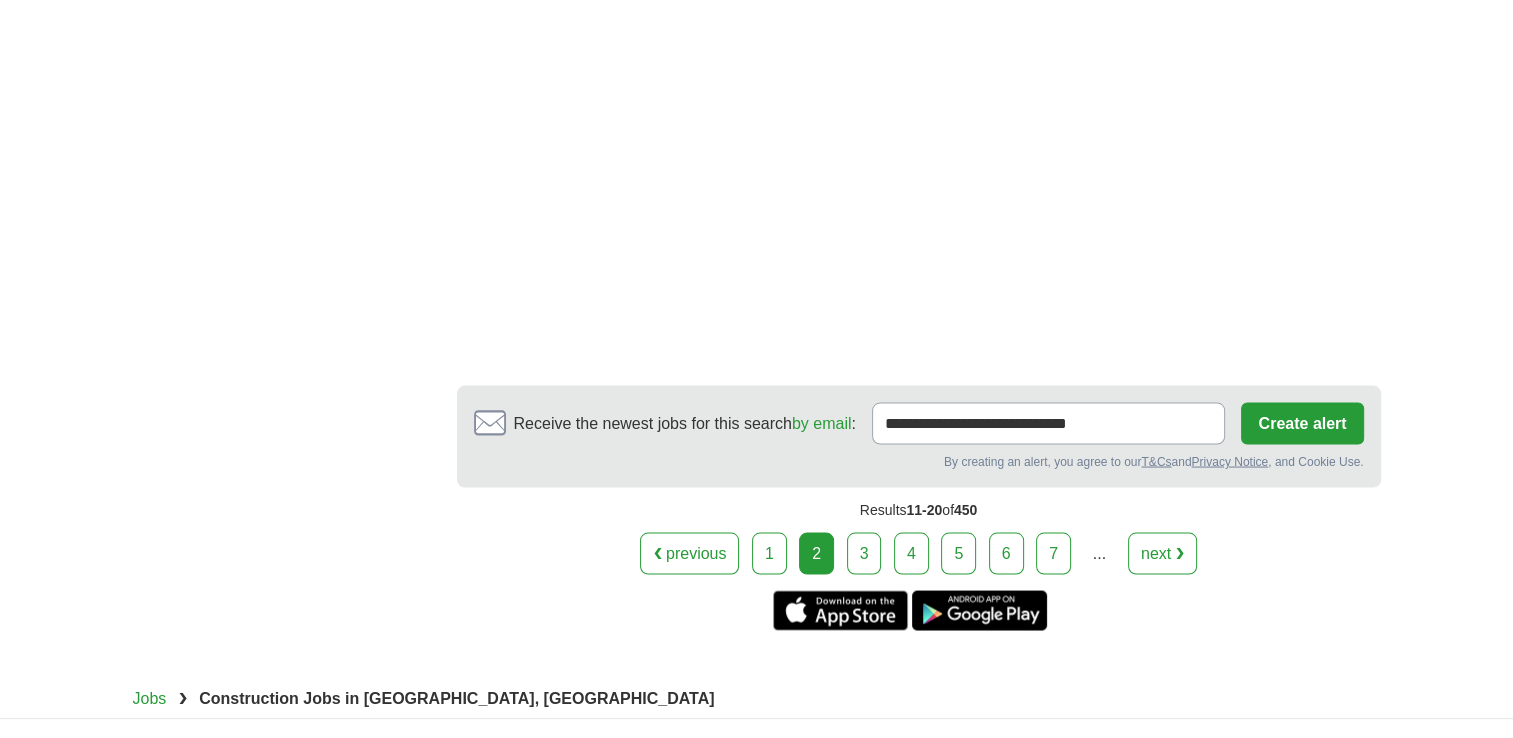 click on "3" at bounding box center (864, 553) 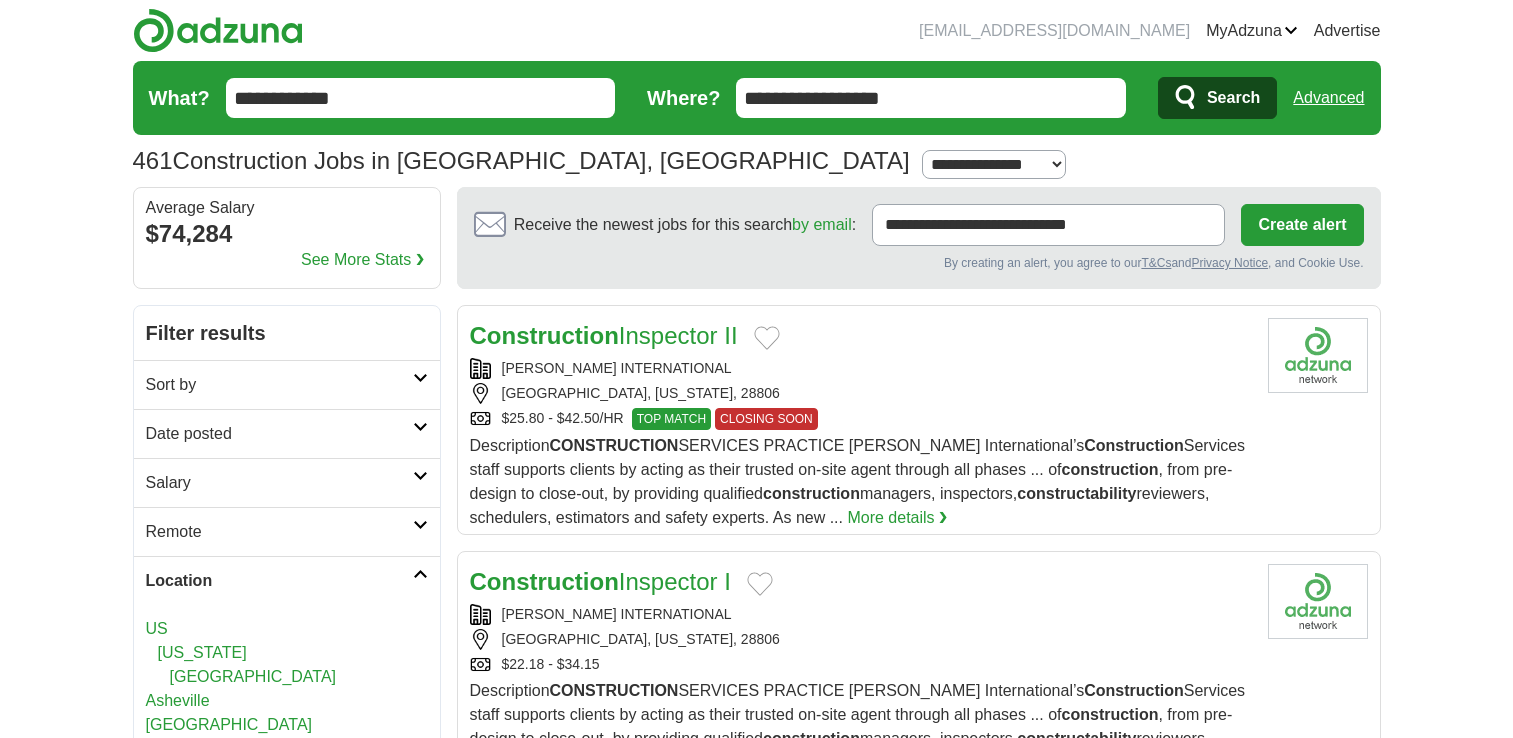 scroll, scrollTop: 0, scrollLeft: 0, axis: both 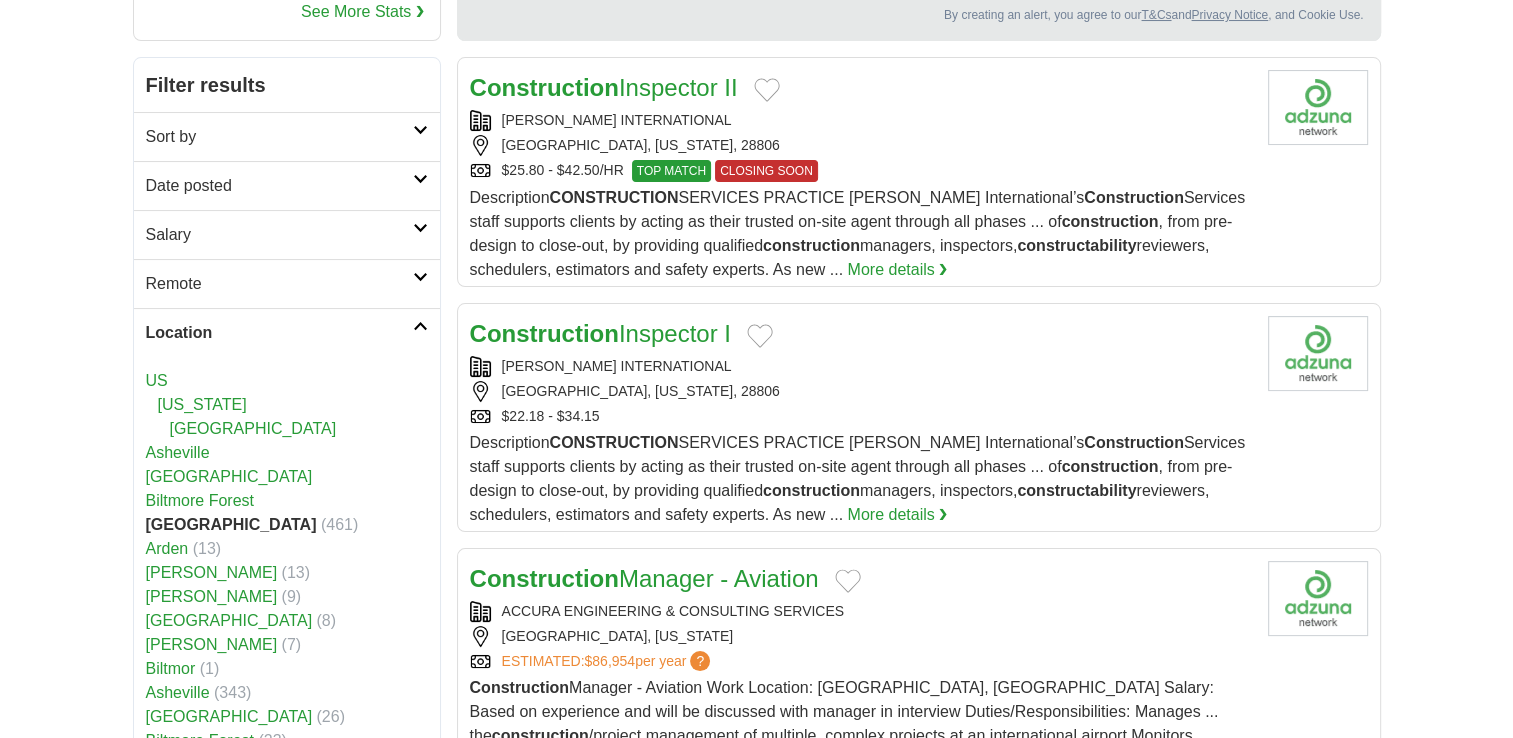 click on "Construction  Inspector II" at bounding box center [604, 87] 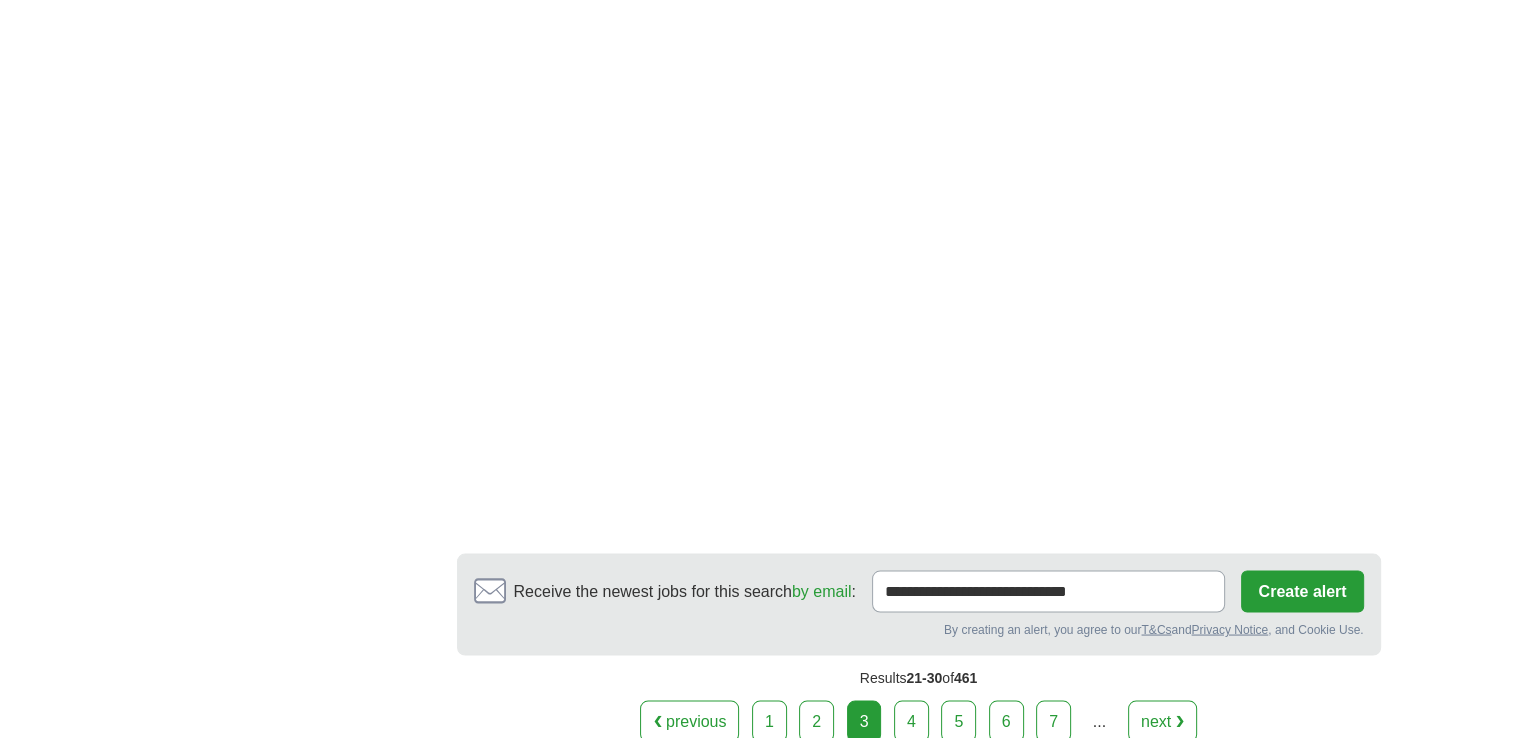 scroll, scrollTop: 3608, scrollLeft: 0, axis: vertical 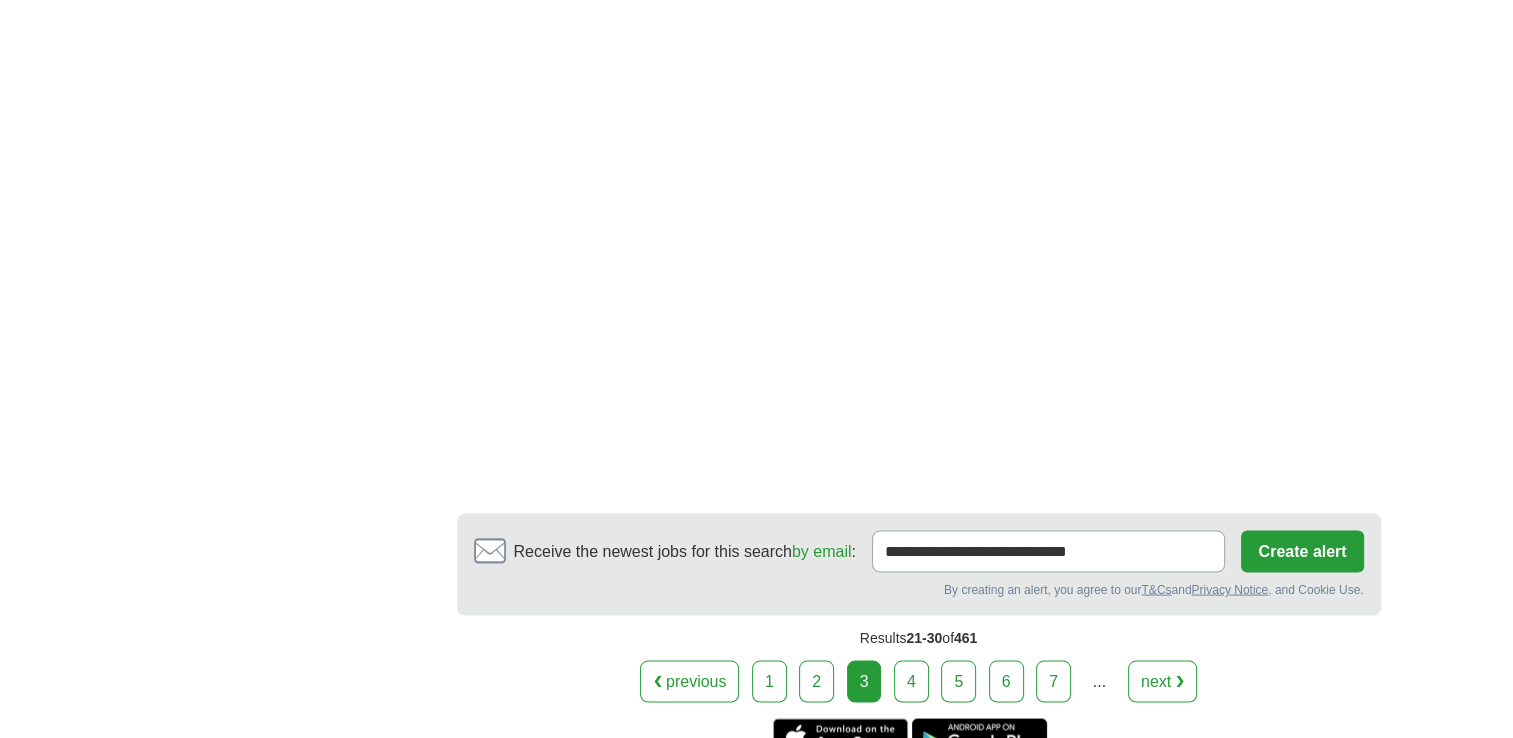 click on "4" at bounding box center [911, 681] 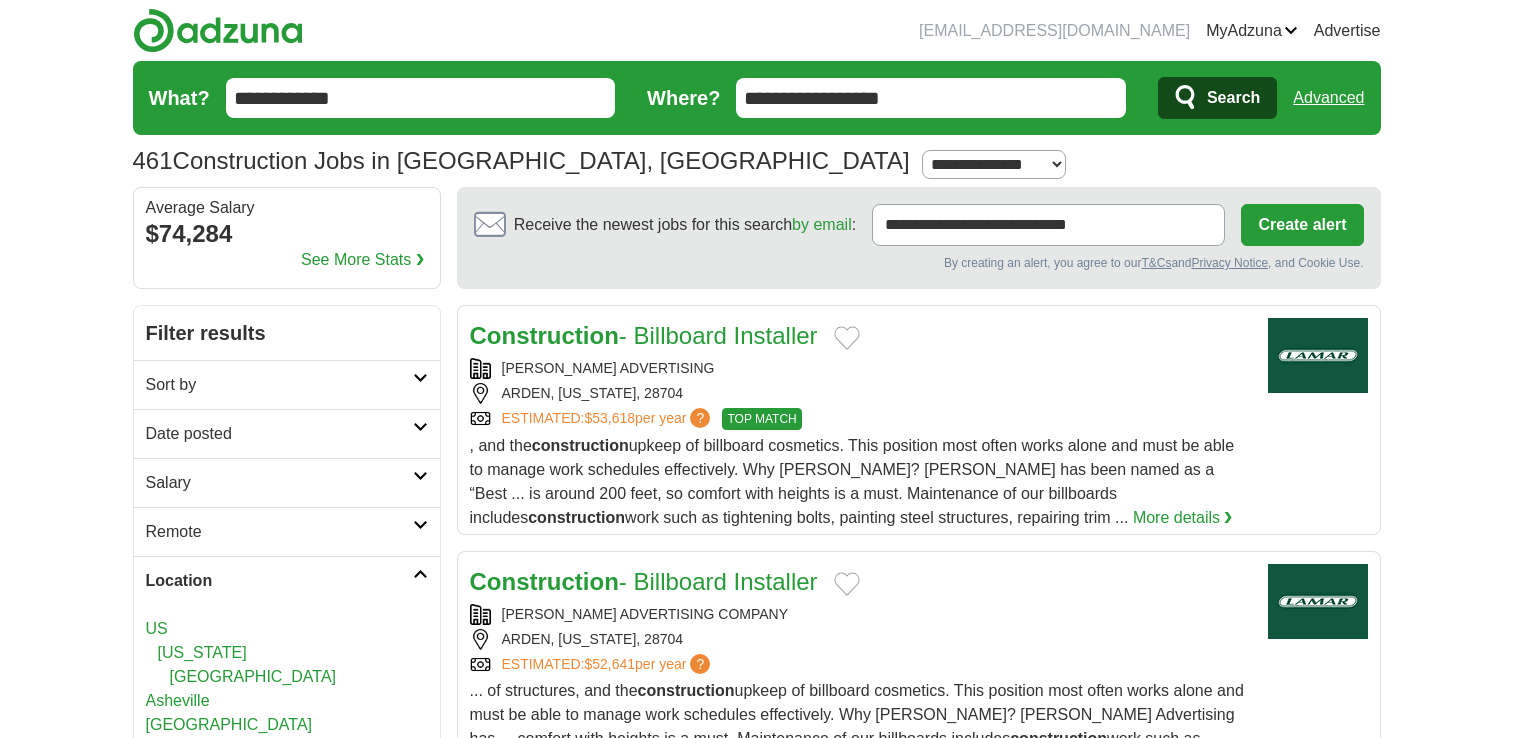 scroll, scrollTop: 0, scrollLeft: 0, axis: both 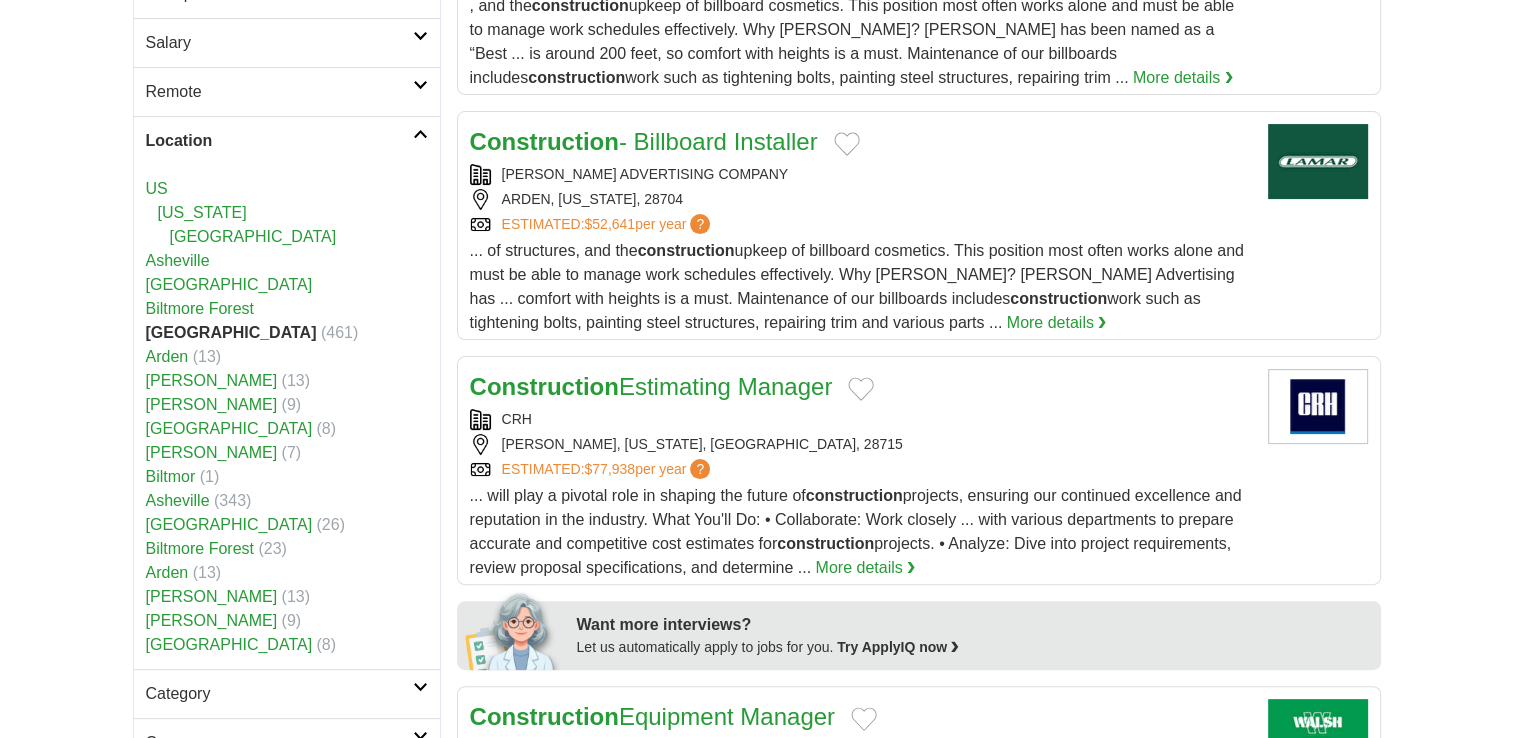 click on "Construction  Estimating Manager" at bounding box center [651, 386] 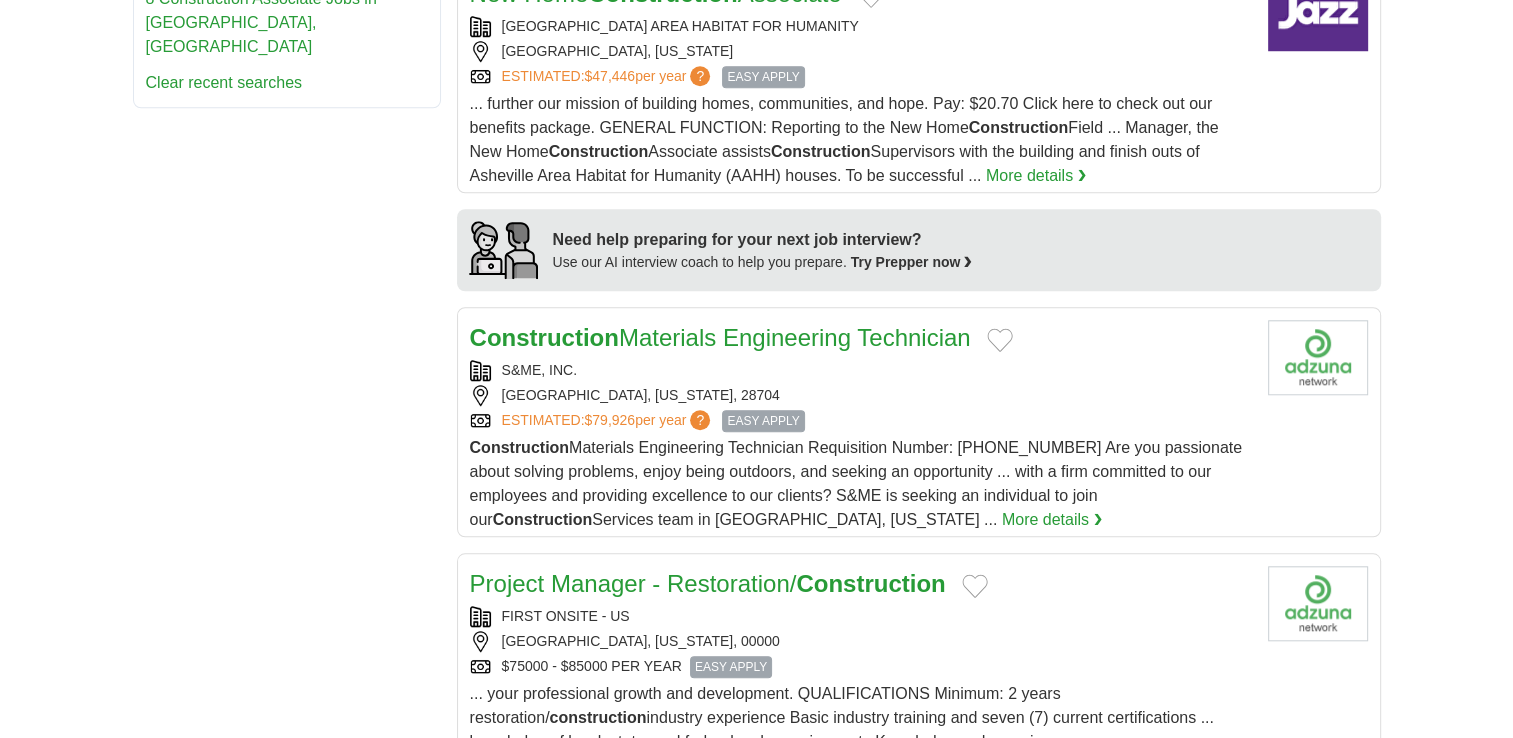 scroll, scrollTop: 1680, scrollLeft: 0, axis: vertical 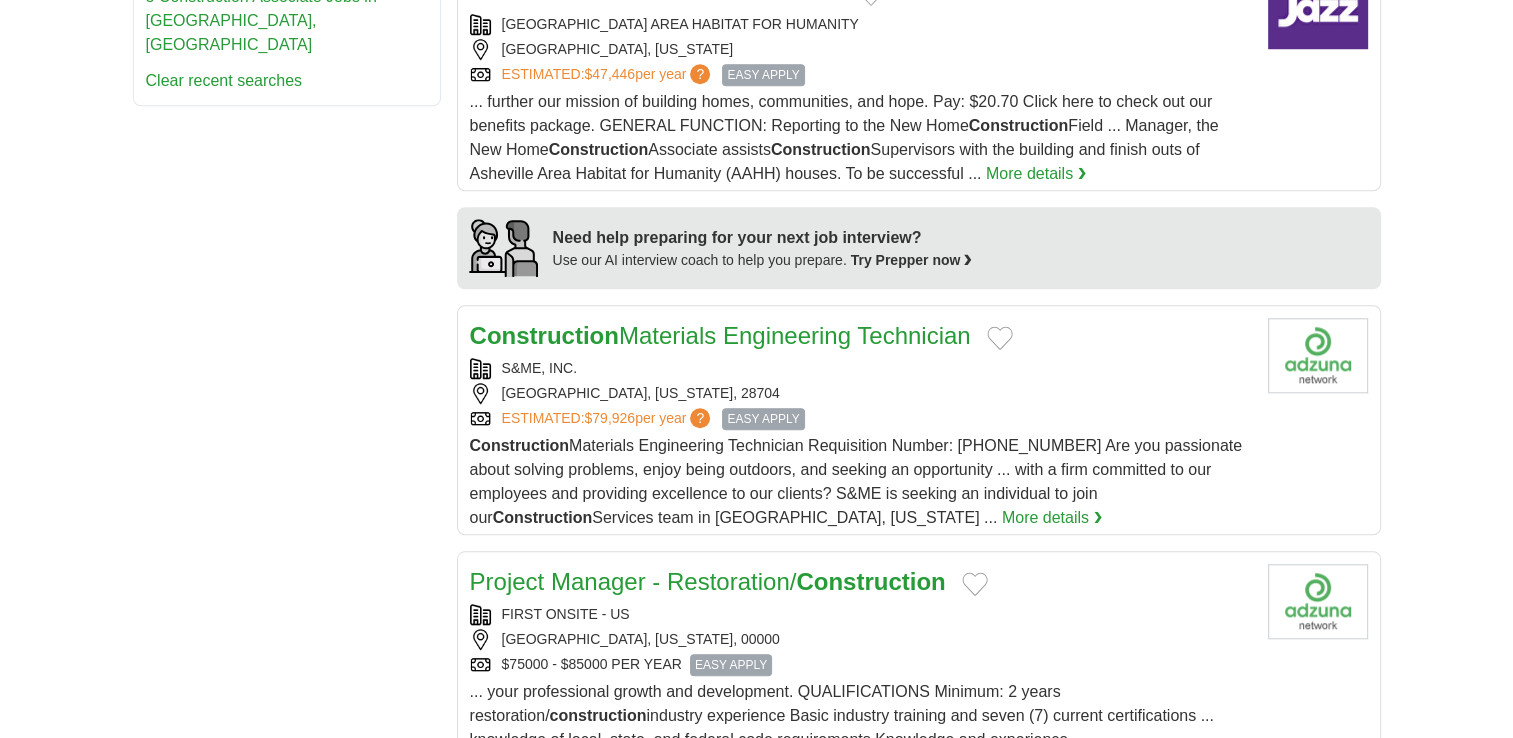 click on "Construction  Materials Engineering Technician" at bounding box center [720, 336] 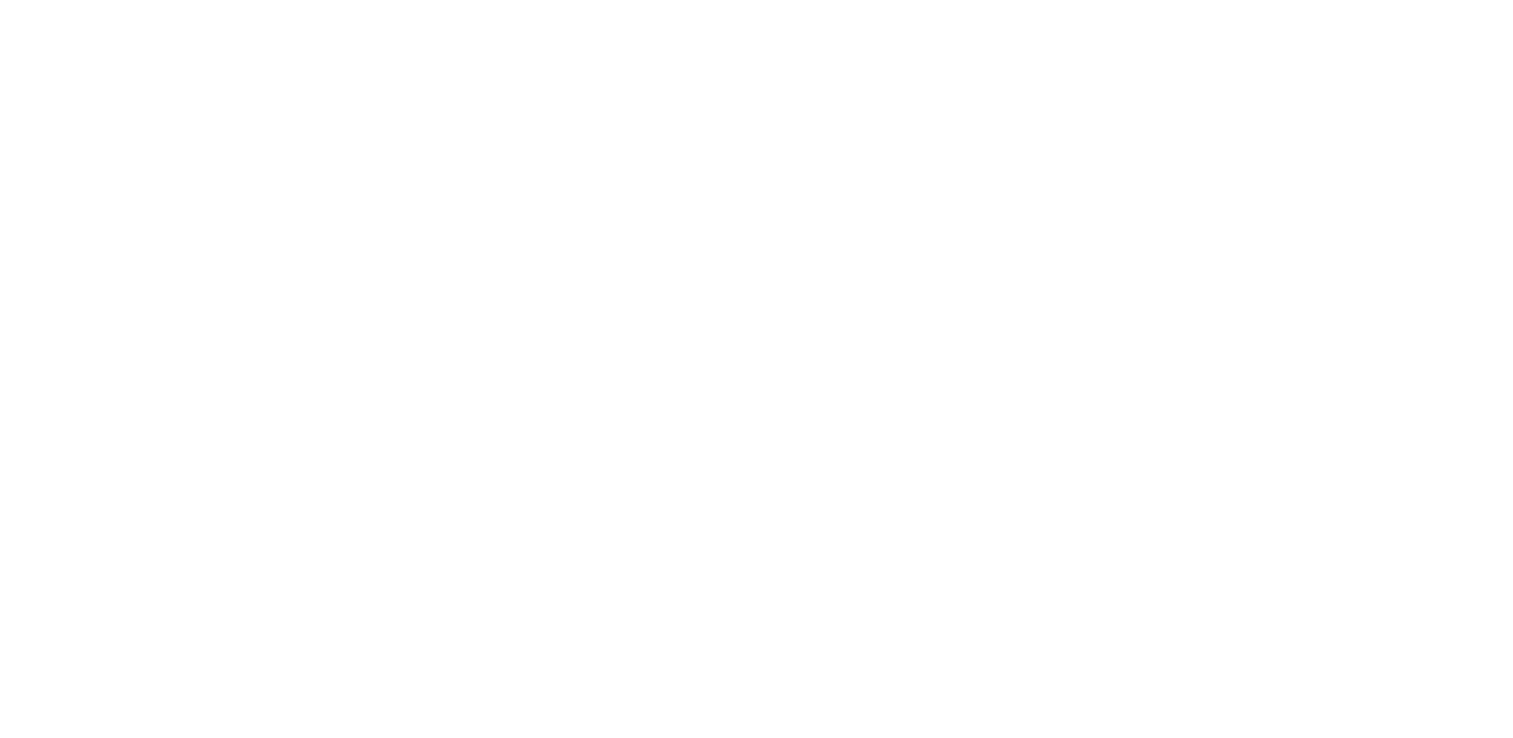 scroll, scrollTop: 3629, scrollLeft: 0, axis: vertical 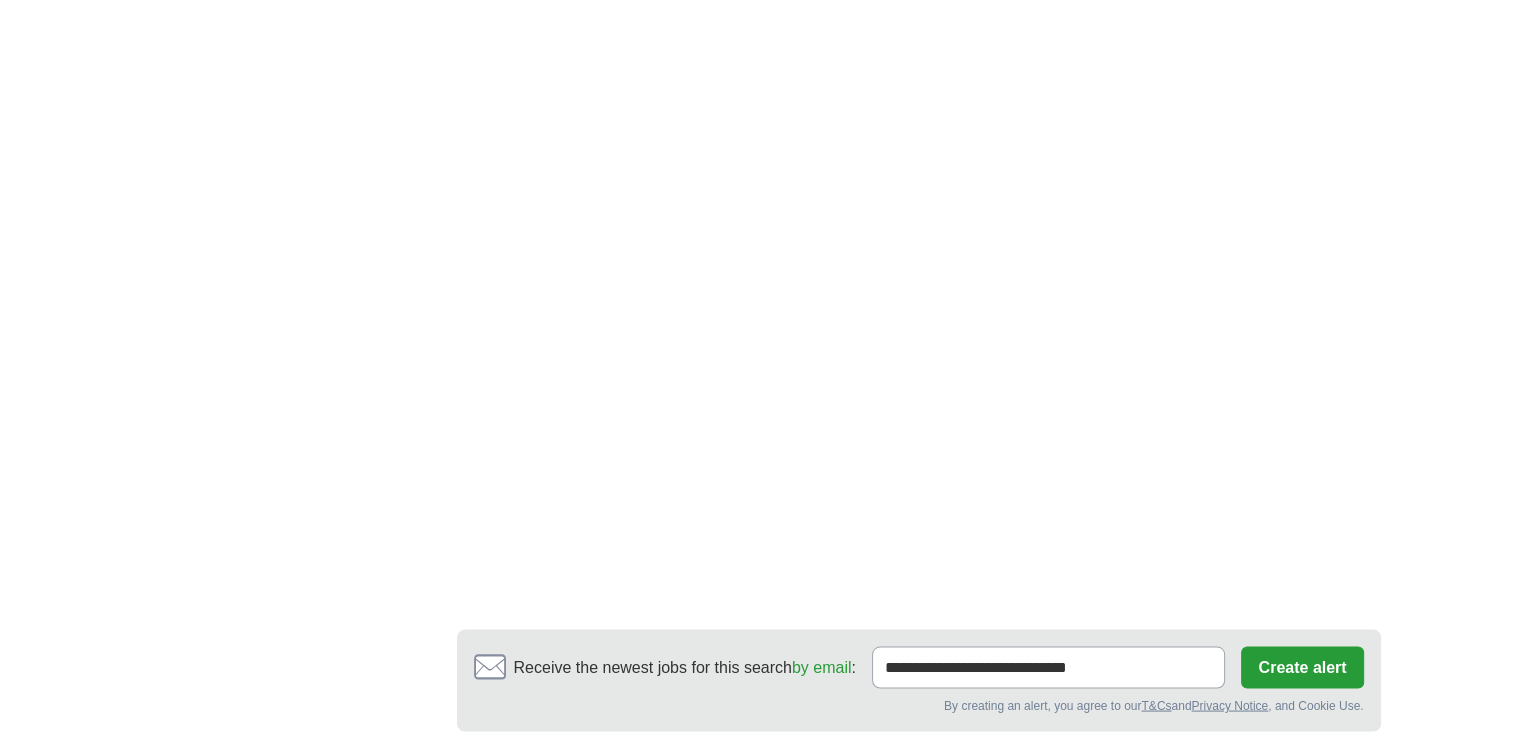 click on "5" at bounding box center (958, 797) 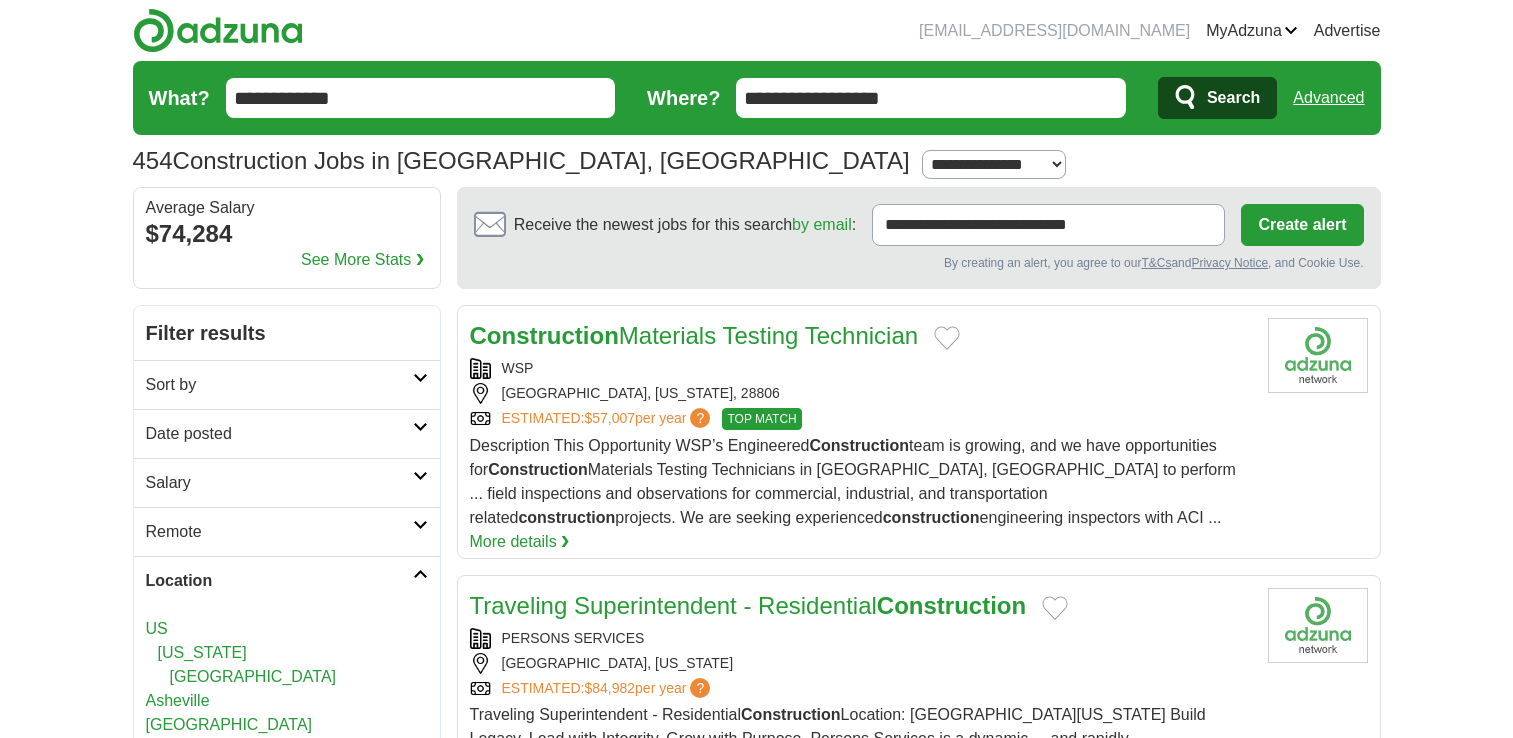 scroll, scrollTop: 0, scrollLeft: 0, axis: both 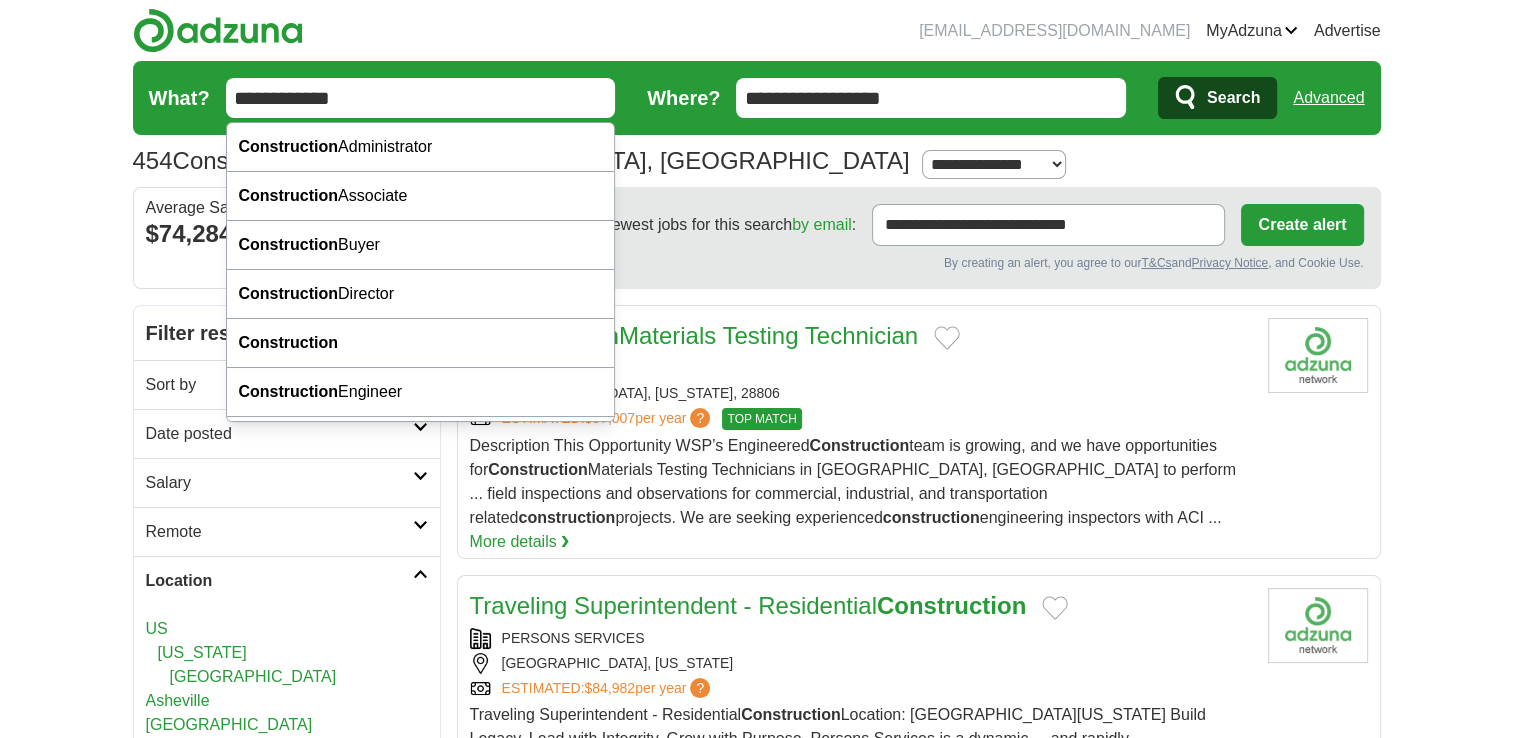 drag, startPoint x: 355, startPoint y: 97, endPoint x: 205, endPoint y: 125, distance: 152.59096 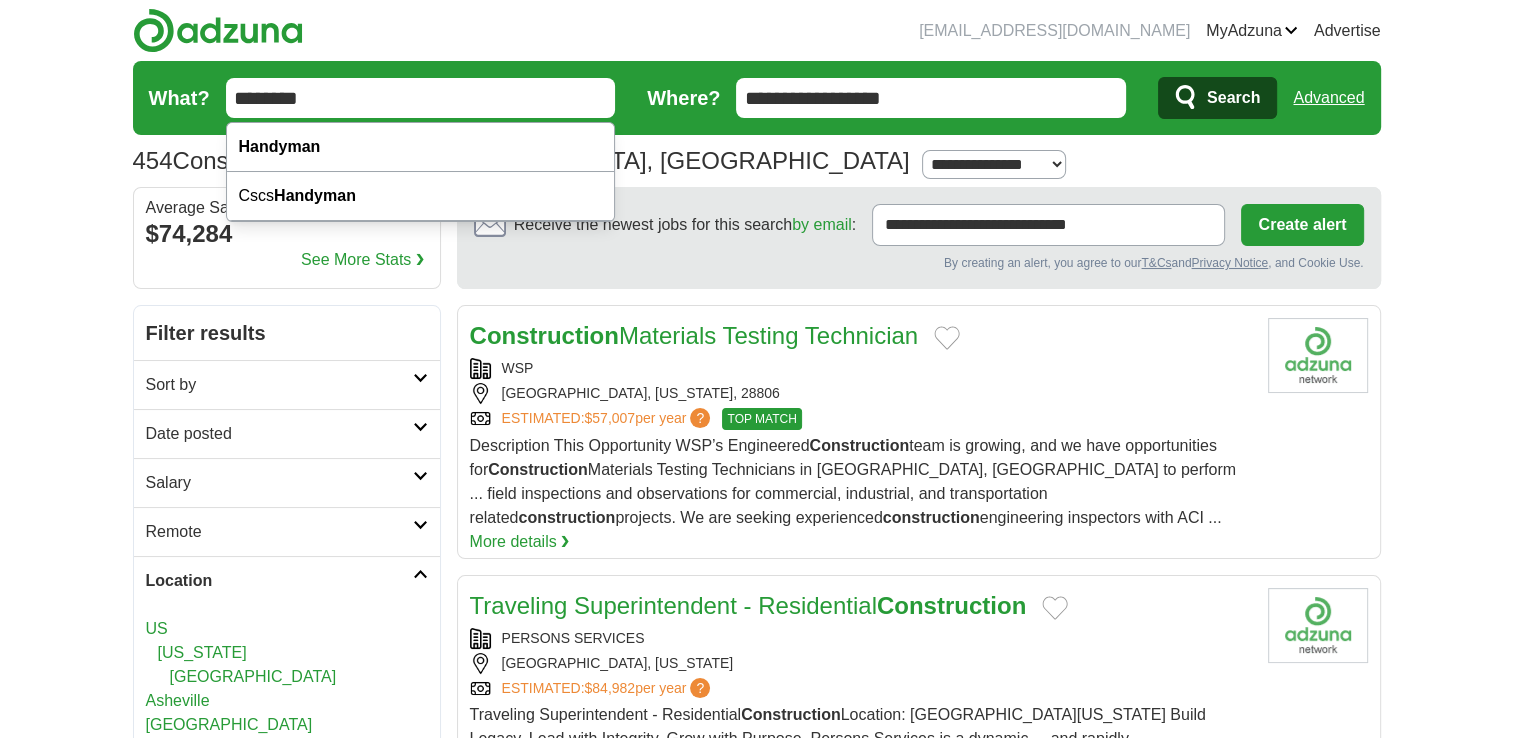 type on "********" 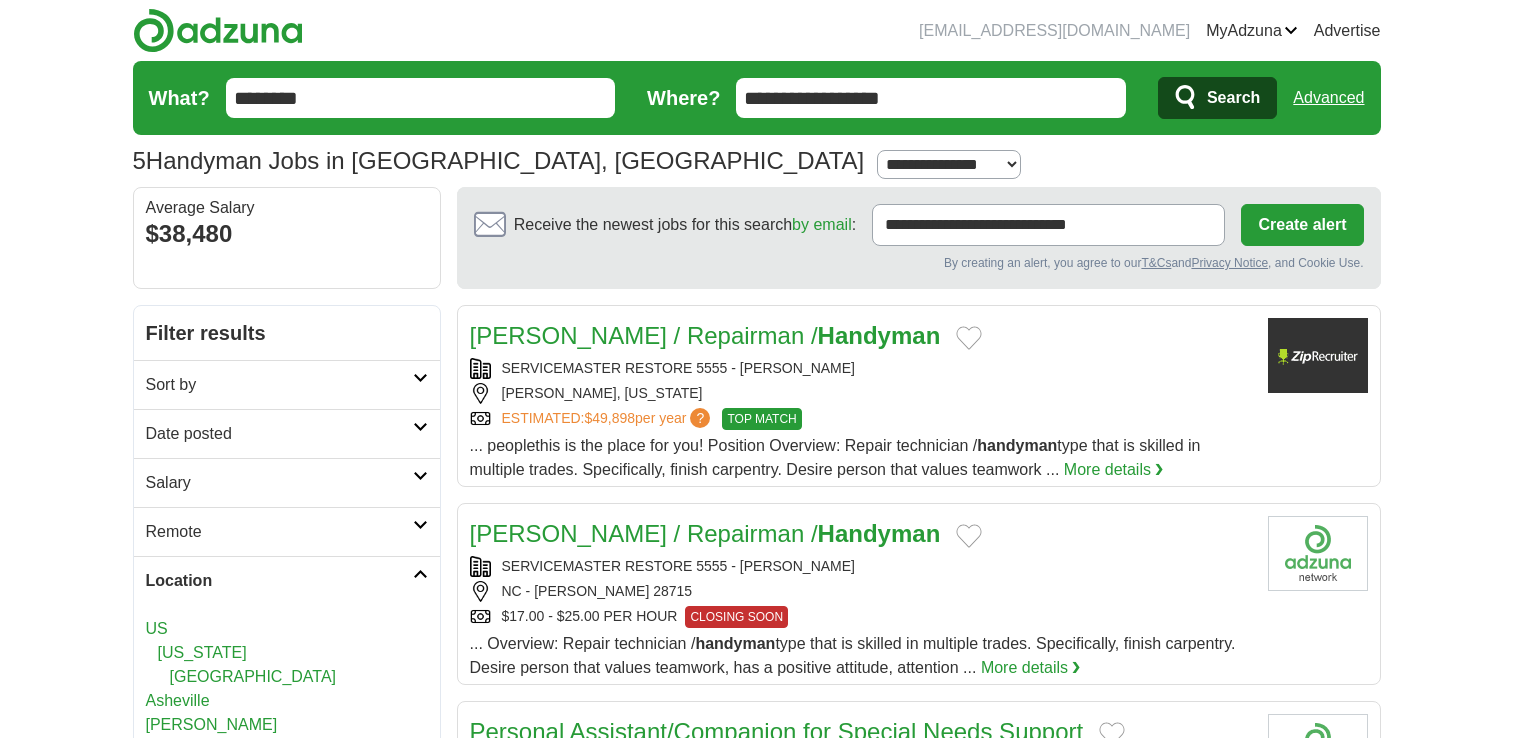 scroll, scrollTop: 0, scrollLeft: 0, axis: both 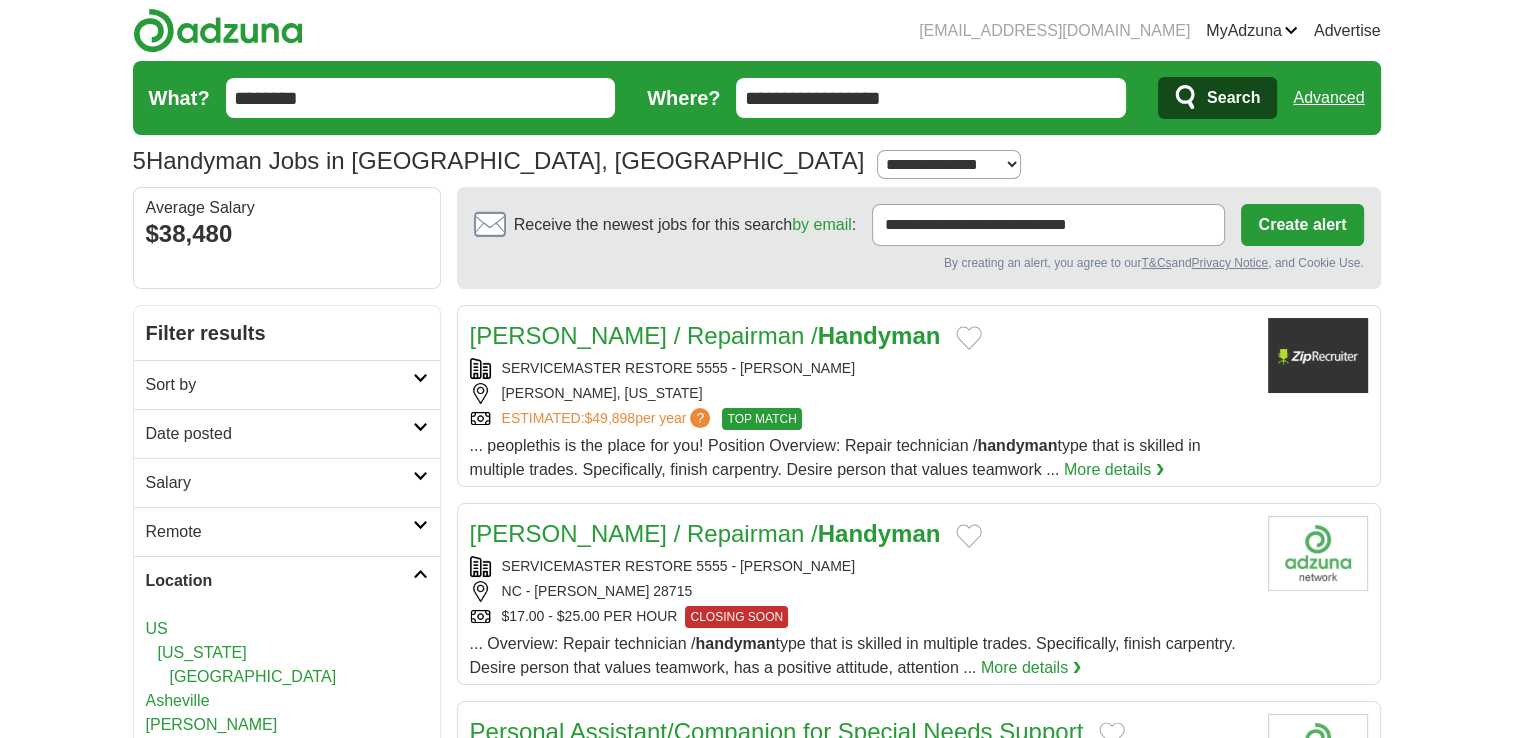 click on "**********" at bounding box center (931, 98) 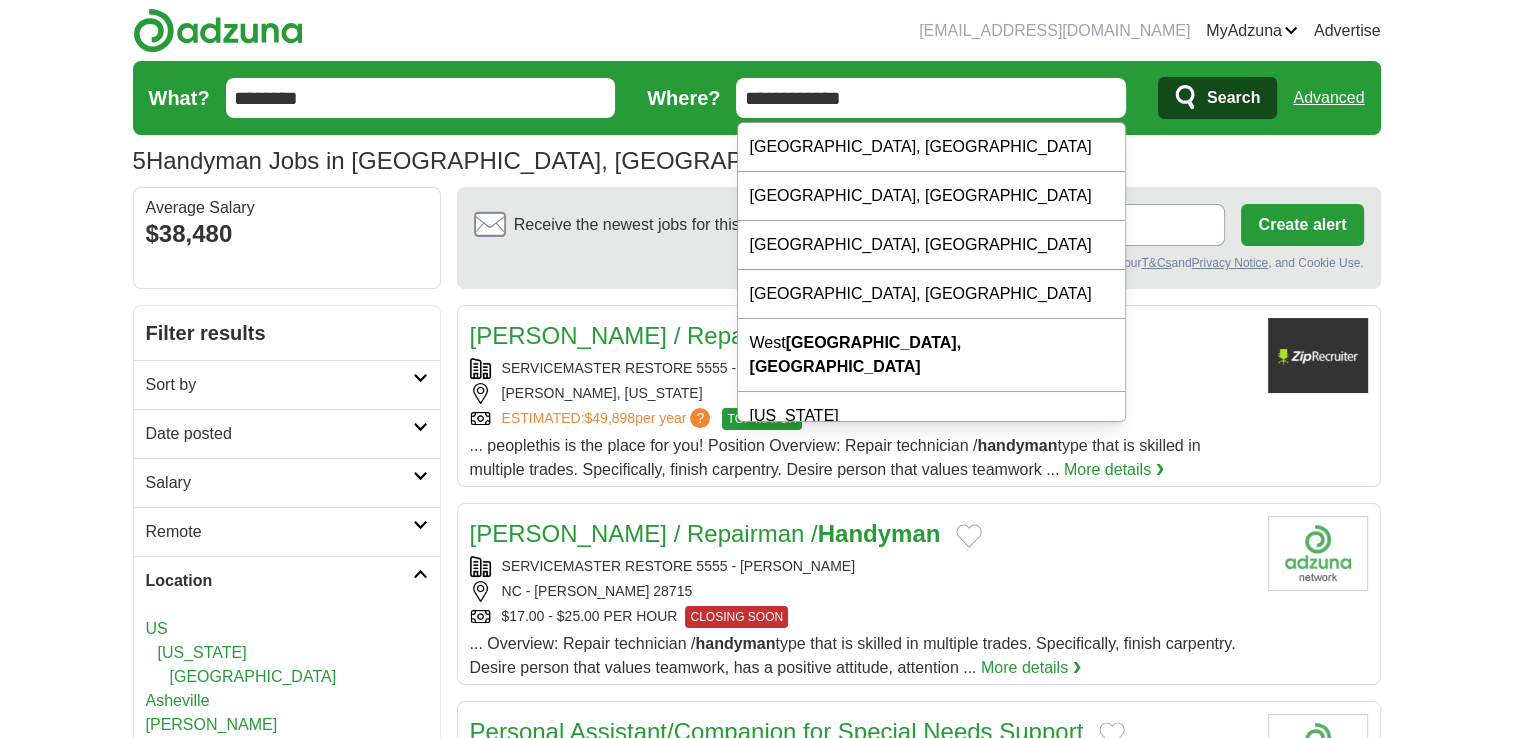 type on "**********" 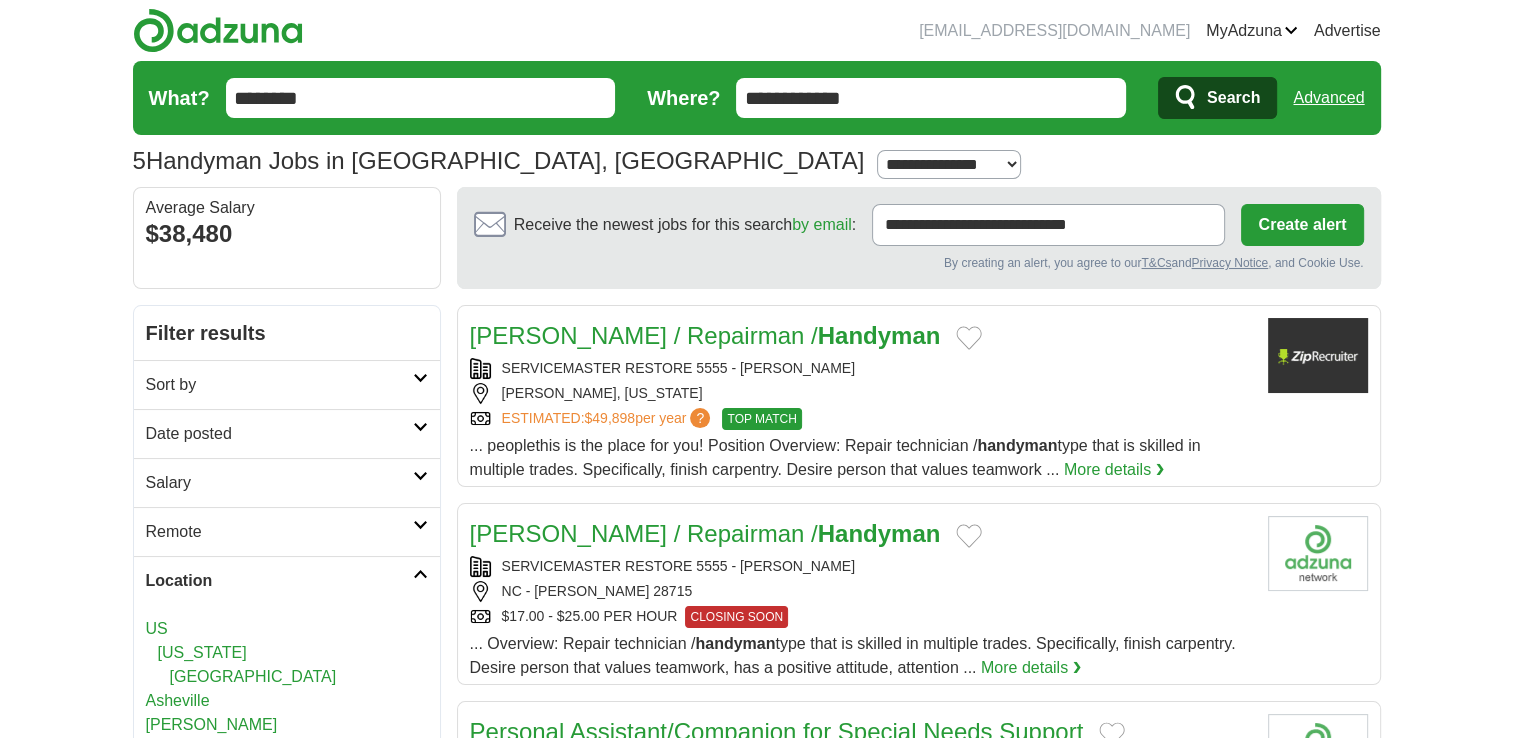 click on "Search" at bounding box center [1233, 98] 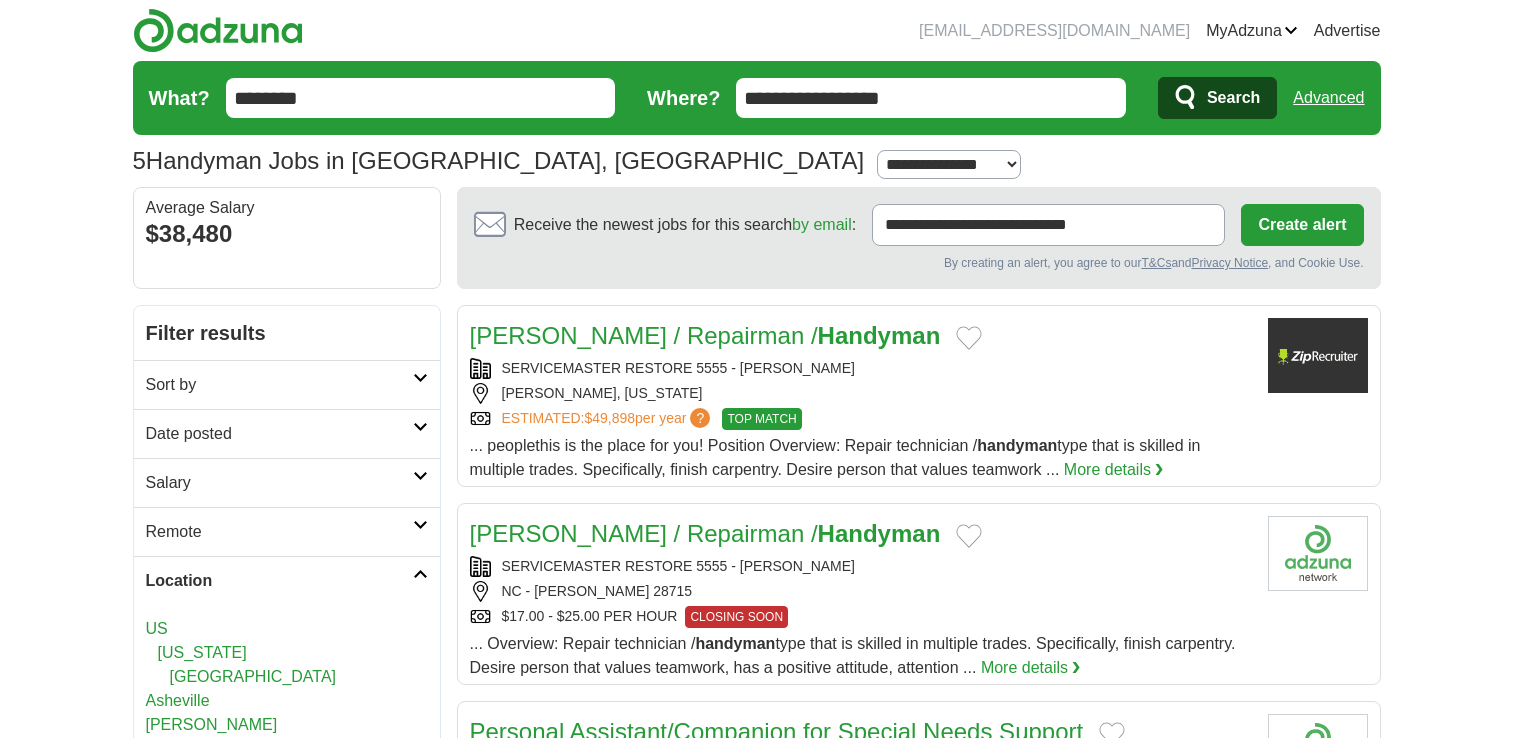 scroll, scrollTop: 0, scrollLeft: 0, axis: both 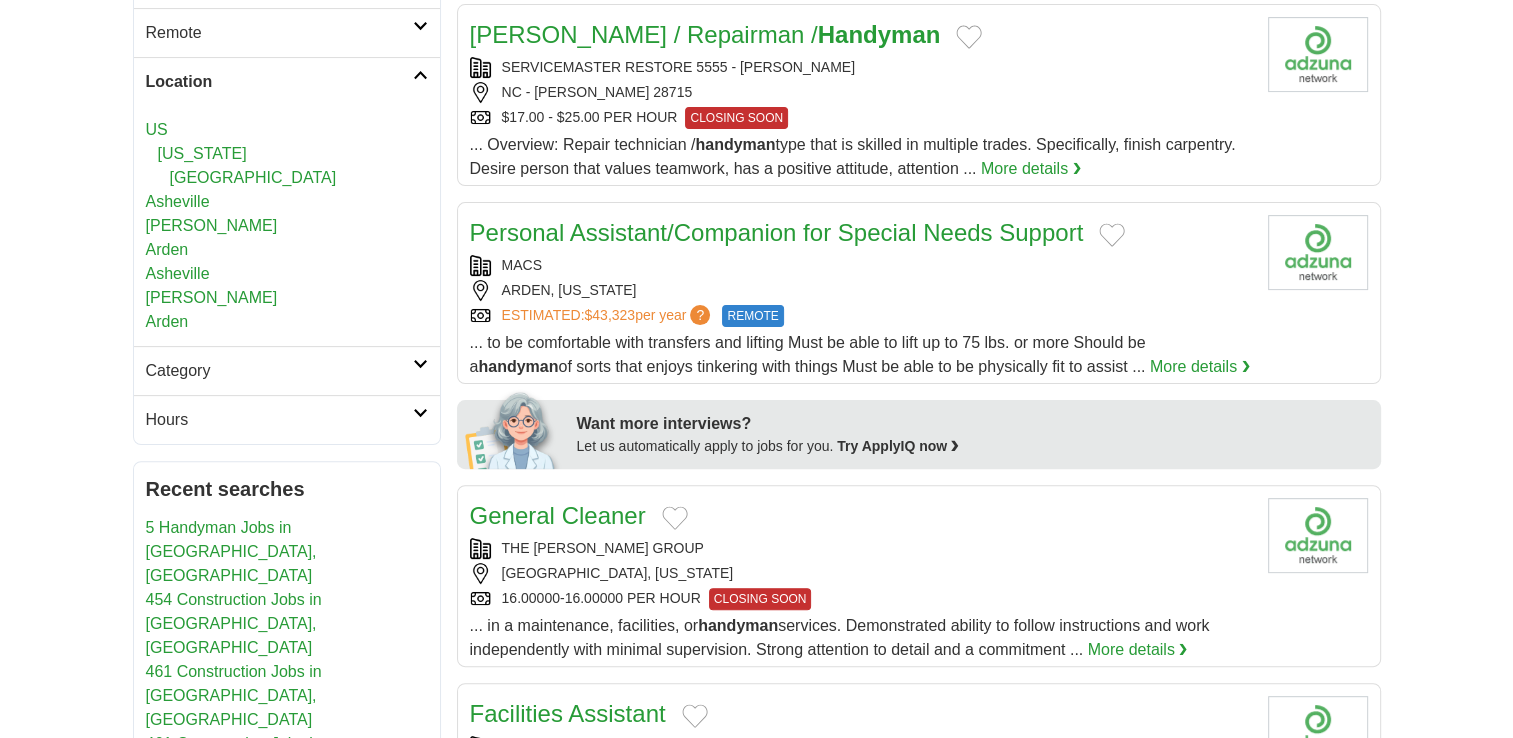 click on "Personal Assistant/Companion for Special Needs Support" at bounding box center (777, 232) 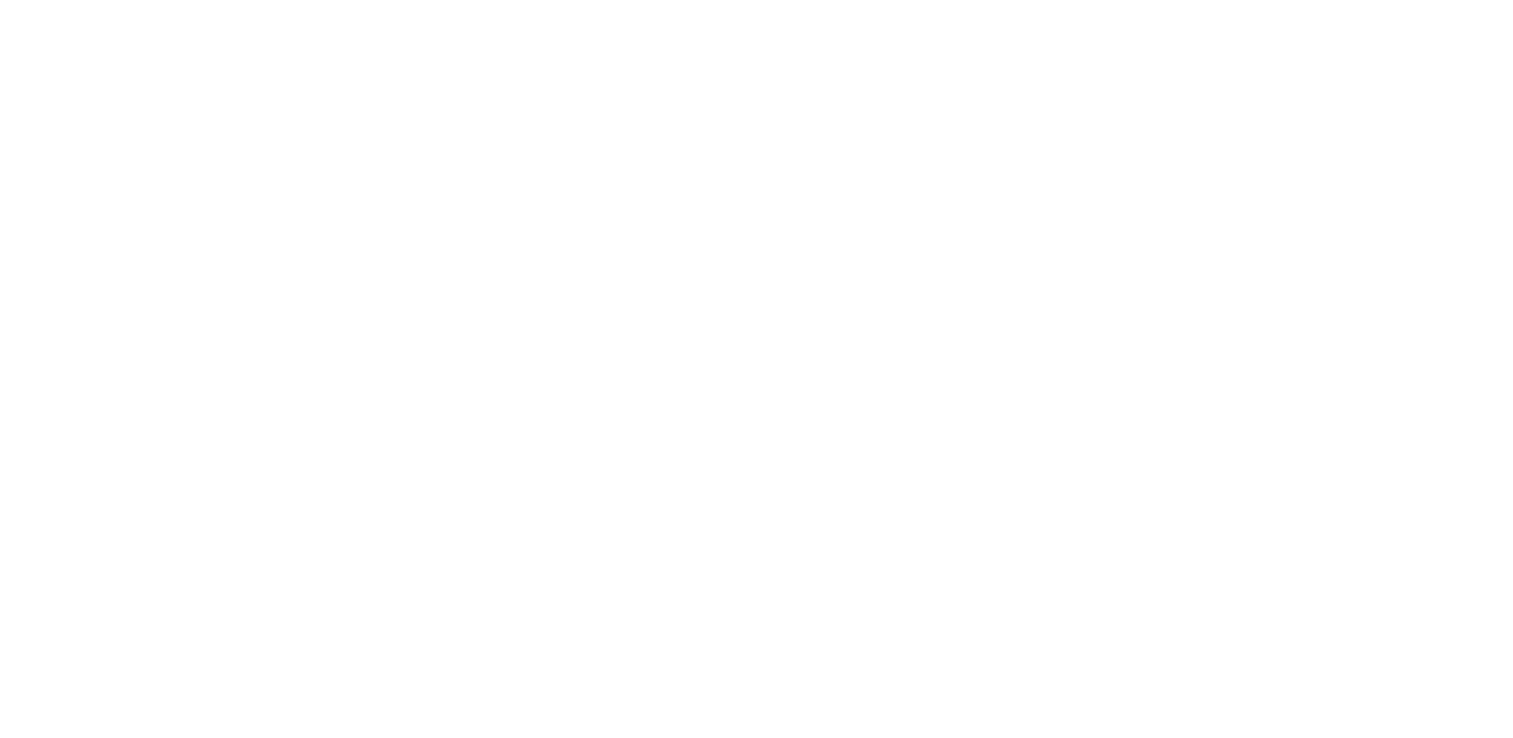 scroll, scrollTop: 1461, scrollLeft: 0, axis: vertical 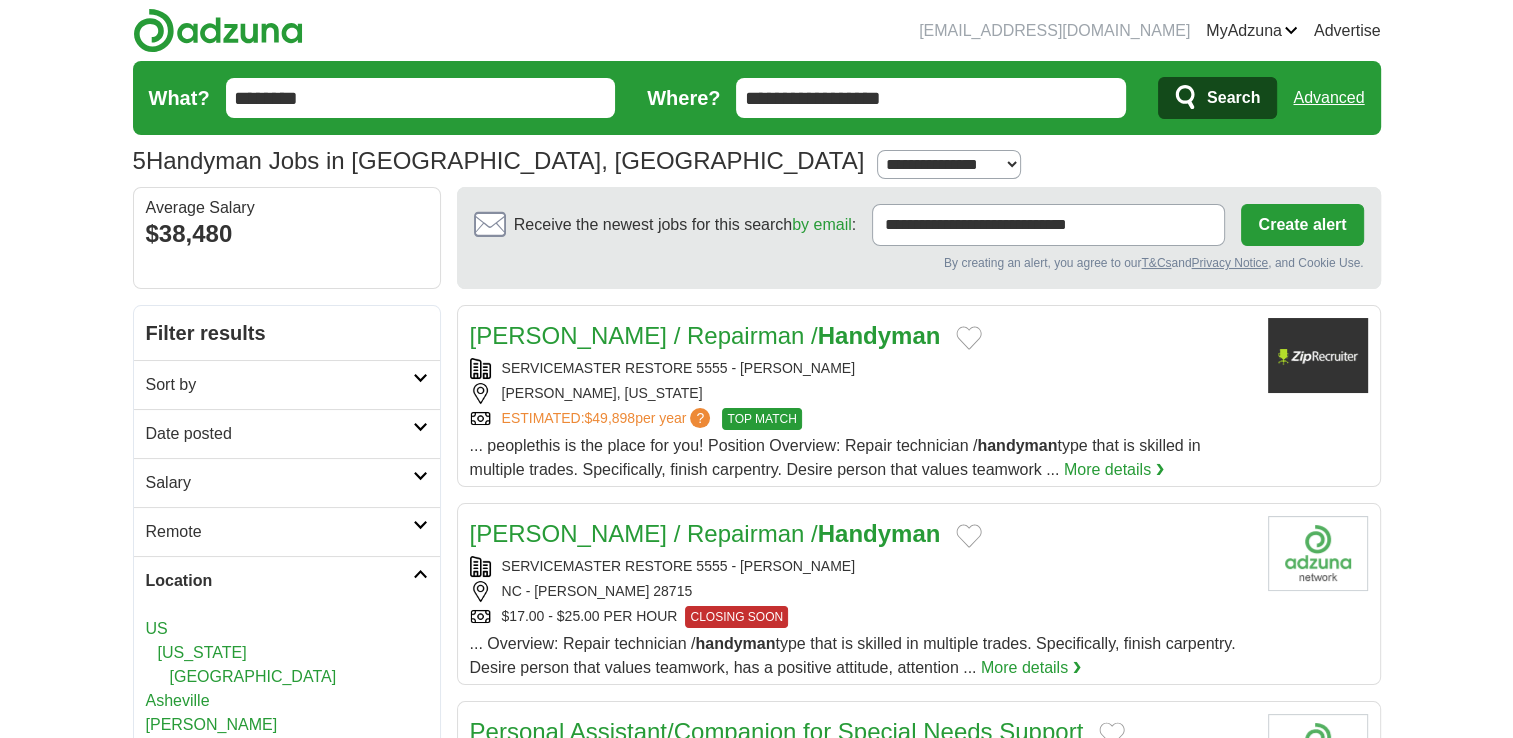 click on "********" at bounding box center [421, 98] 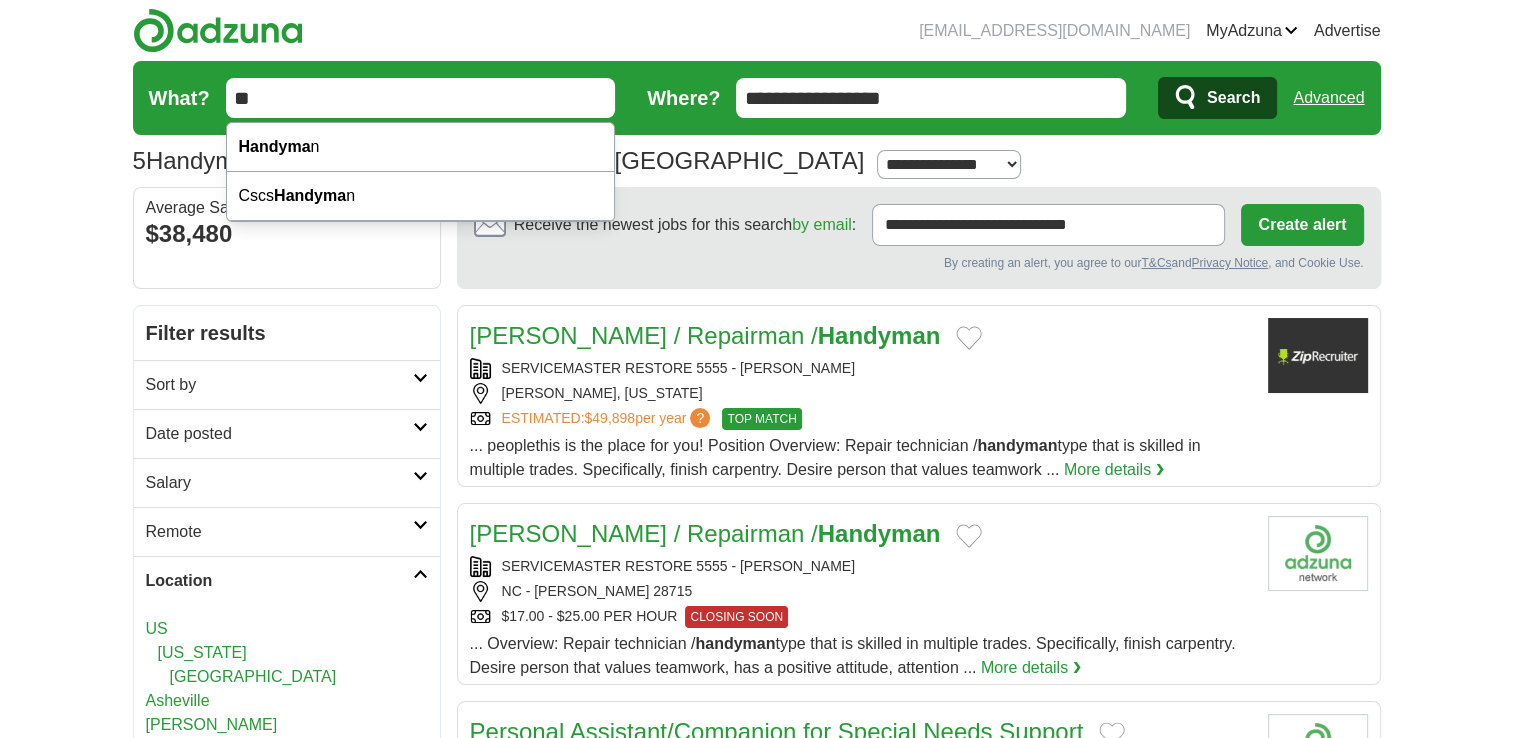 type on "*" 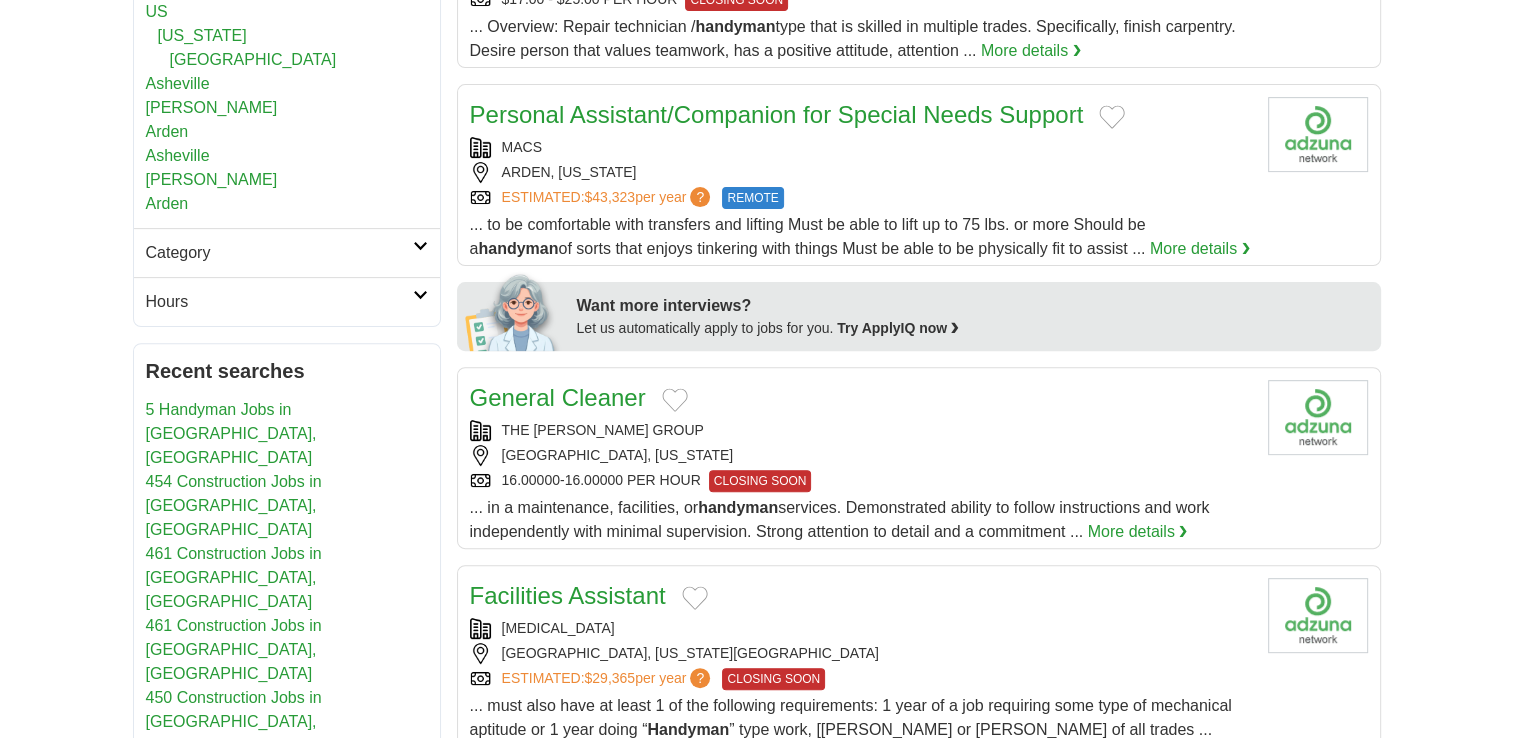 scroll, scrollTop: 675, scrollLeft: 0, axis: vertical 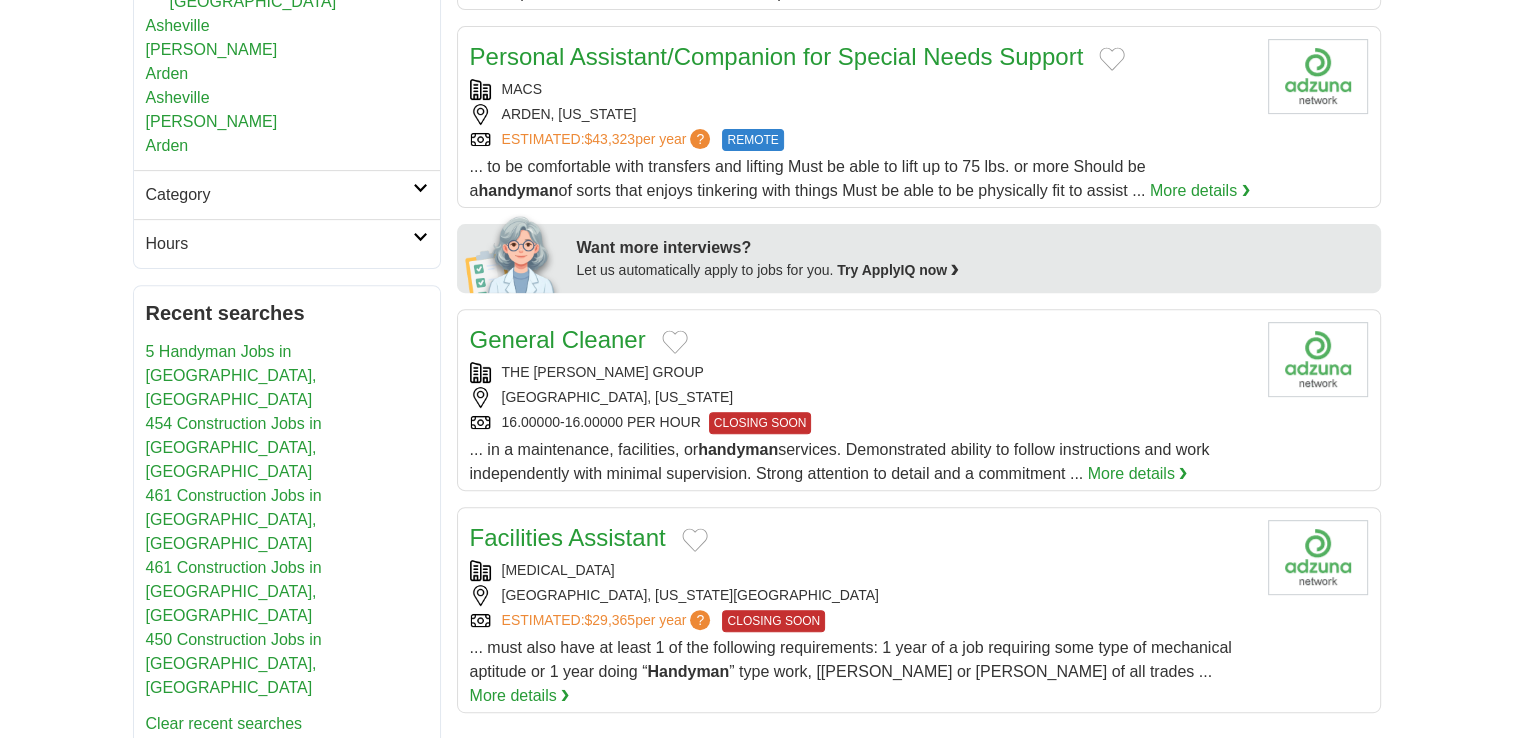 type 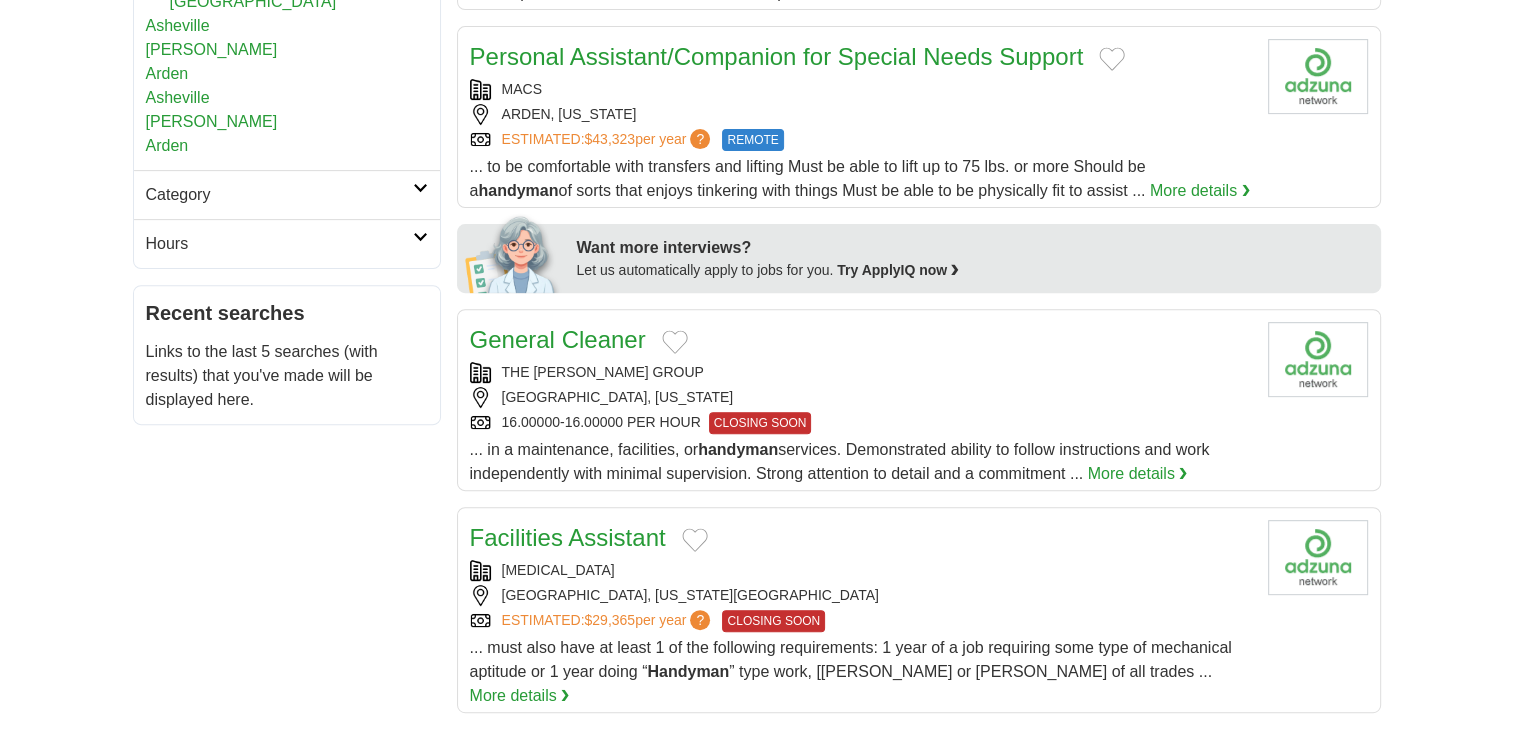 click at bounding box center [420, 188] 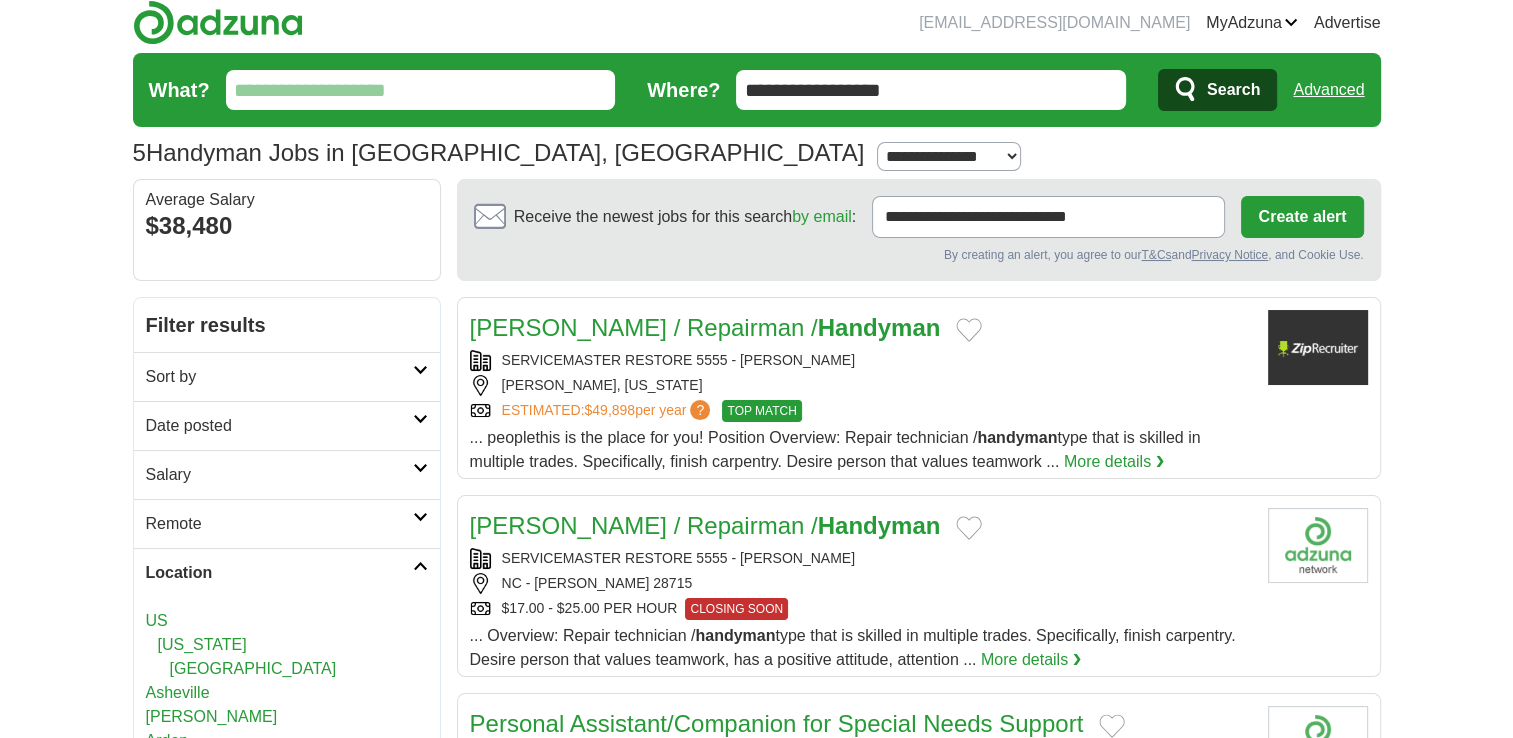scroll, scrollTop: 0, scrollLeft: 0, axis: both 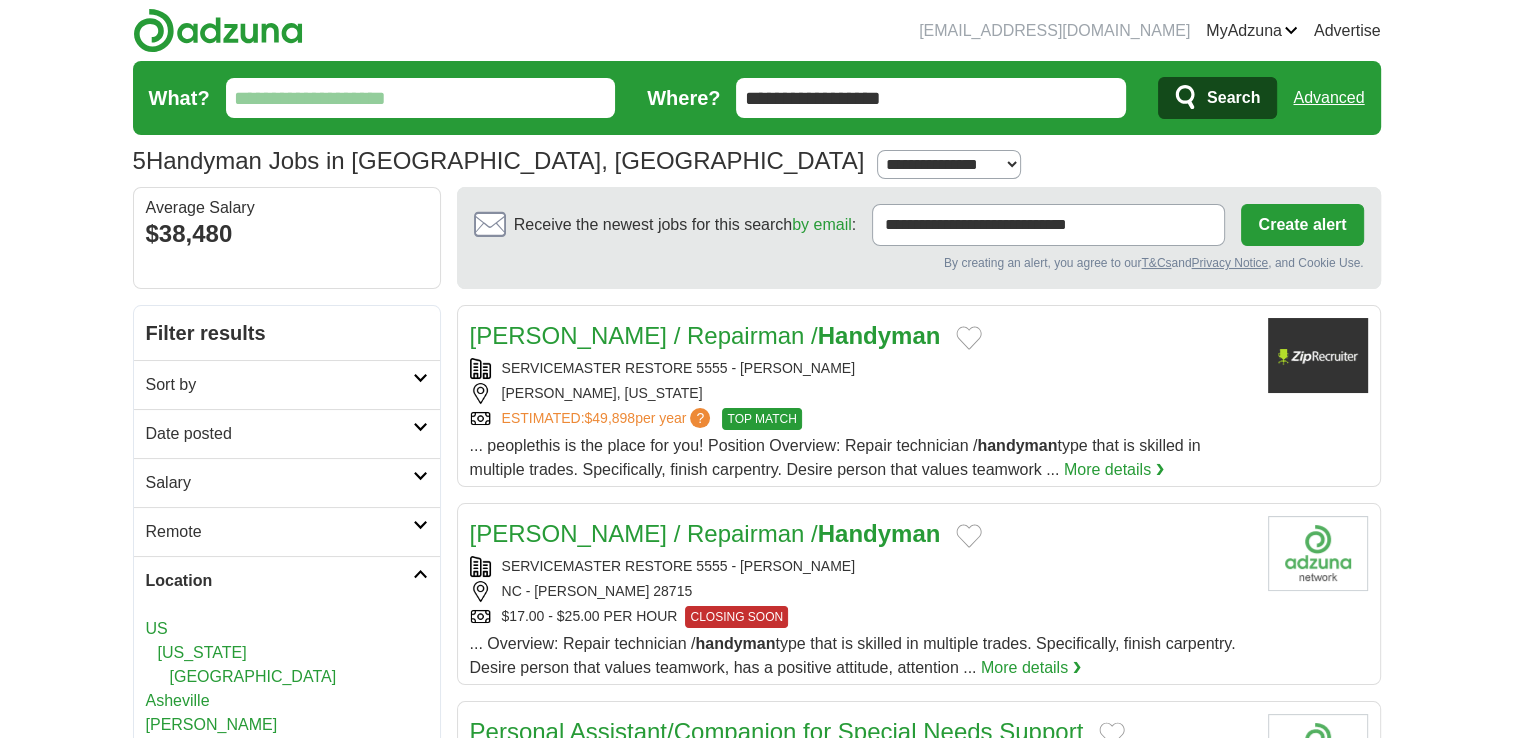 click on "**********" at bounding box center [949, 164] 